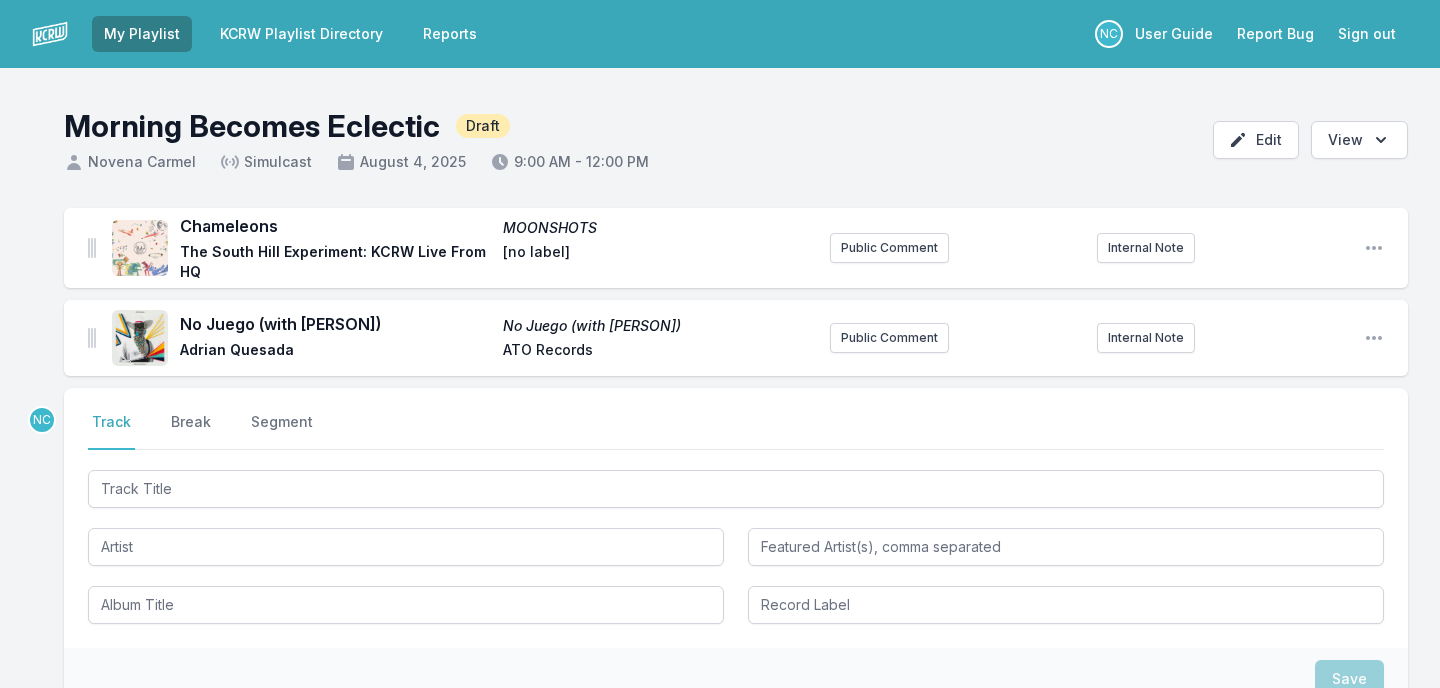scroll, scrollTop: 0, scrollLeft: 0, axis: both 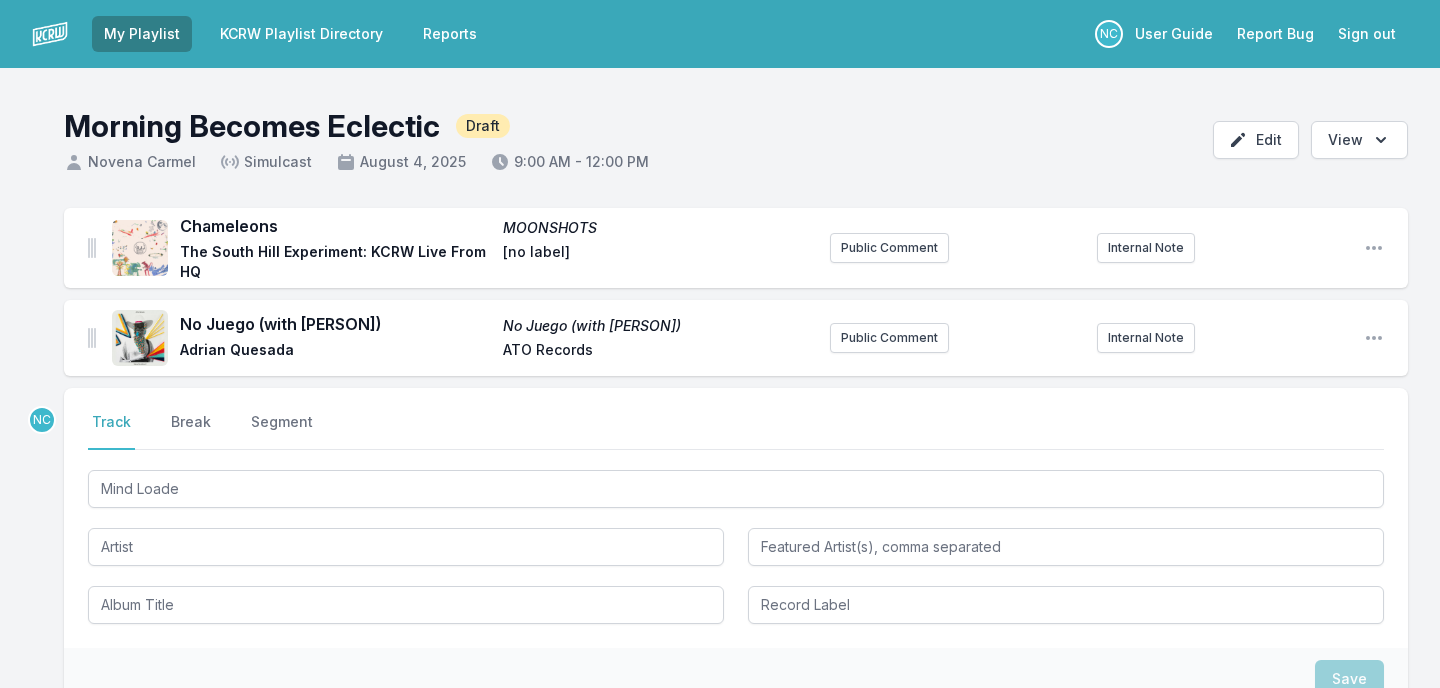 type on "Mind Loaded" 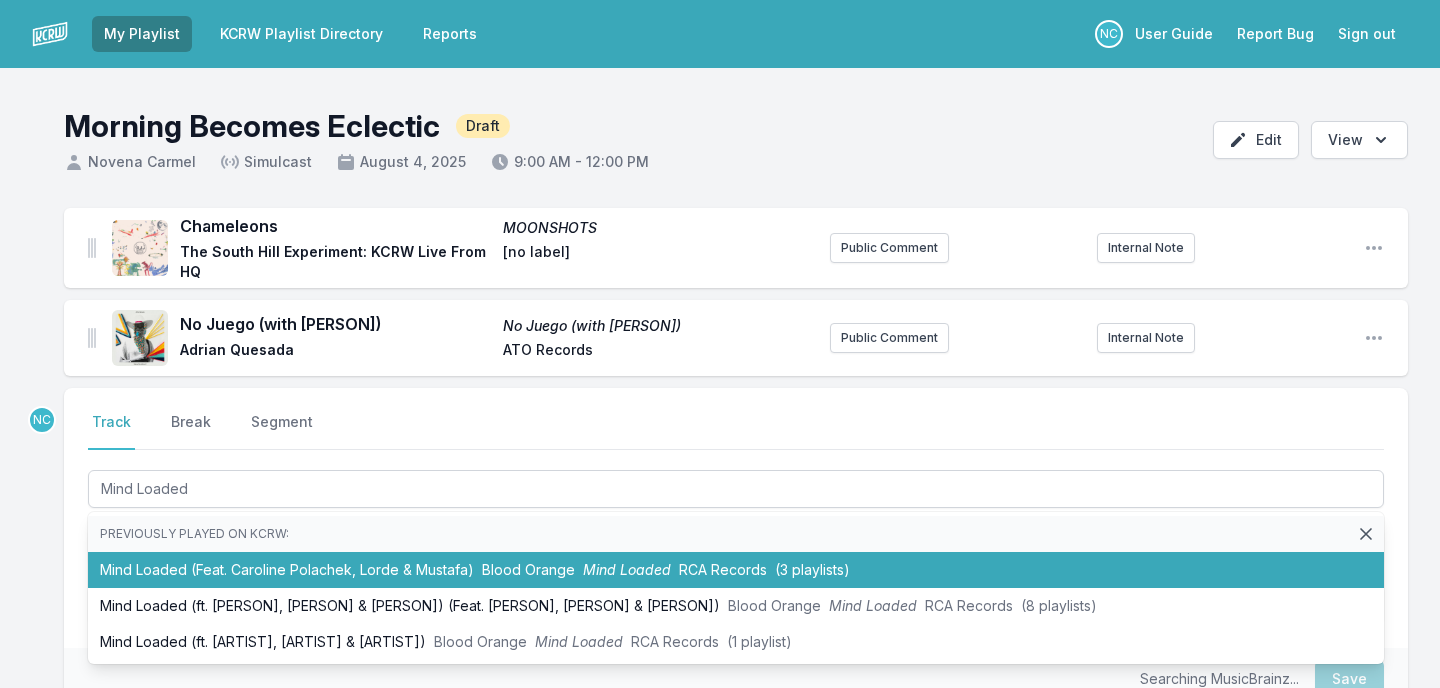 click on "[ALBUM] ([ARTIST], [ARTIST] & [ARTIST]) [ARTIST] [ALBUM] [RECORD LABEL] ([PLAYLIST COUNT] playlists)" at bounding box center (736, 570) 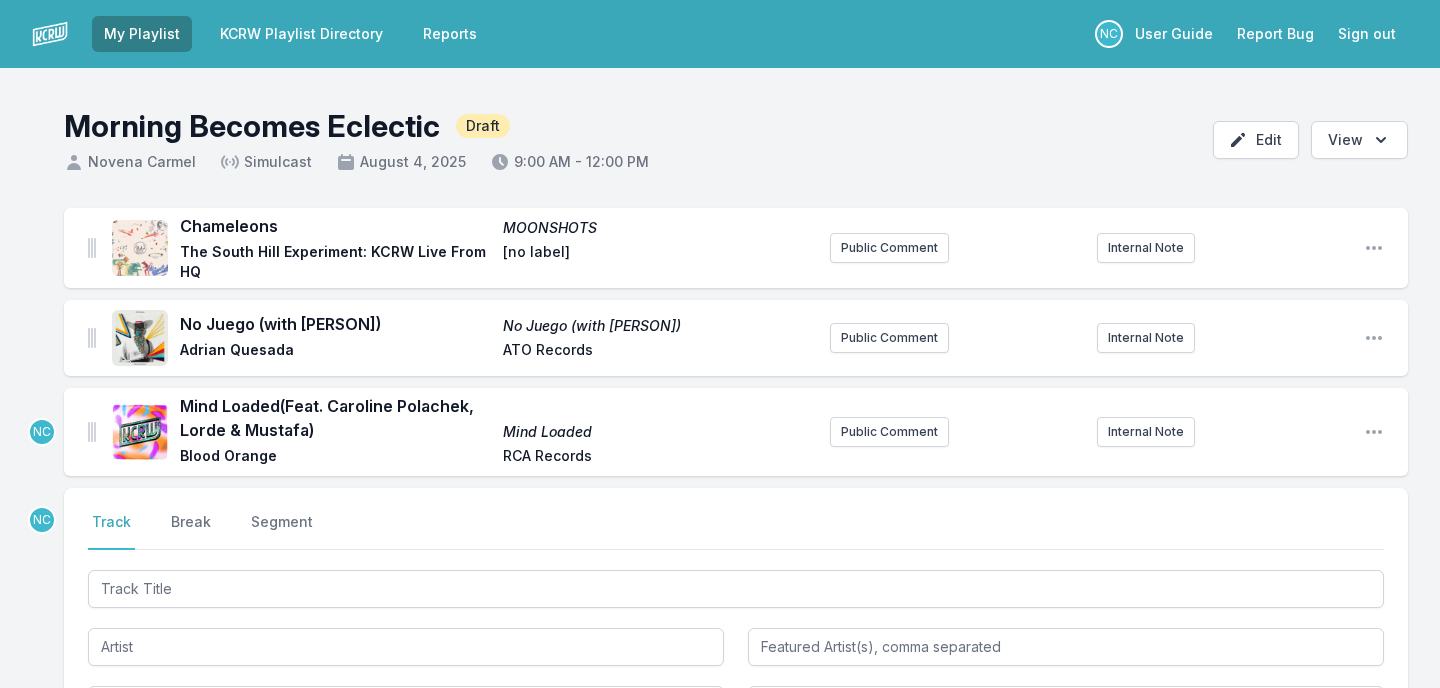 click at bounding box center (736, 589) 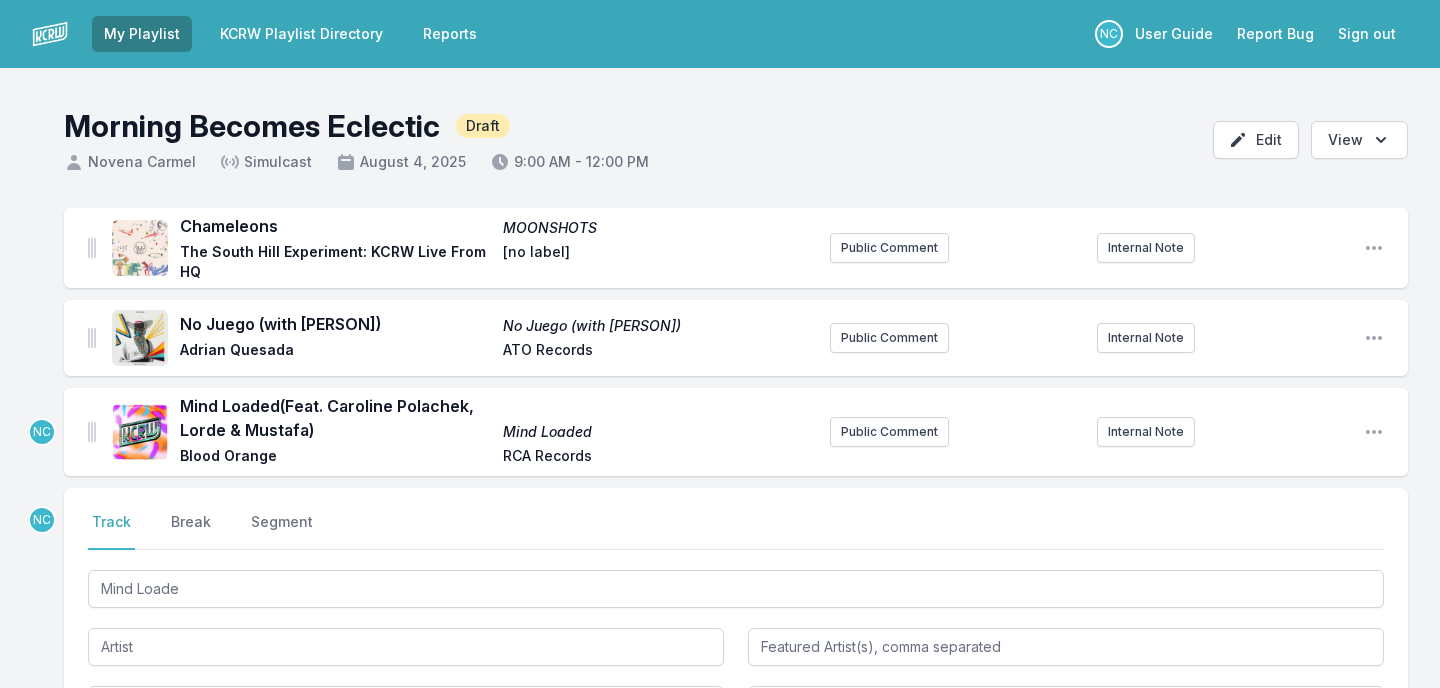 type on "Mind Loade" 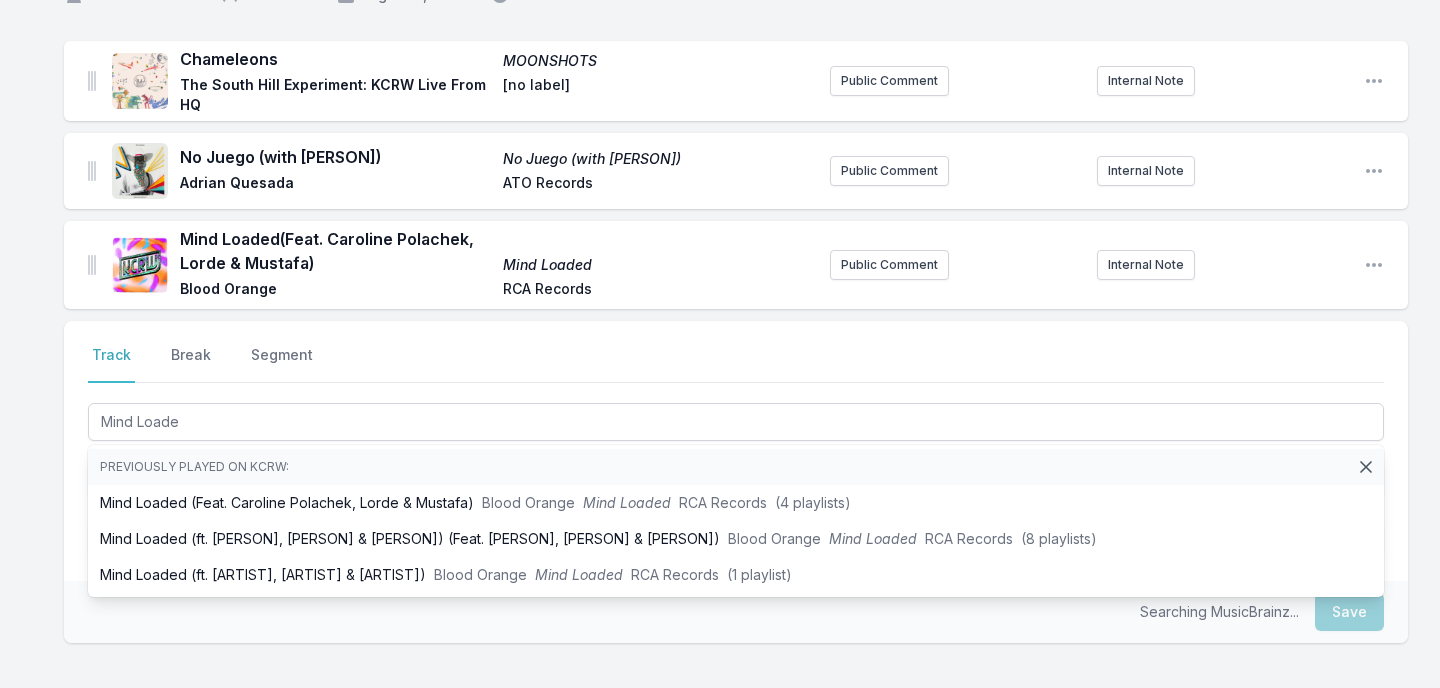 scroll, scrollTop: 168, scrollLeft: 0, axis: vertical 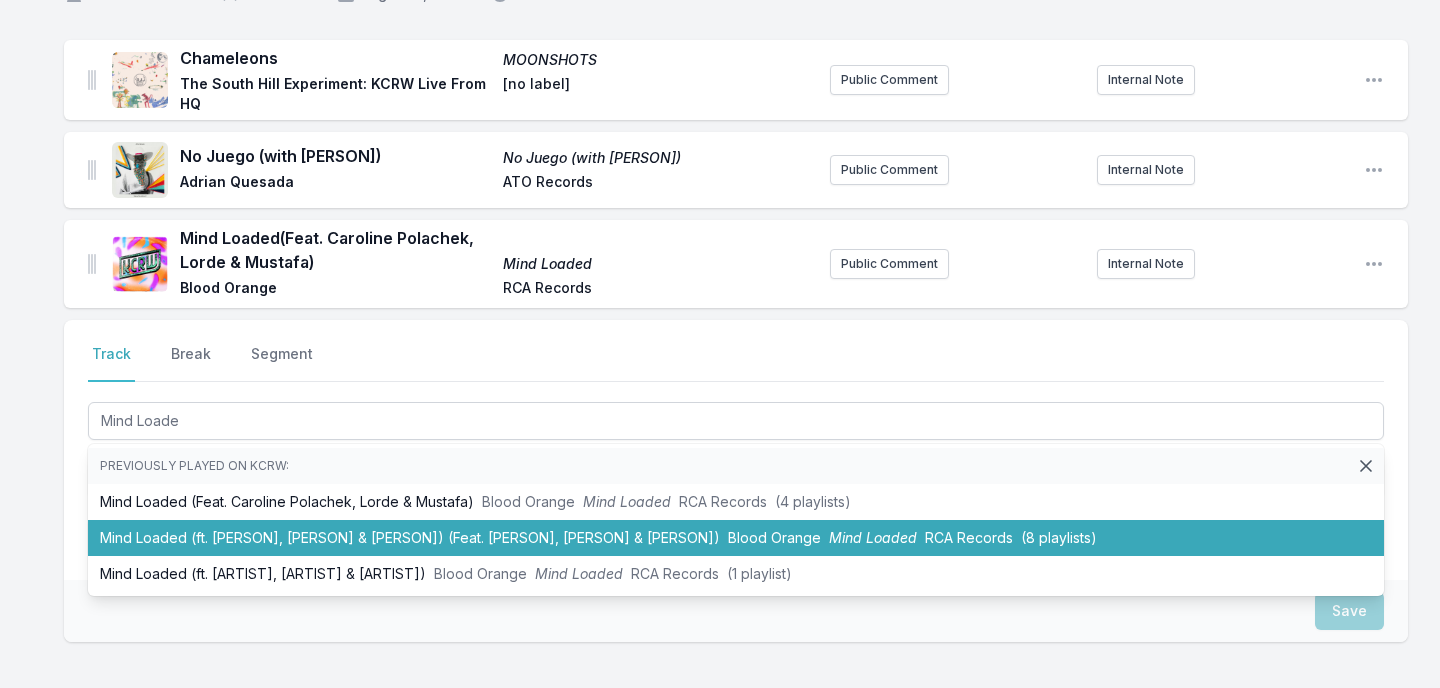 click on "Mind Loaded (ft. [ARTIST], [ARTIST] & [ARTIST]) (Feat. [ARTIST], [ARTIST] & [ARTIST]) [ARTIST] Mind Loaded [ARTIST] Records (8 playlists)" at bounding box center [736, 538] 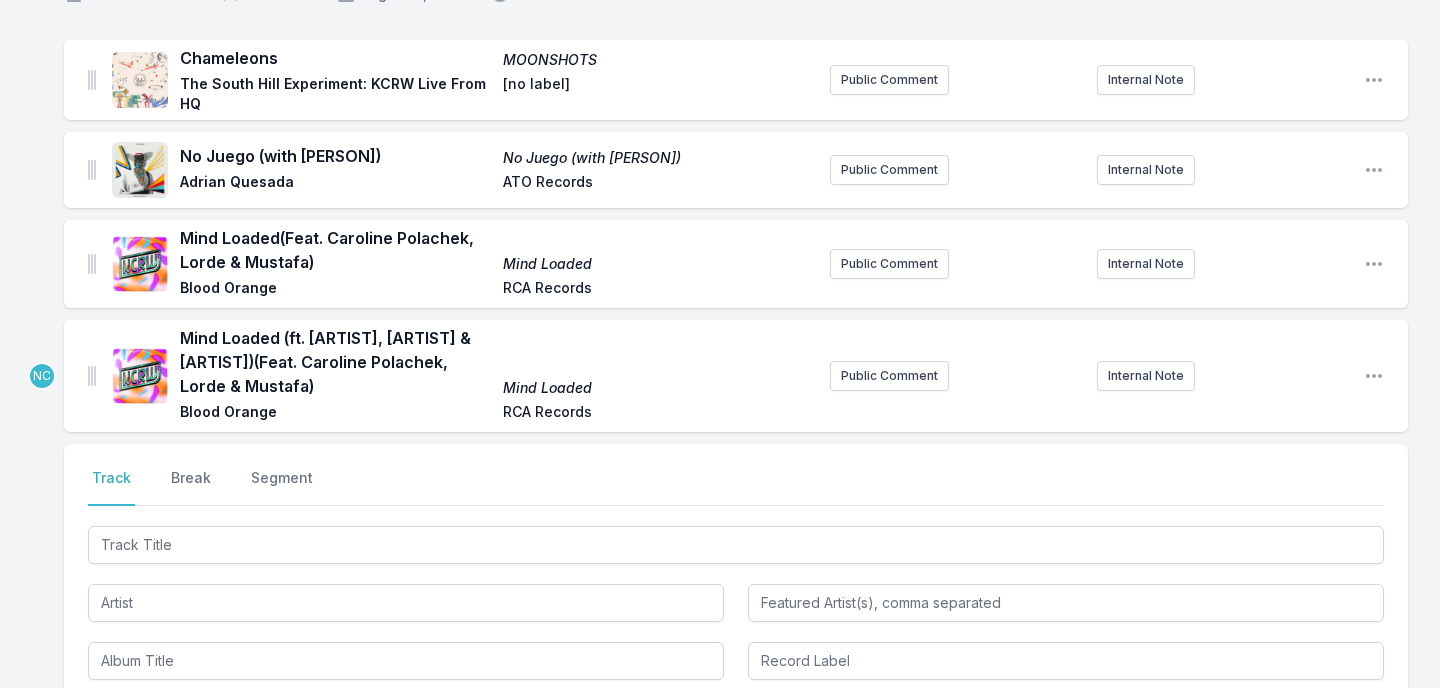 click at bounding box center (736, 545) 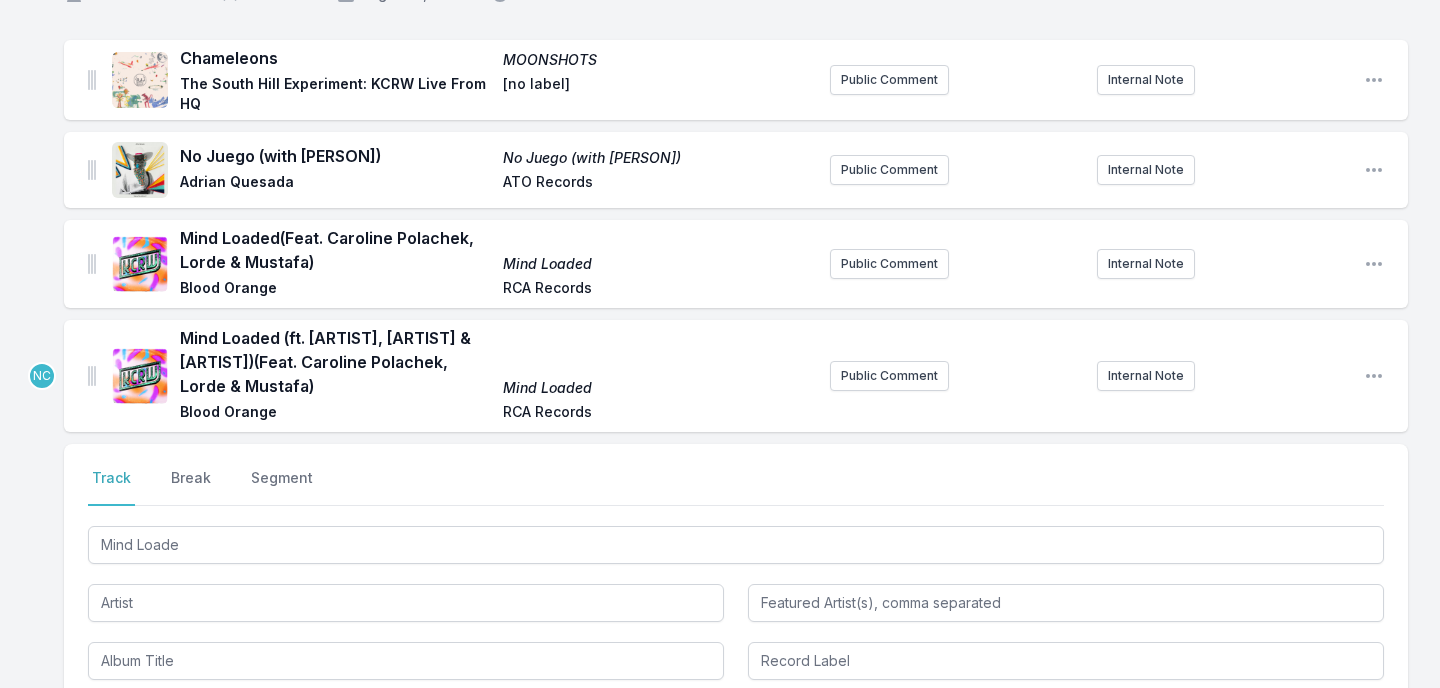 type on "Mind Loaded" 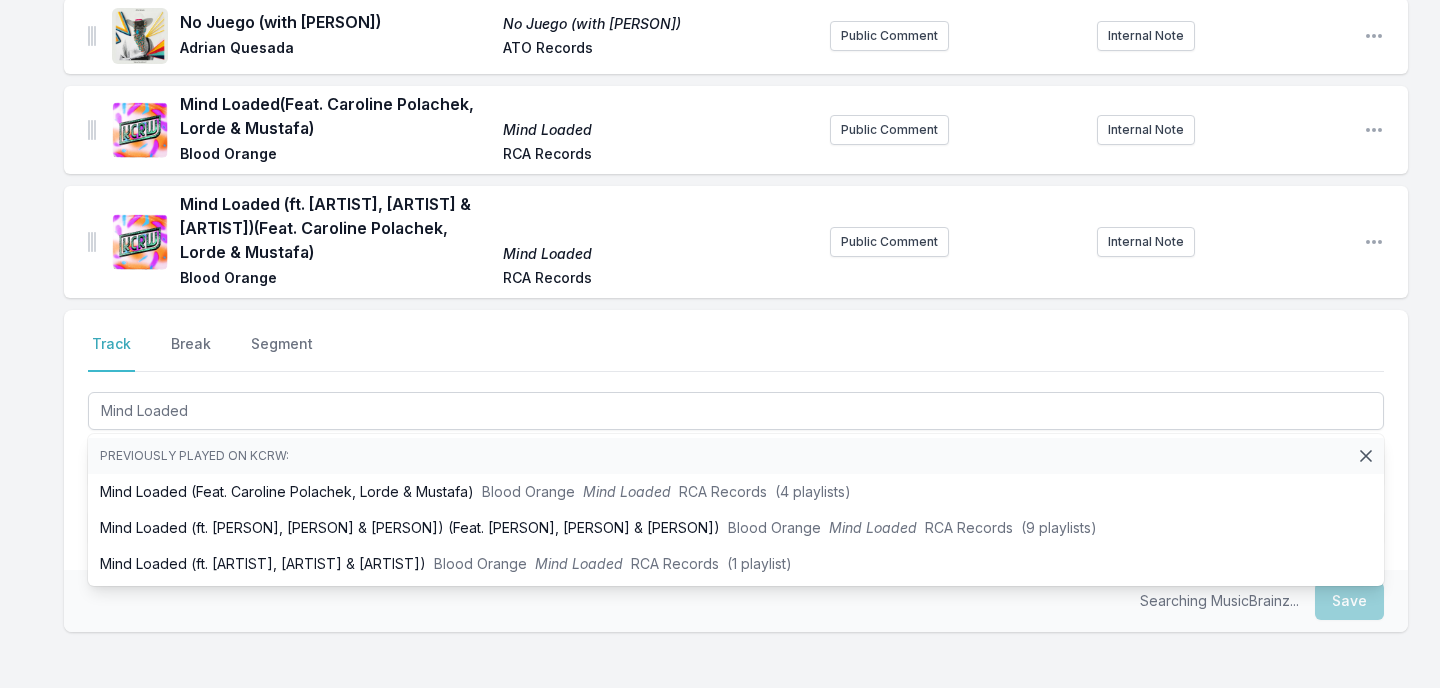 scroll, scrollTop: 305, scrollLeft: 0, axis: vertical 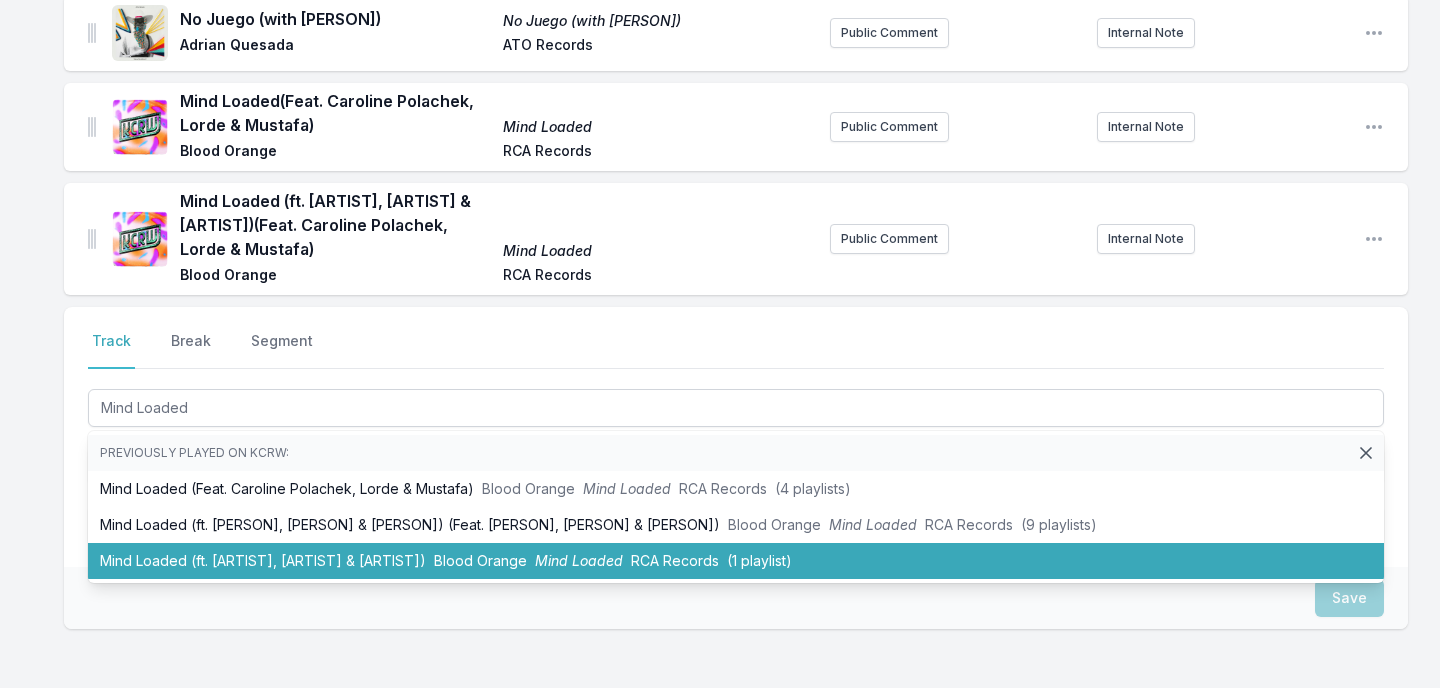click on "[ALBUM] ([ARTIST], [ARTIST] & [ARTIST]) [ARTIST] [ALBUM] [RECORD LABEL] ([PLAYLIST COUNT] playlist)" at bounding box center [736, 561] 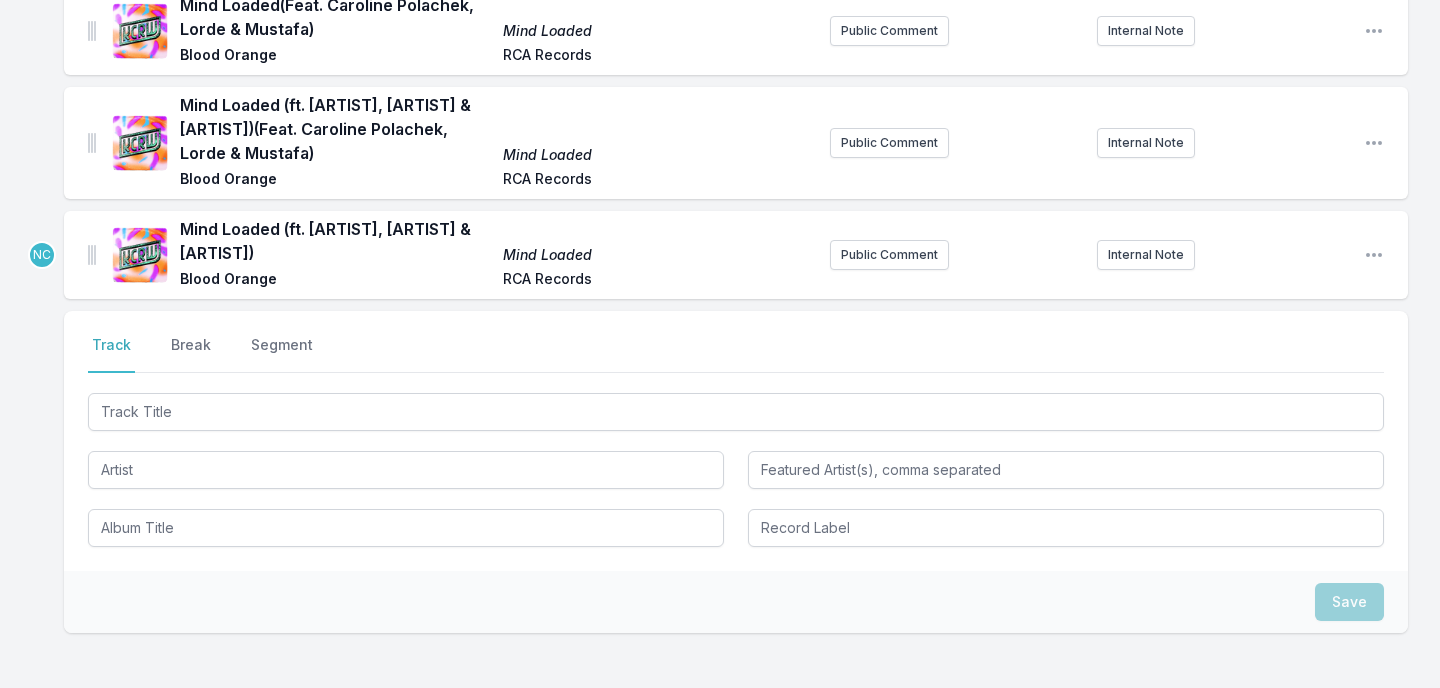 scroll, scrollTop: 287, scrollLeft: 0, axis: vertical 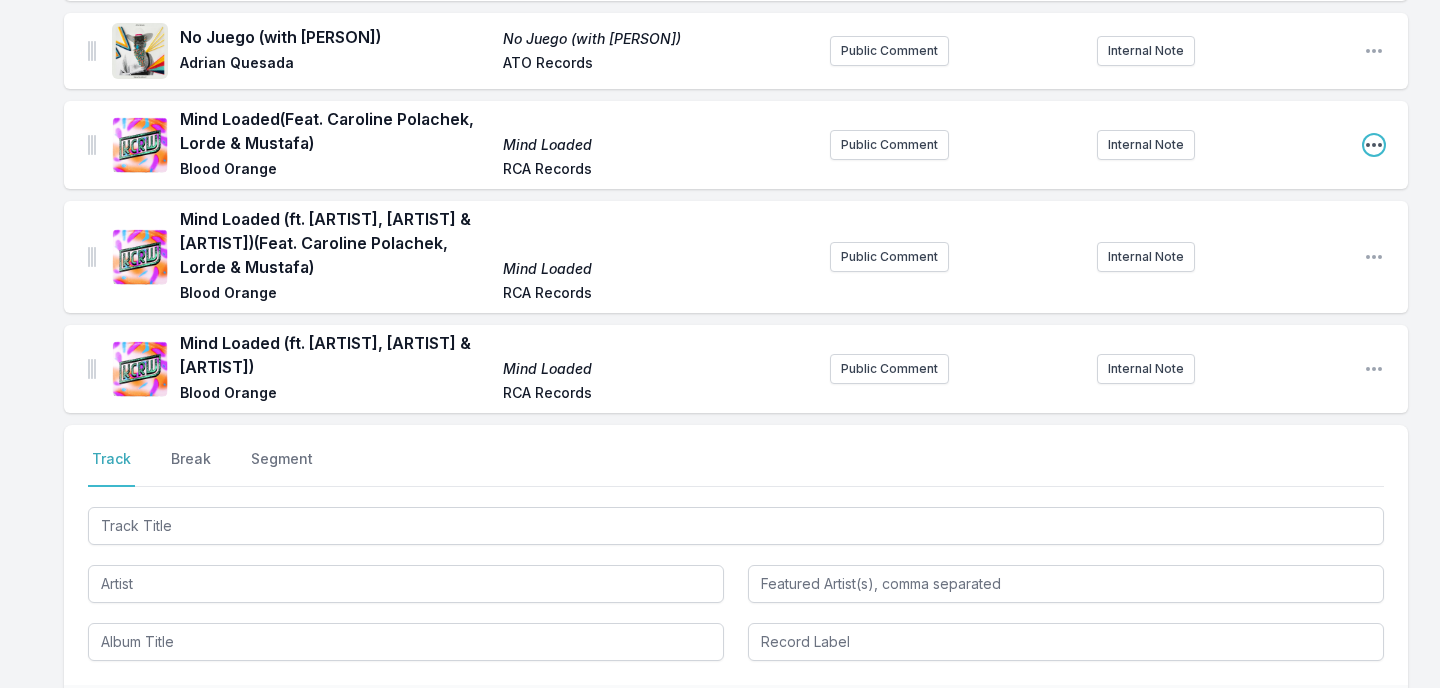 click 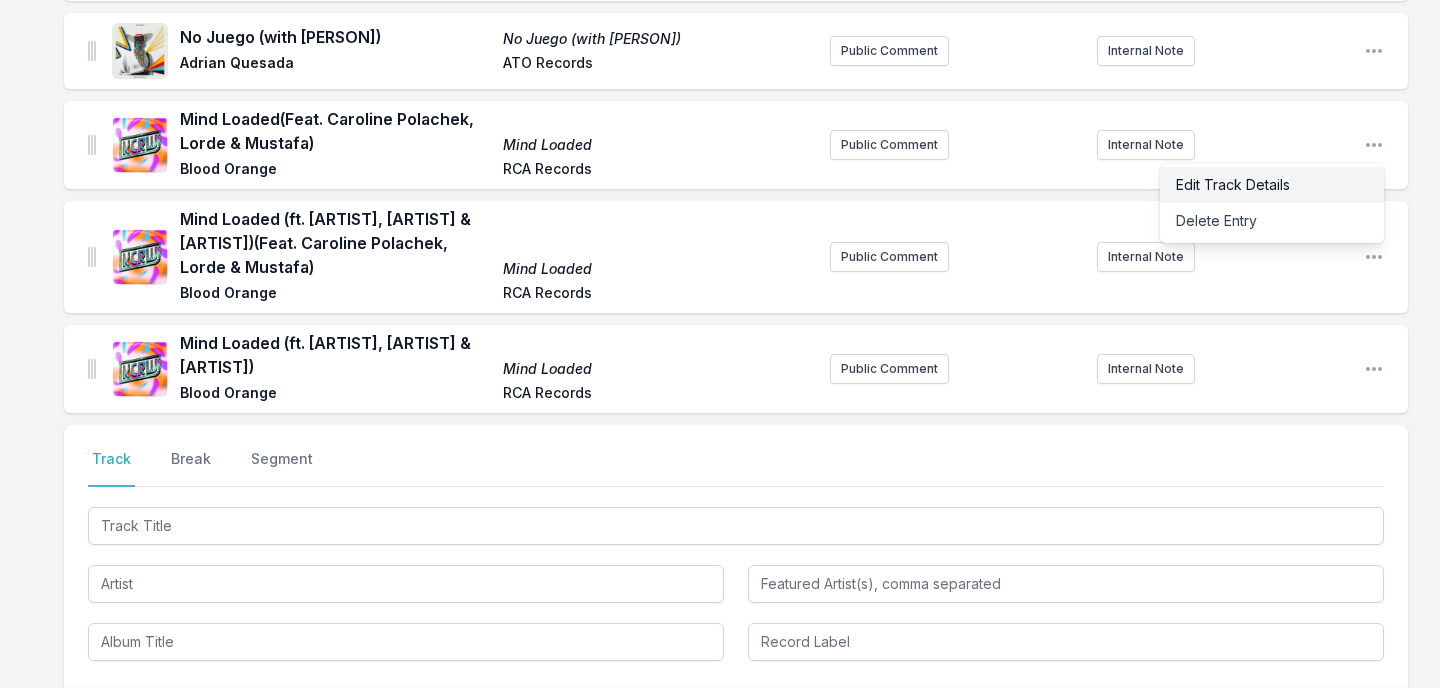 click on "Edit Track Details" at bounding box center (1272, 185) 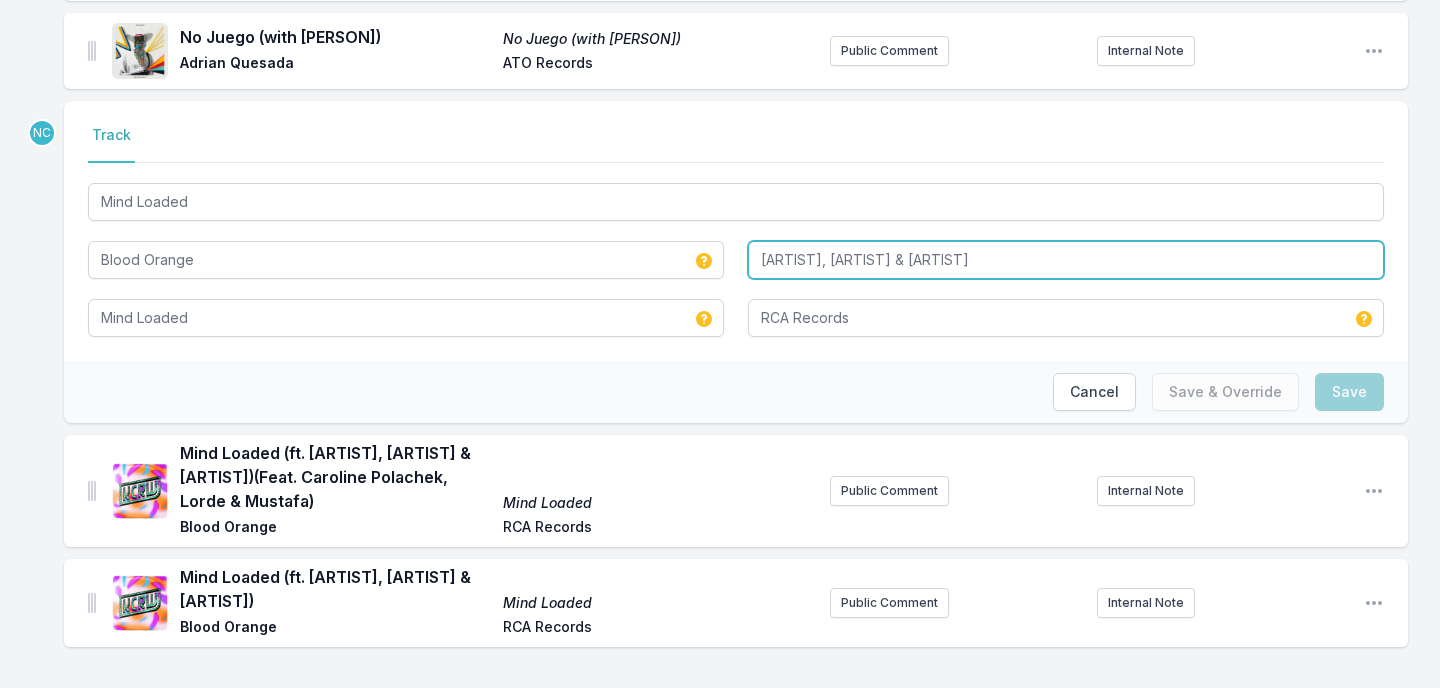drag, startPoint x: 1055, startPoint y: 253, endPoint x: 756, endPoint y: 262, distance: 299.1354 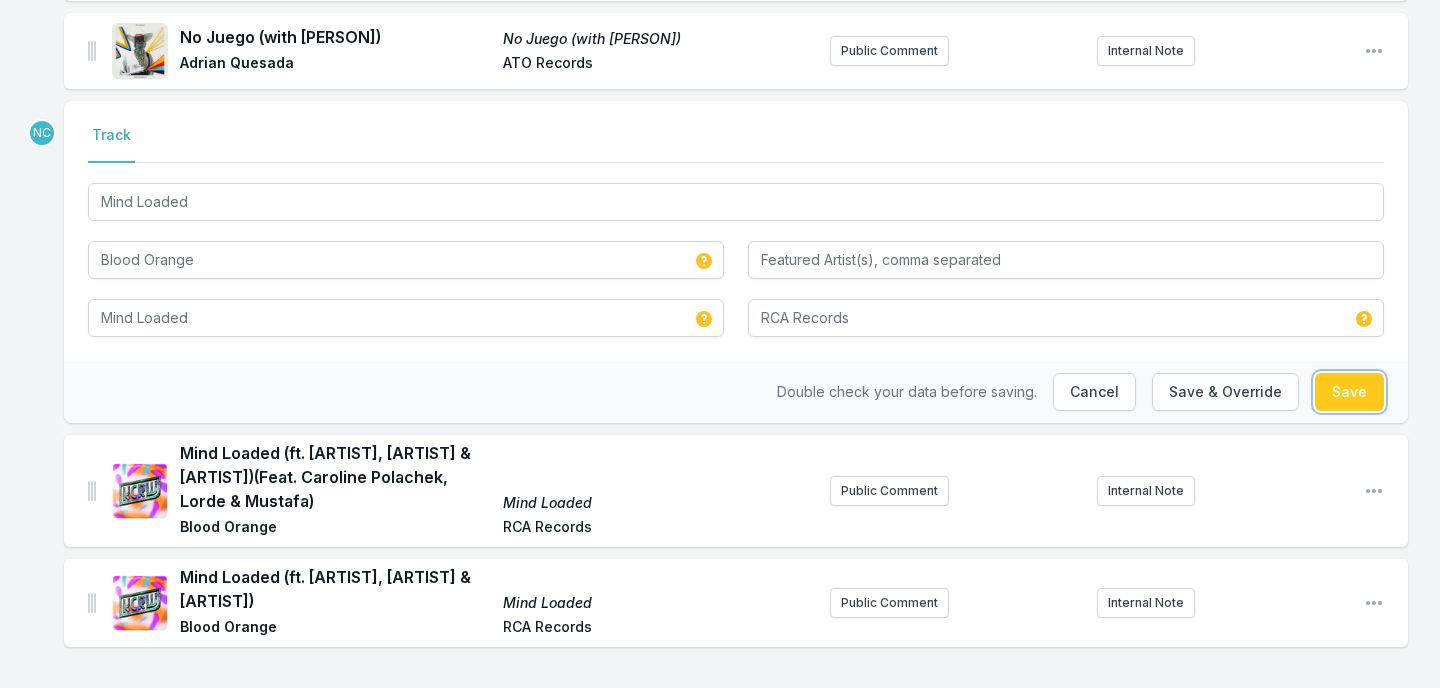click on "Save" at bounding box center [1349, 392] 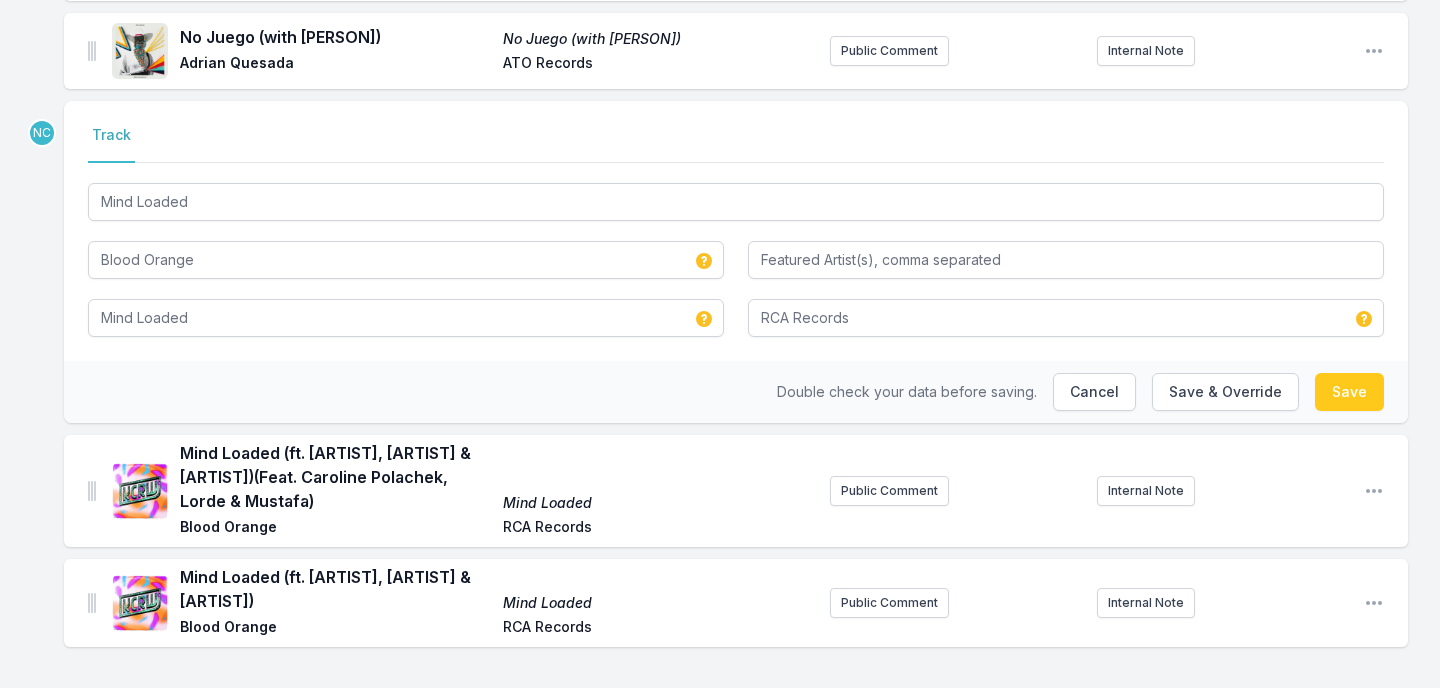 type on "[ARTIST], [ARTIST] & [ARTIST]" 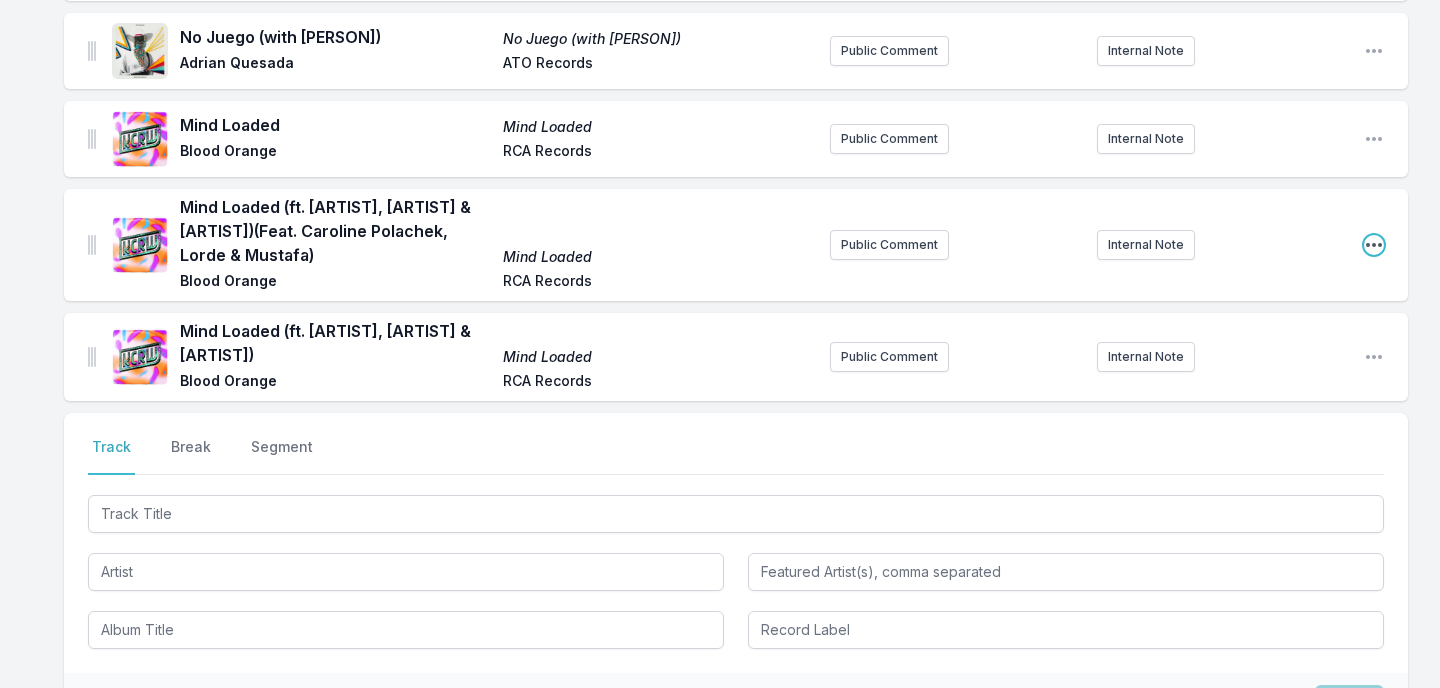 click 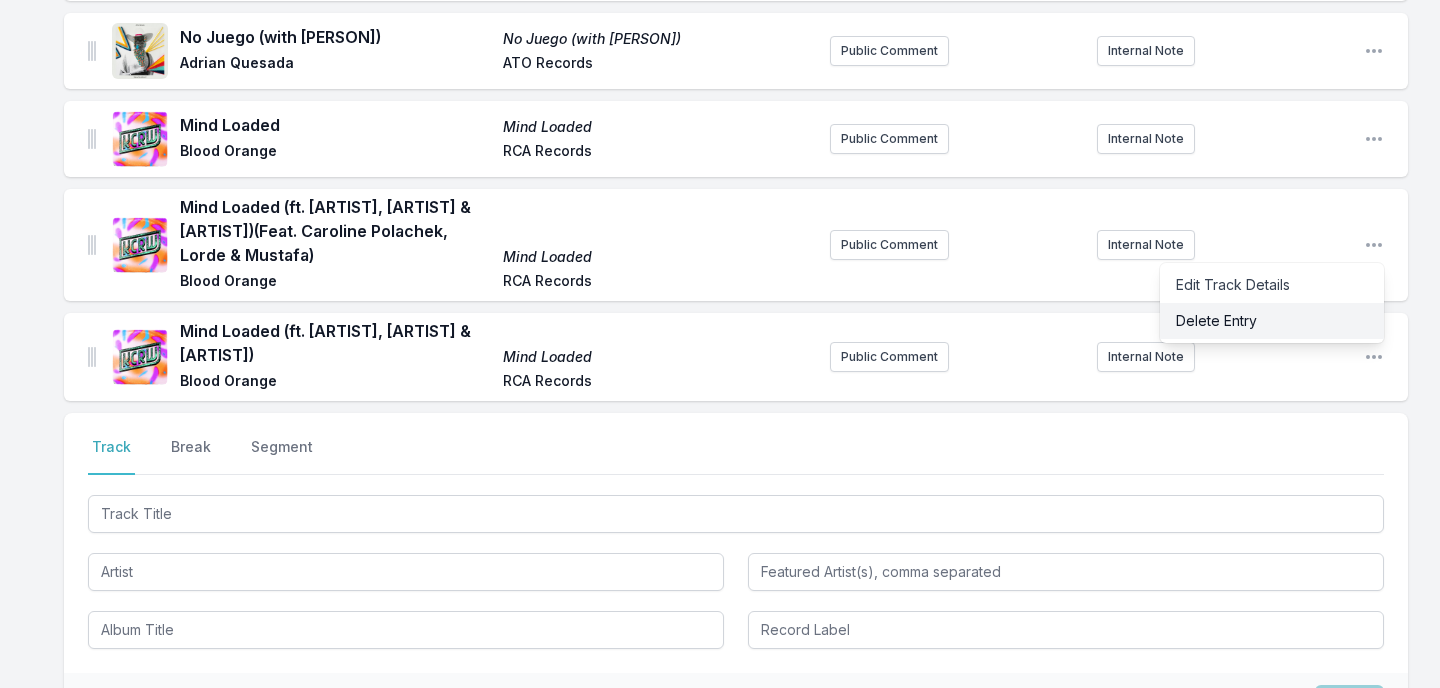 click on "Delete Entry" at bounding box center (1272, 321) 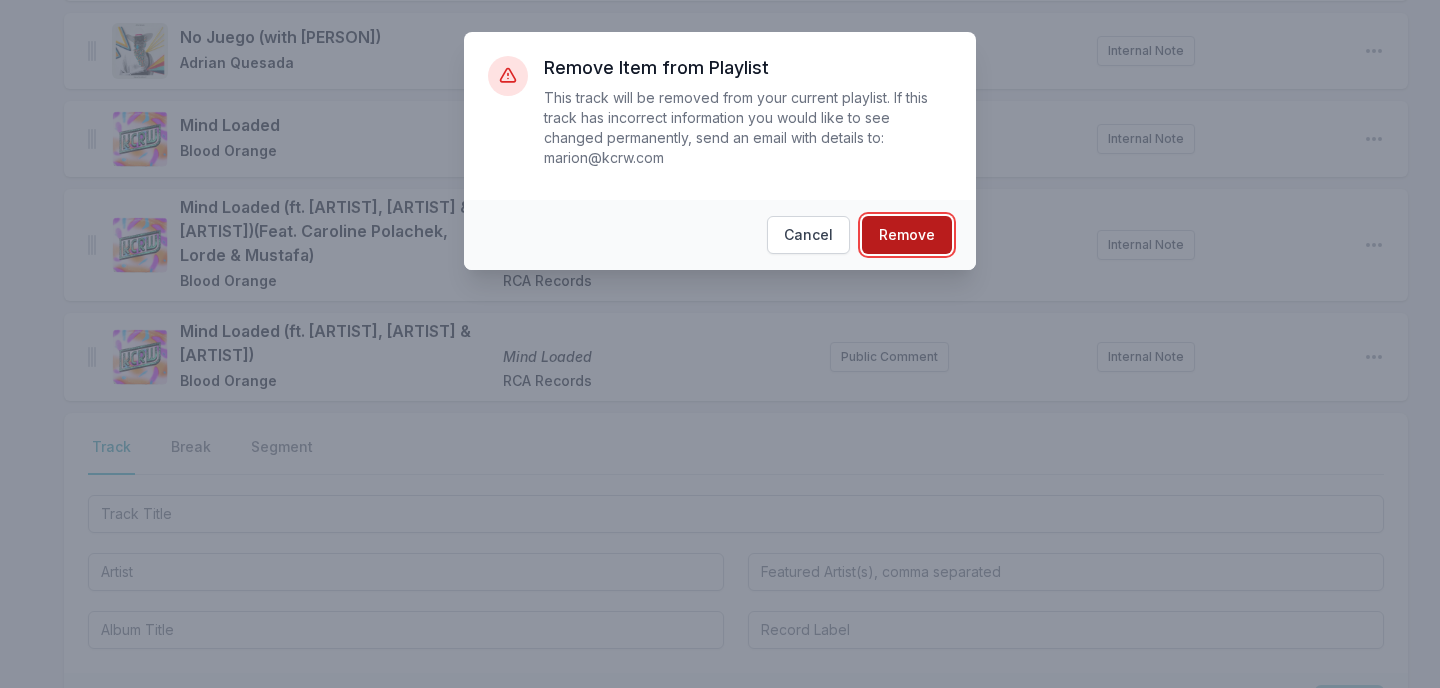 click on "Remove" at bounding box center (907, 235) 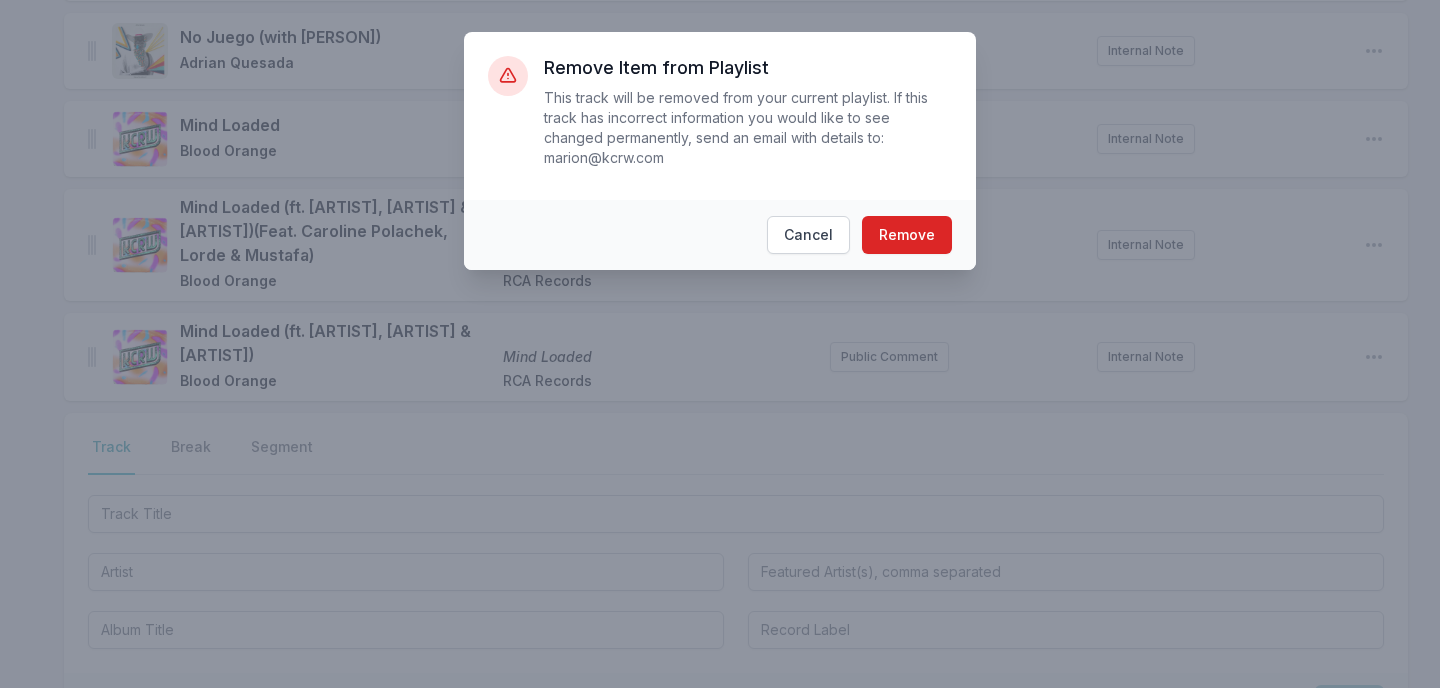 scroll, scrollTop: 163, scrollLeft: 0, axis: vertical 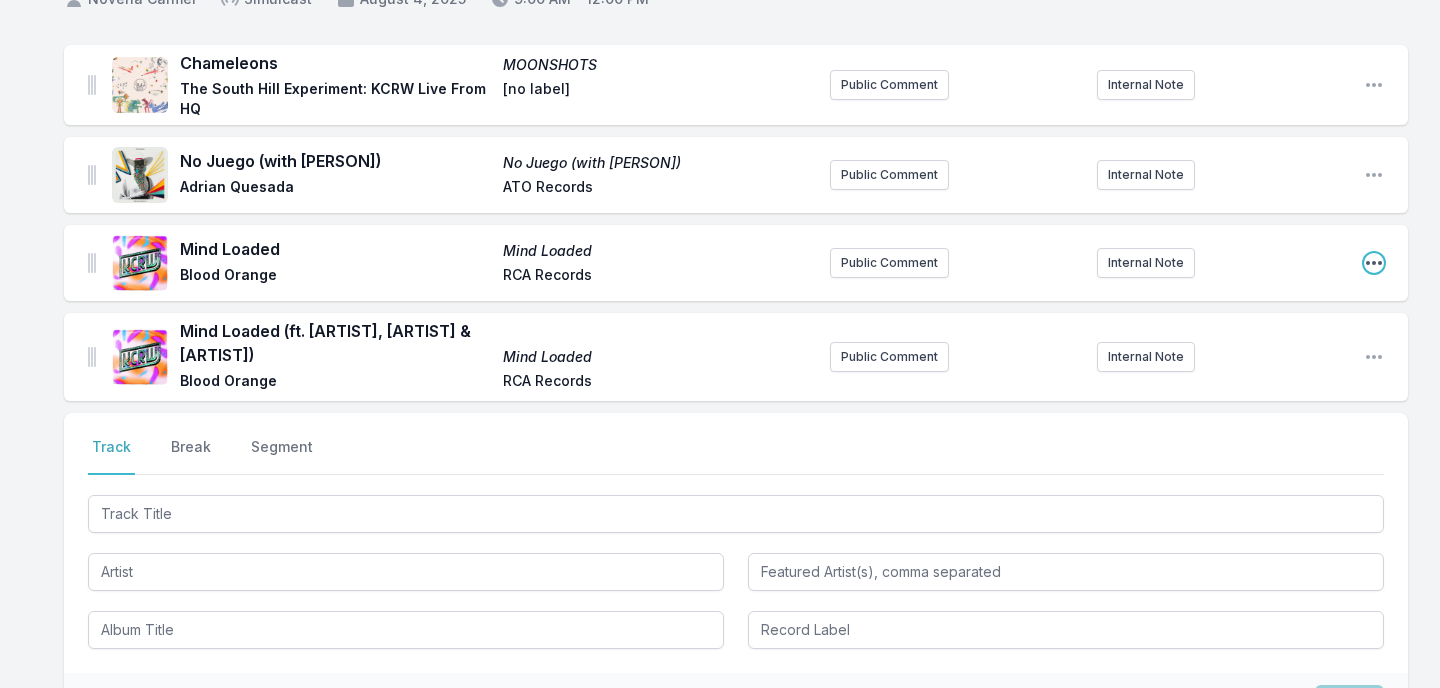 click 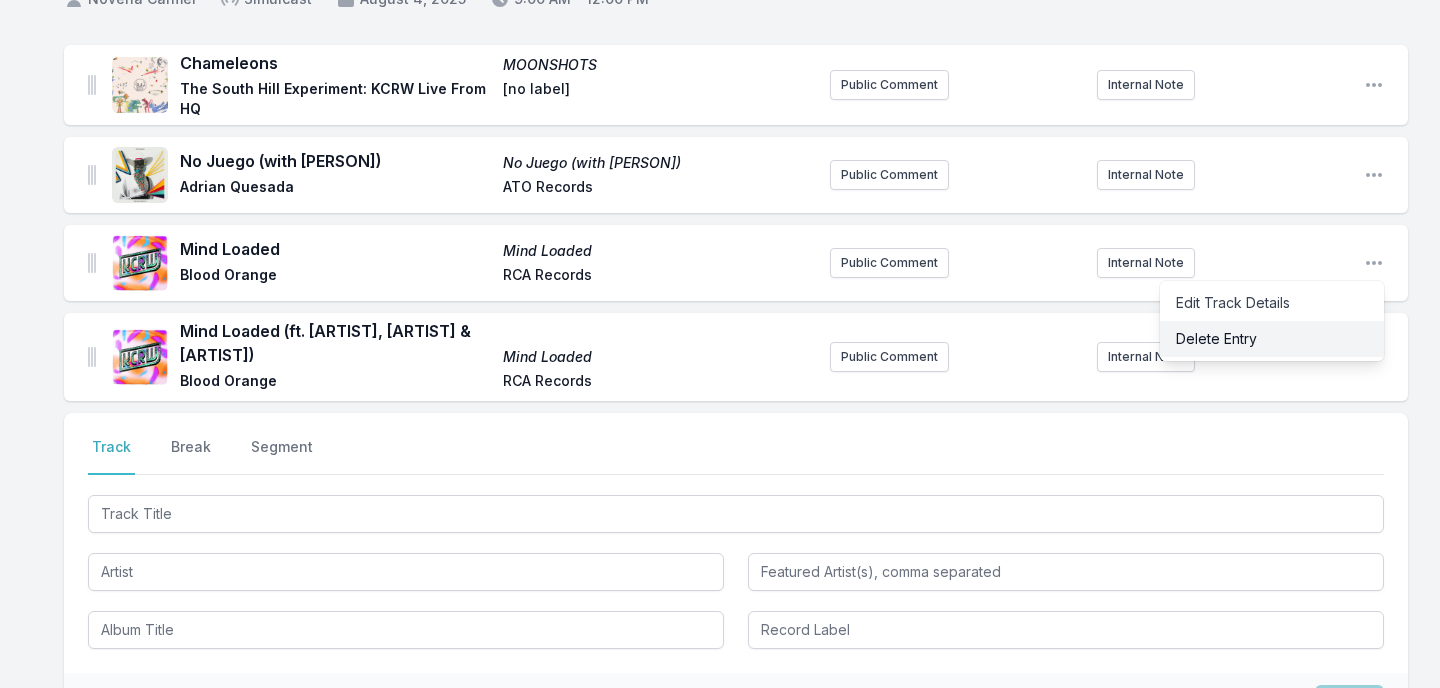click on "Delete Entry" at bounding box center [1272, 339] 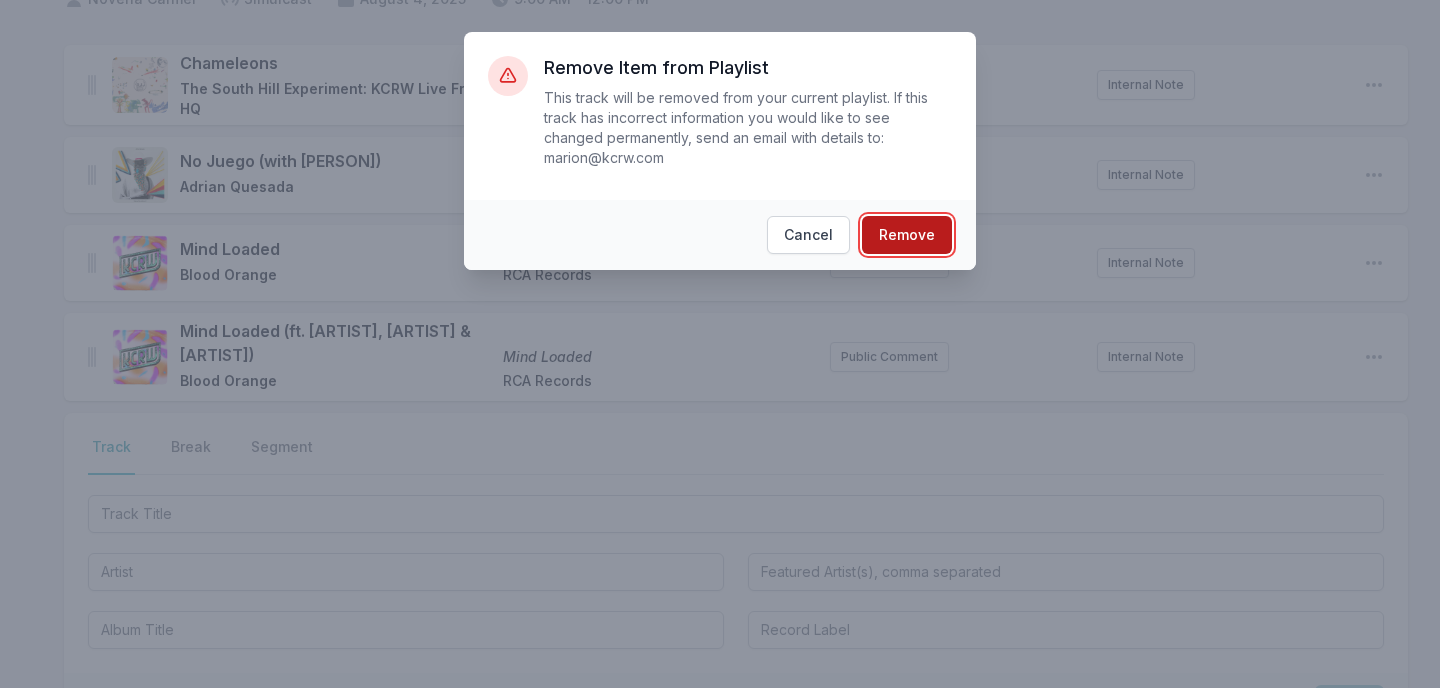 click on "Remove" at bounding box center (907, 235) 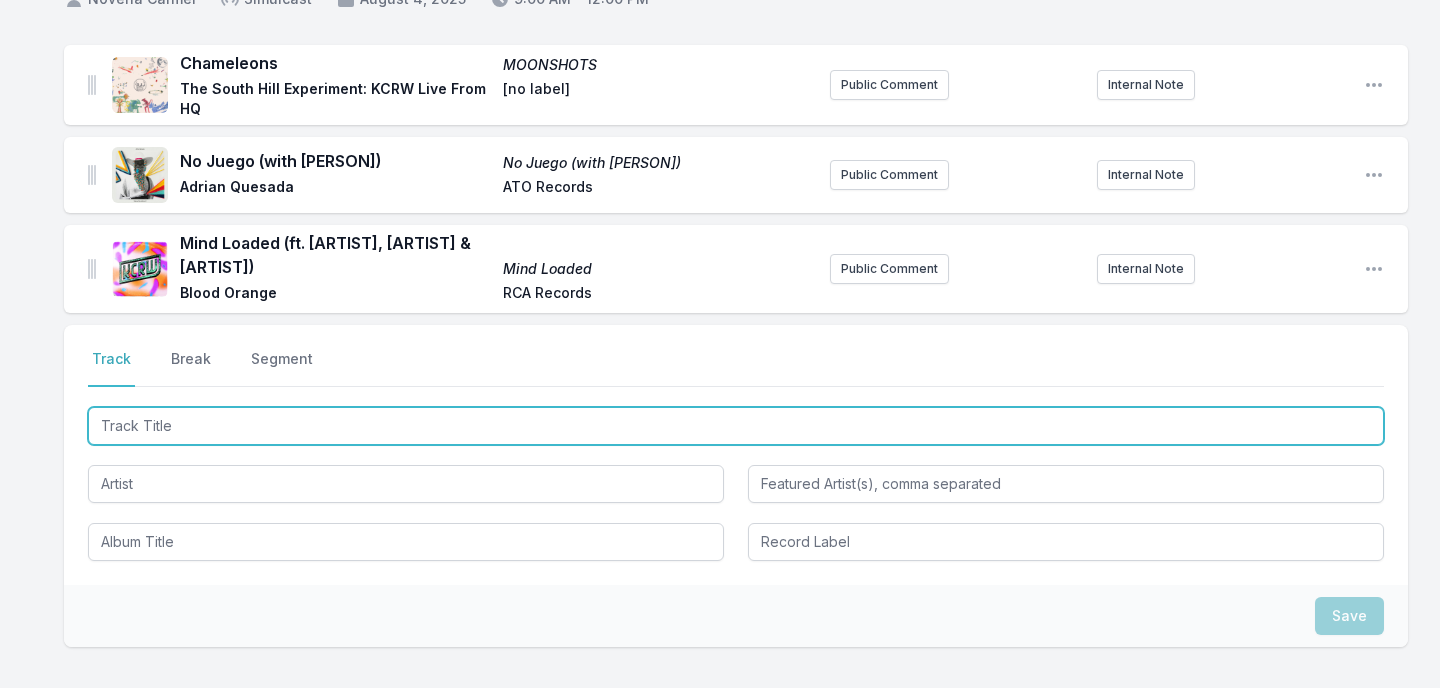 click at bounding box center [736, 426] 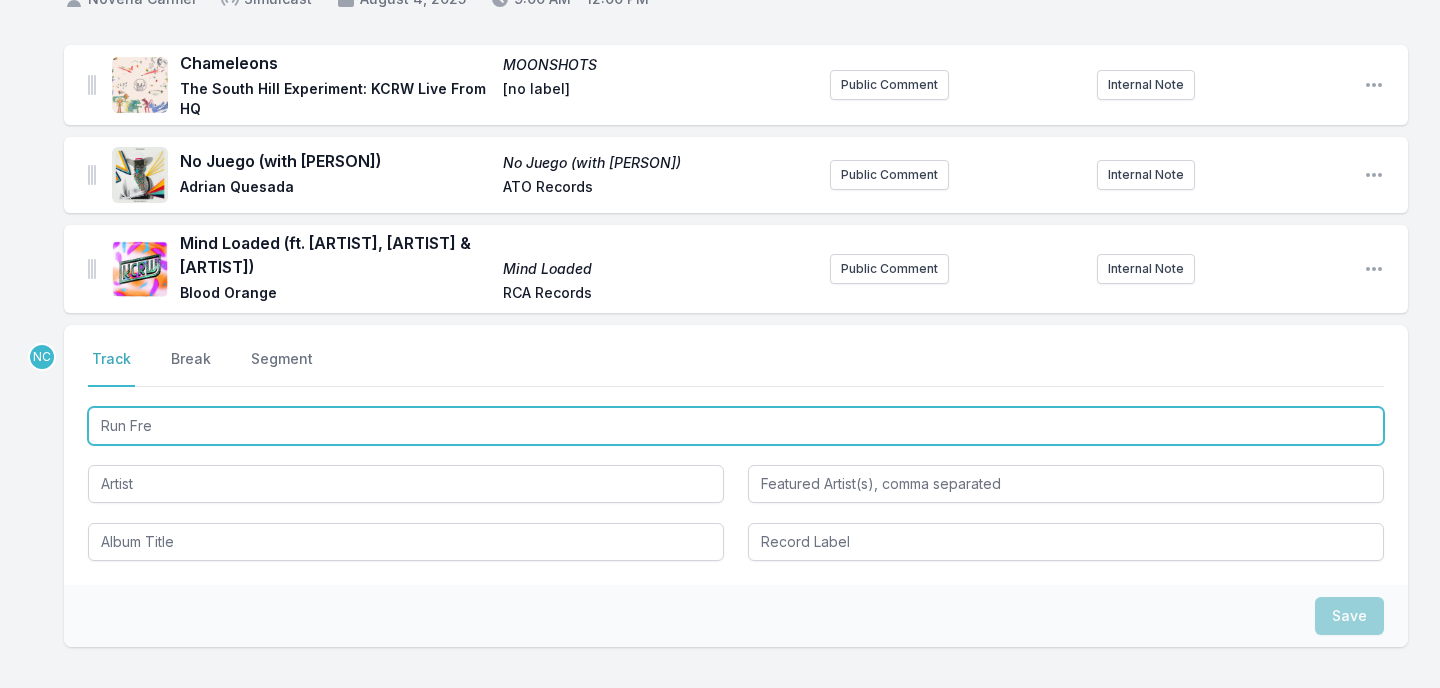 type on "Run Free" 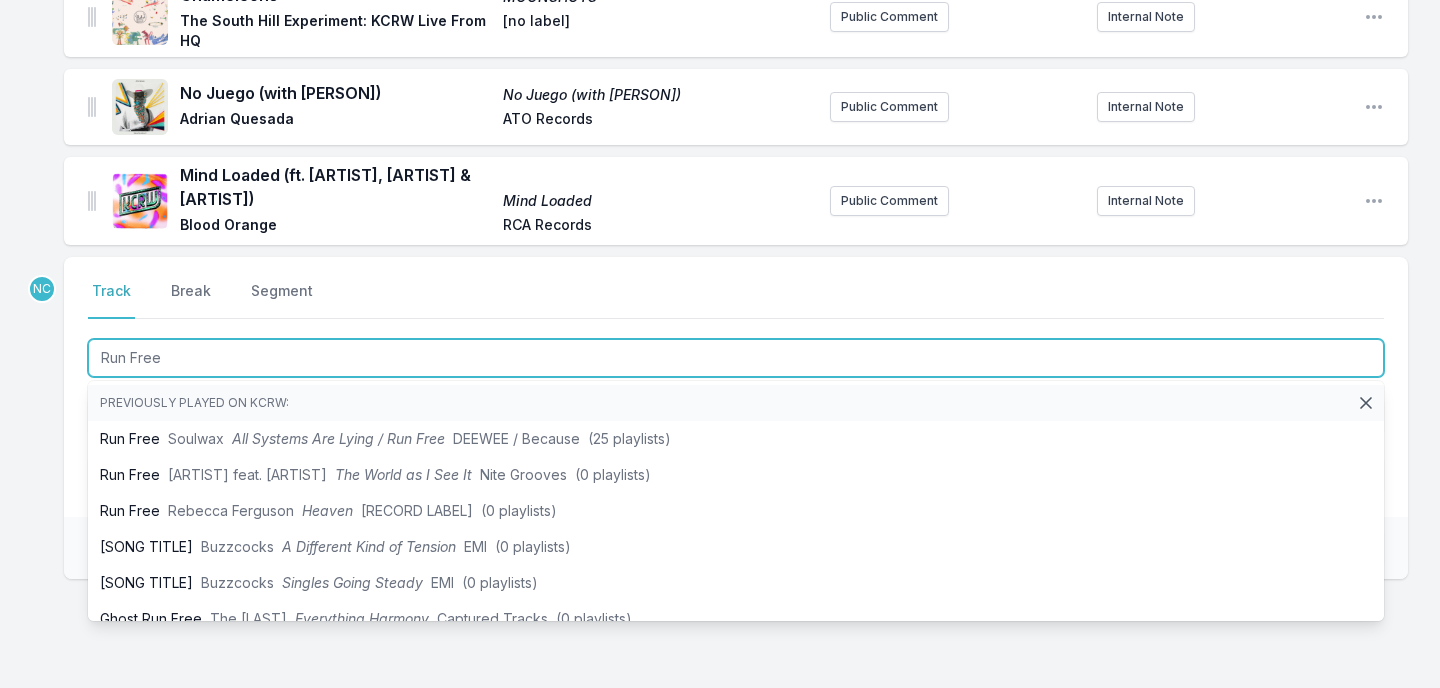 scroll, scrollTop: 244, scrollLeft: 0, axis: vertical 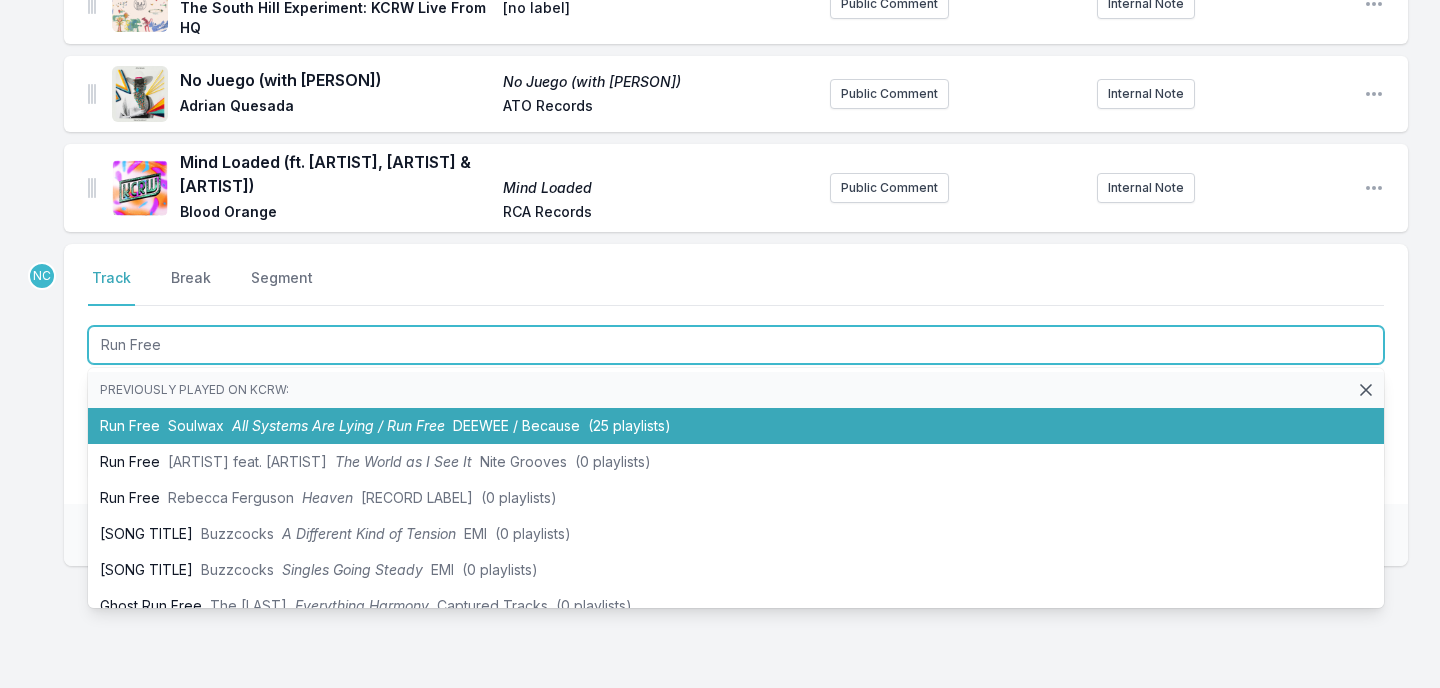 click on "DEEWEE / Because" at bounding box center (516, 425) 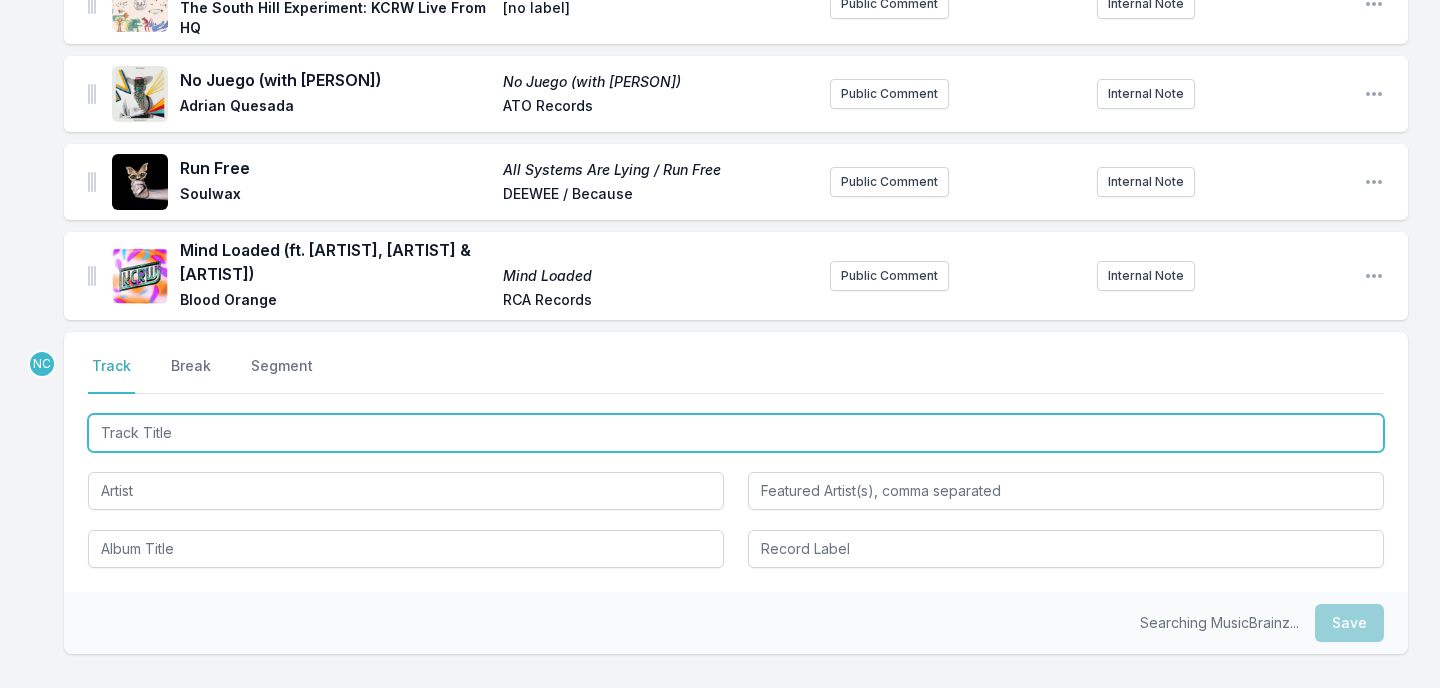 scroll, scrollTop: 332, scrollLeft: 0, axis: vertical 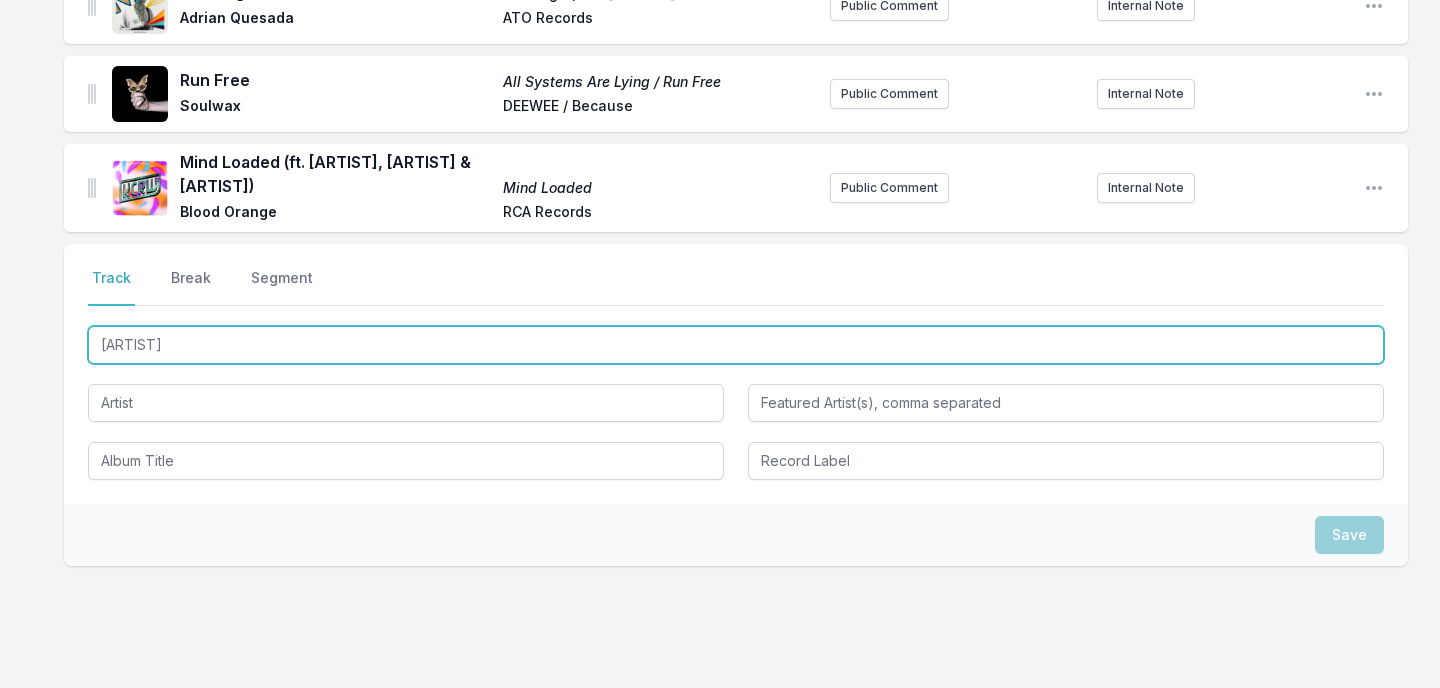 type on "Yougotmefeeling" 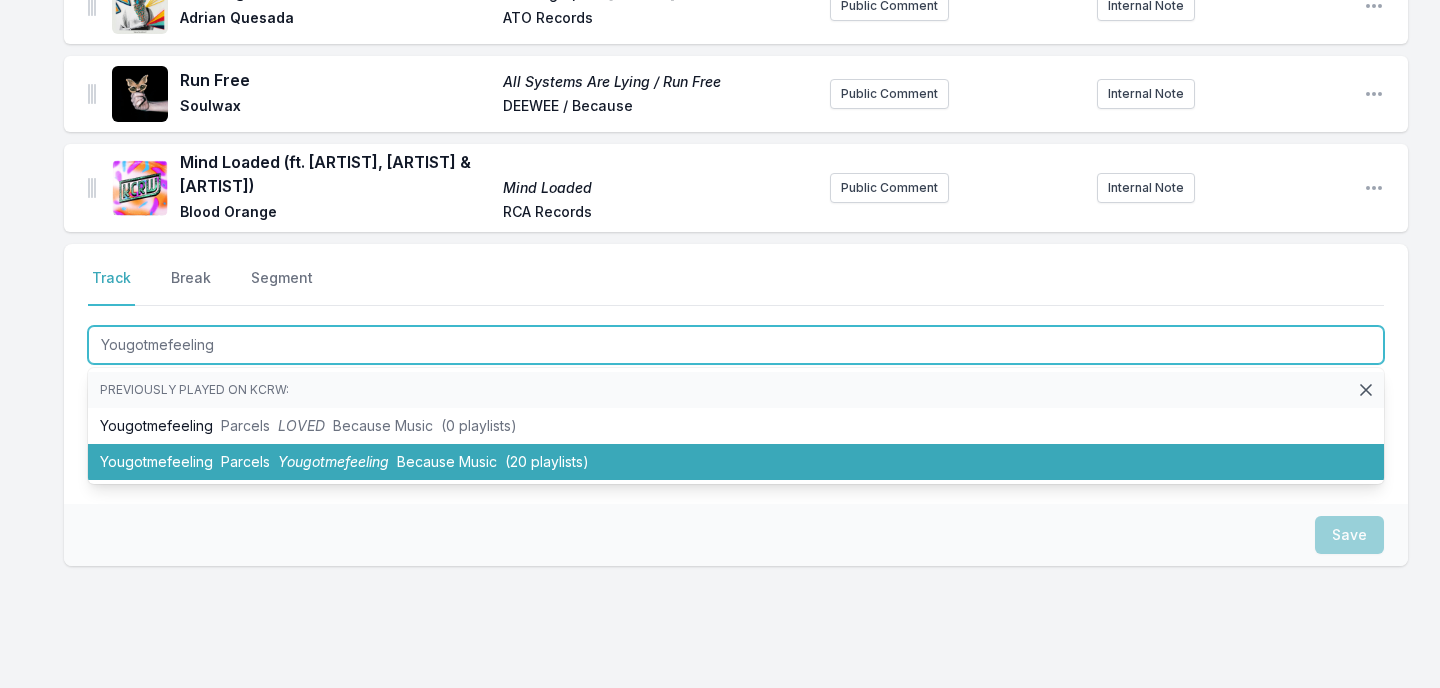 click on "(20 playlists)" at bounding box center (547, 461) 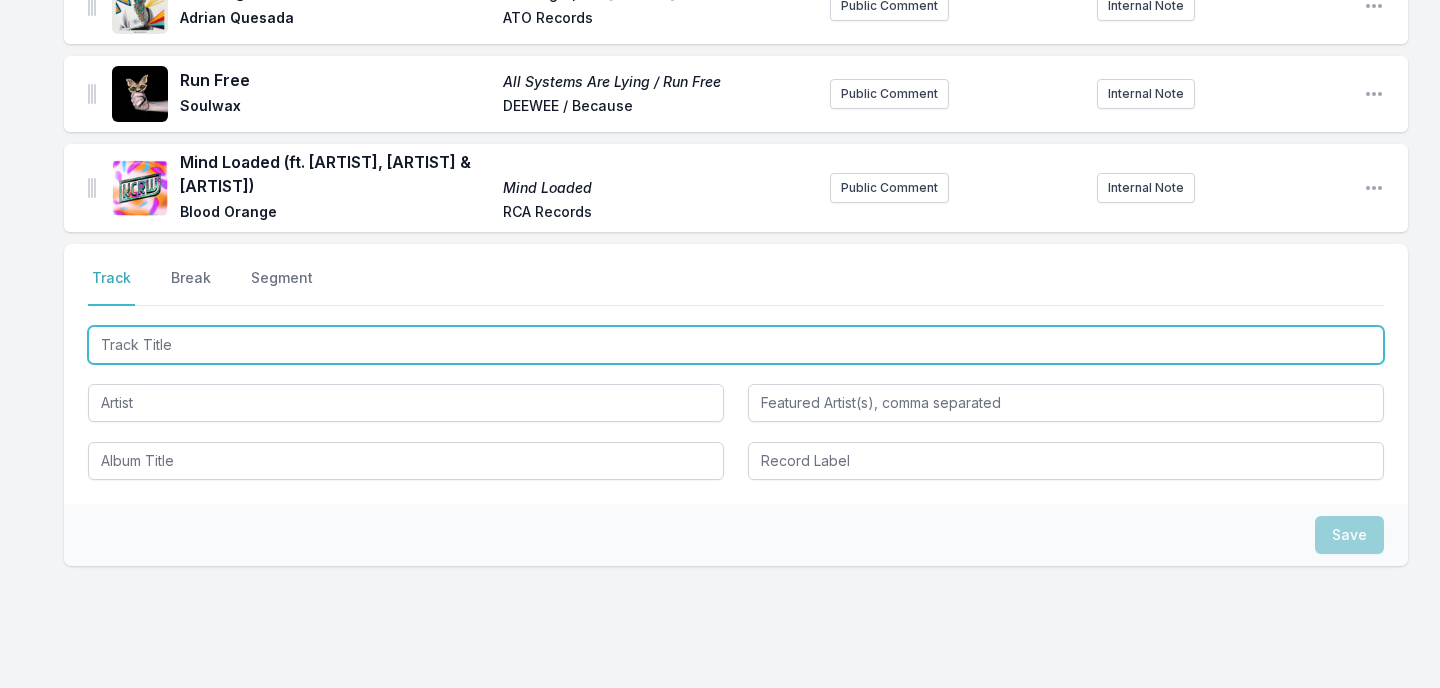 scroll, scrollTop: 420, scrollLeft: 0, axis: vertical 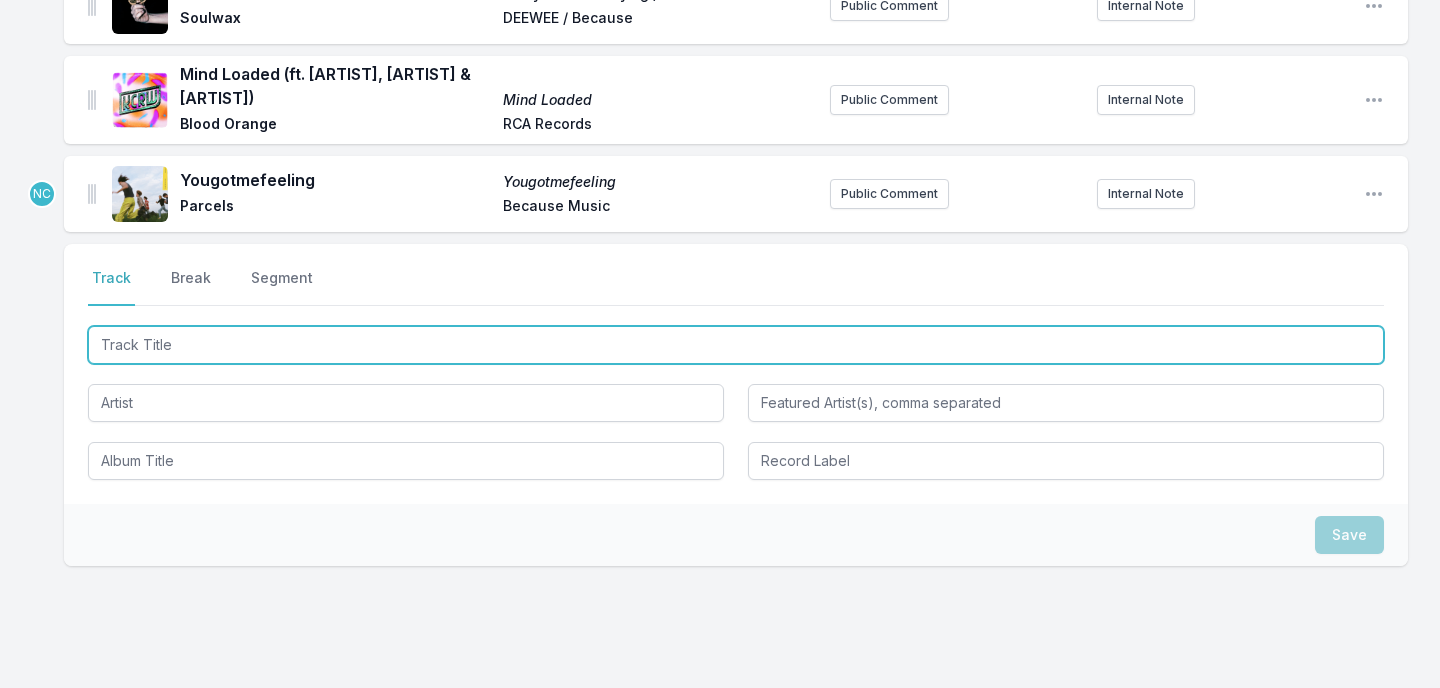 click at bounding box center (736, 345) 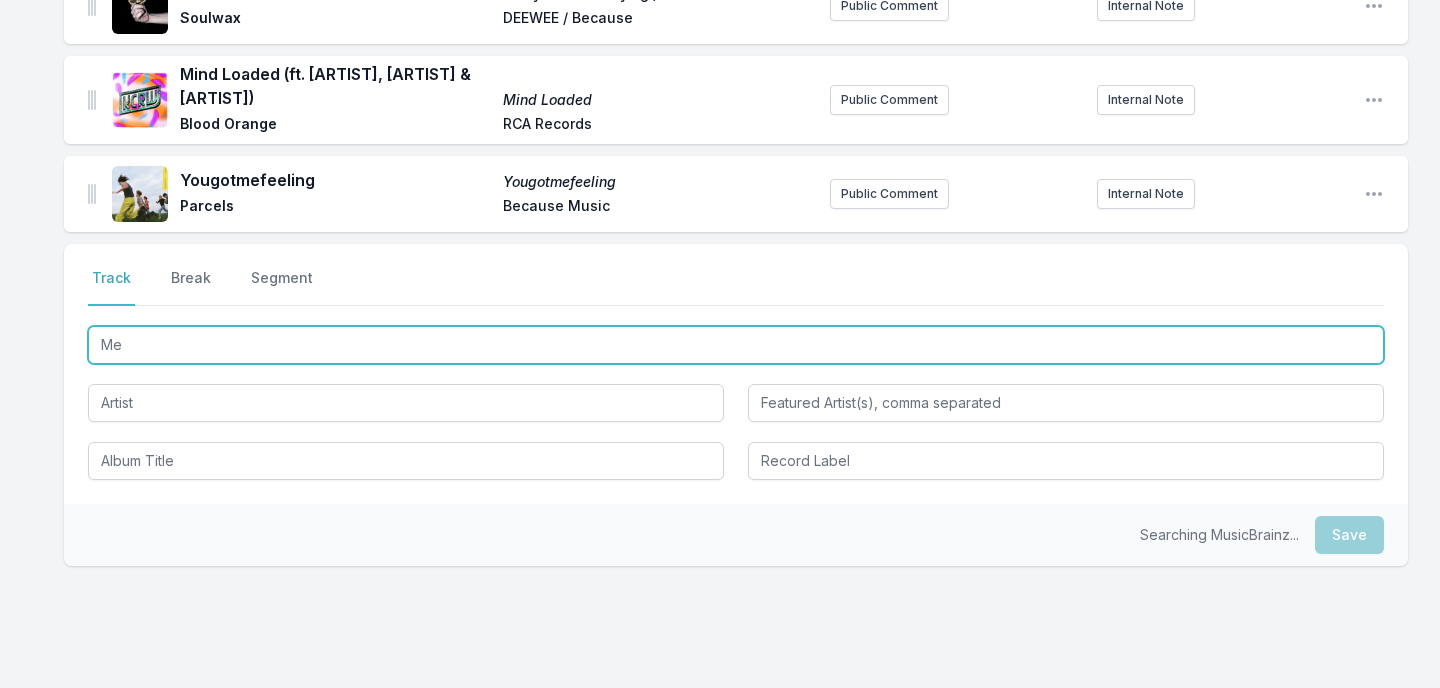 type on "M" 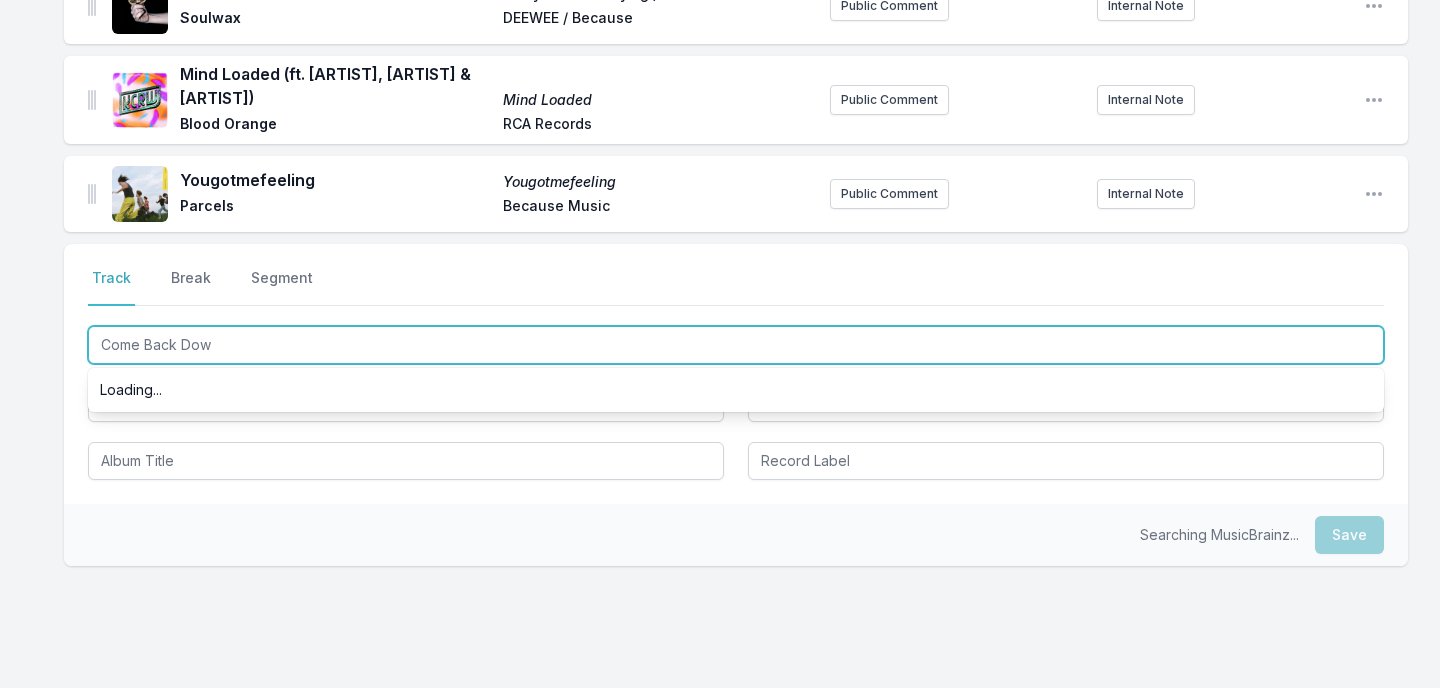 type on "Come Back Down" 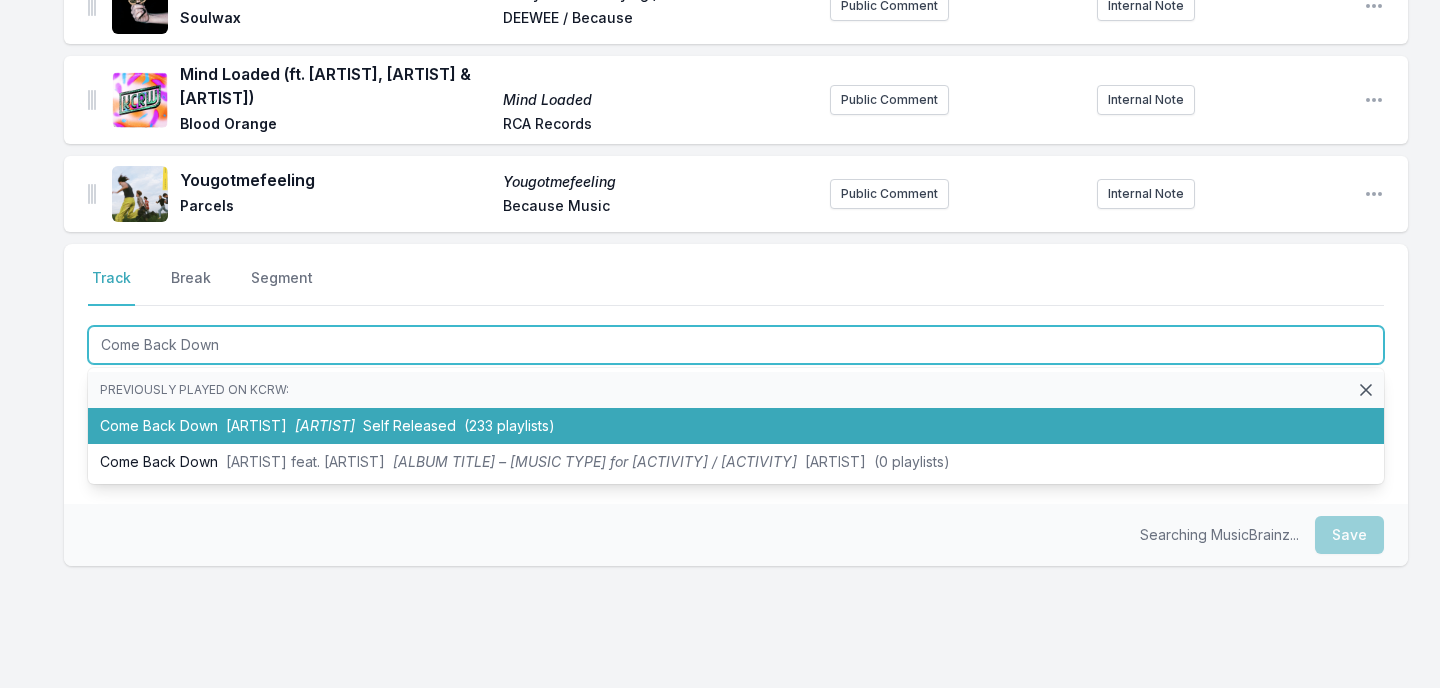 click on "(233 playlists)" at bounding box center [509, 425] 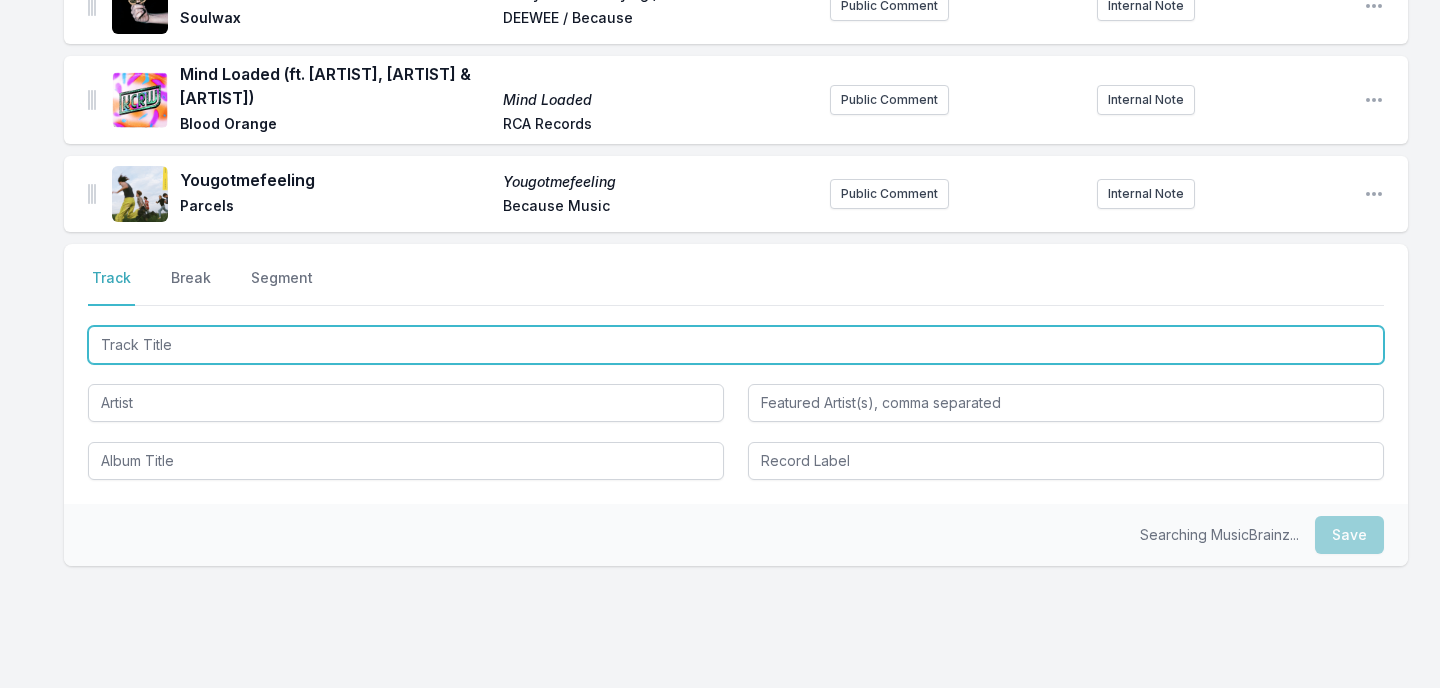 scroll, scrollTop: 508, scrollLeft: 0, axis: vertical 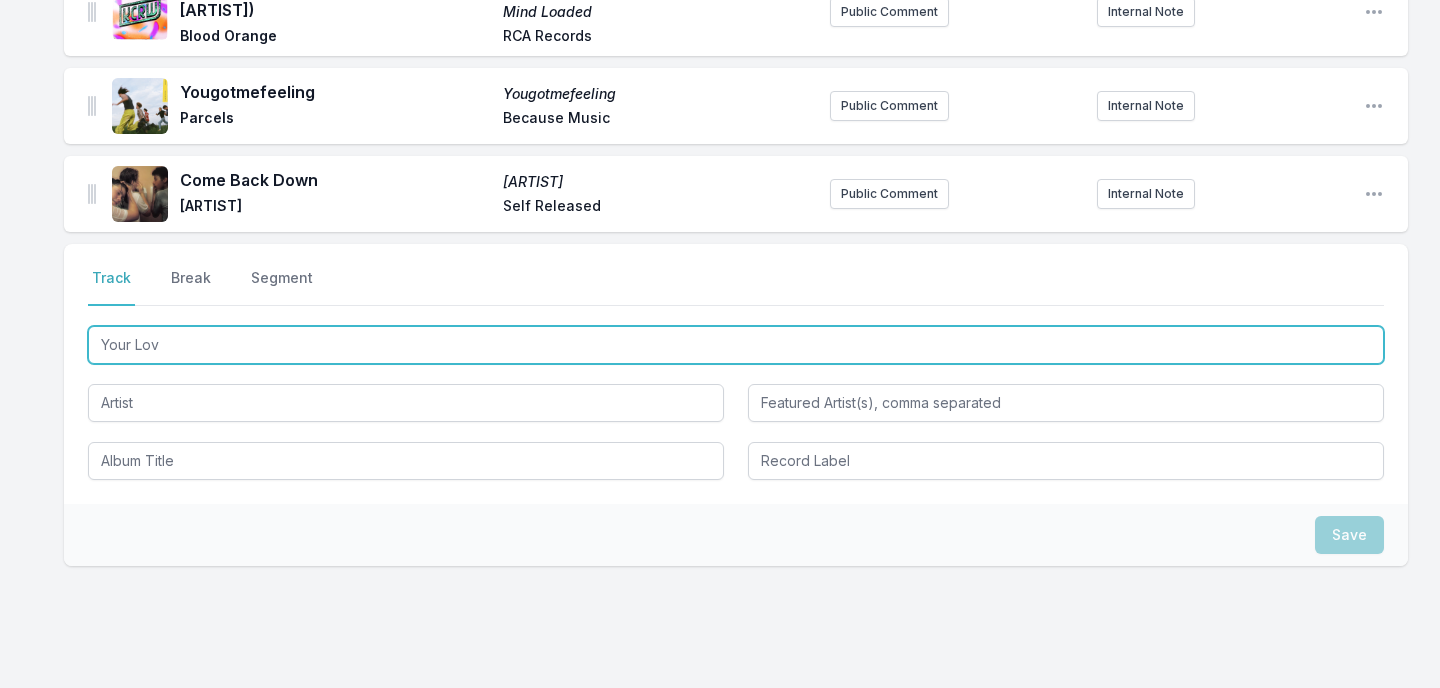 type on "Your Love" 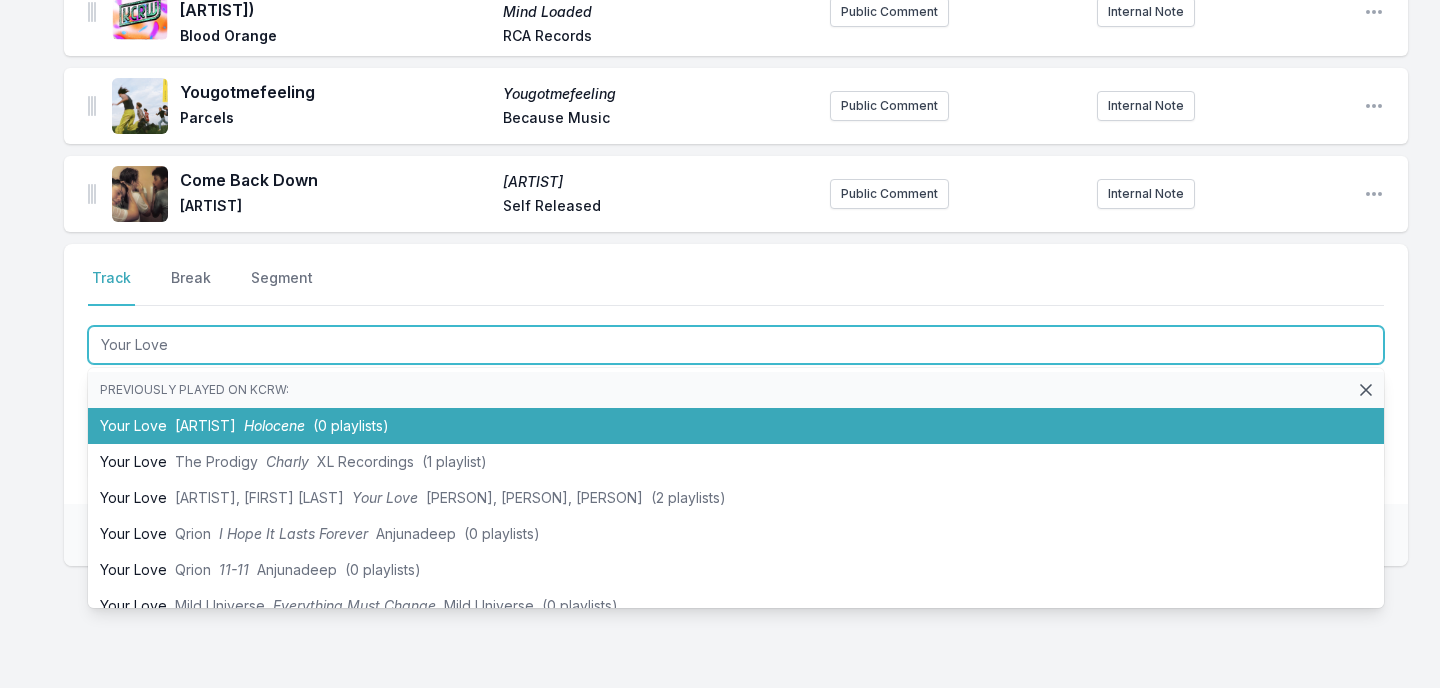 click on "[SONG TITLE] [ARTIST] ([PLAYLIST COUNT] playlists)" at bounding box center [736, 426] 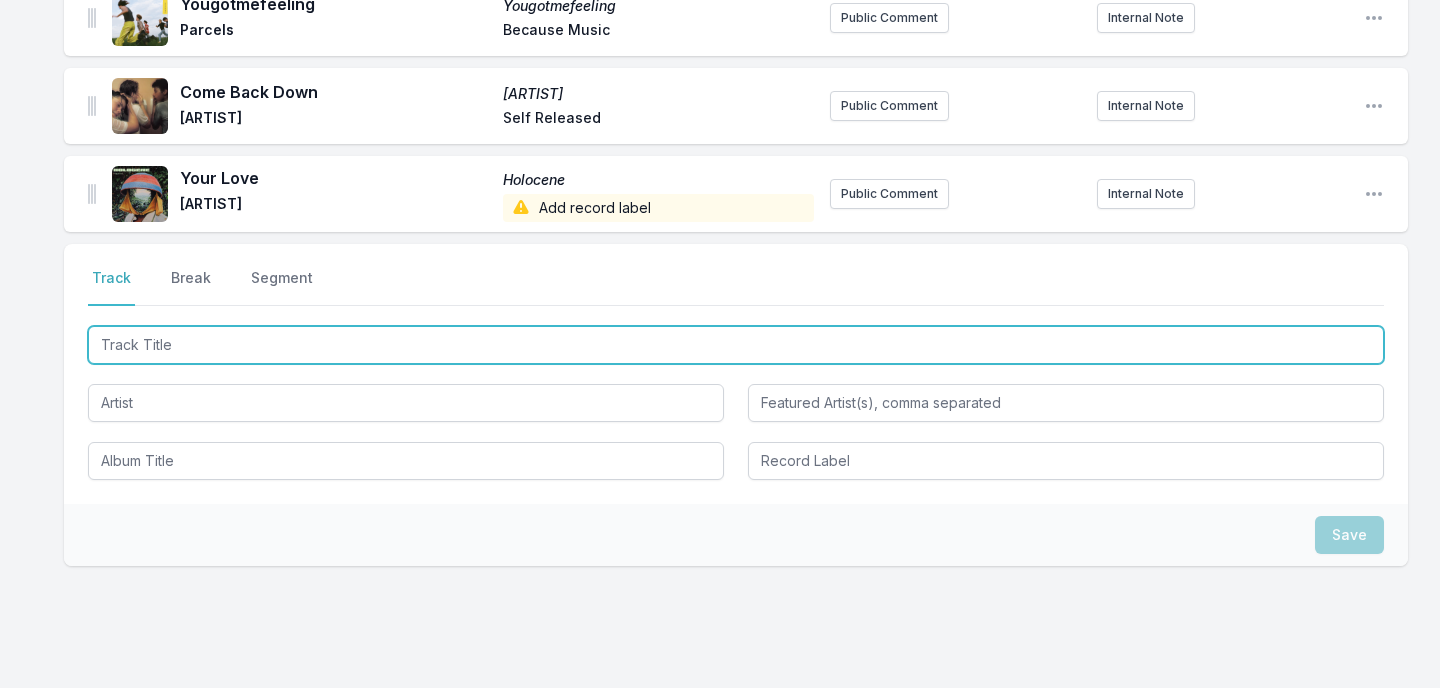 scroll, scrollTop: 648, scrollLeft: 0, axis: vertical 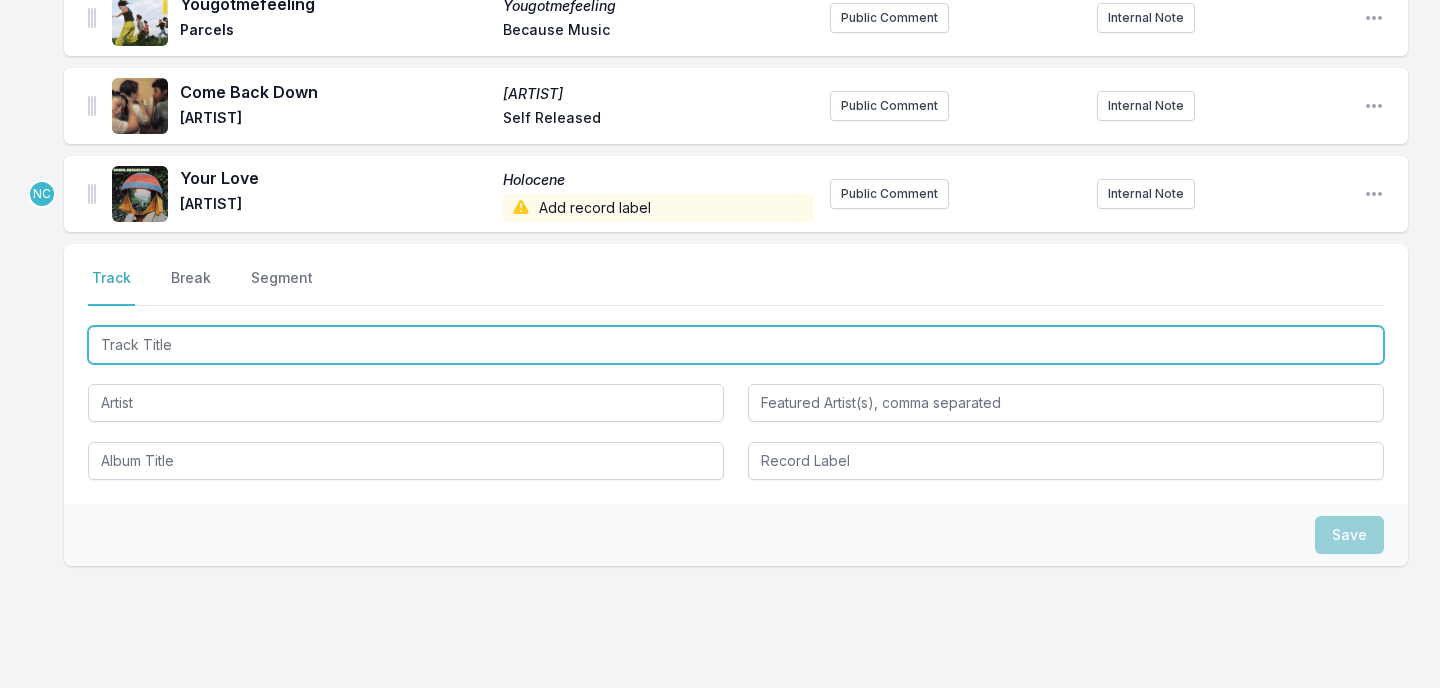 click at bounding box center [736, 345] 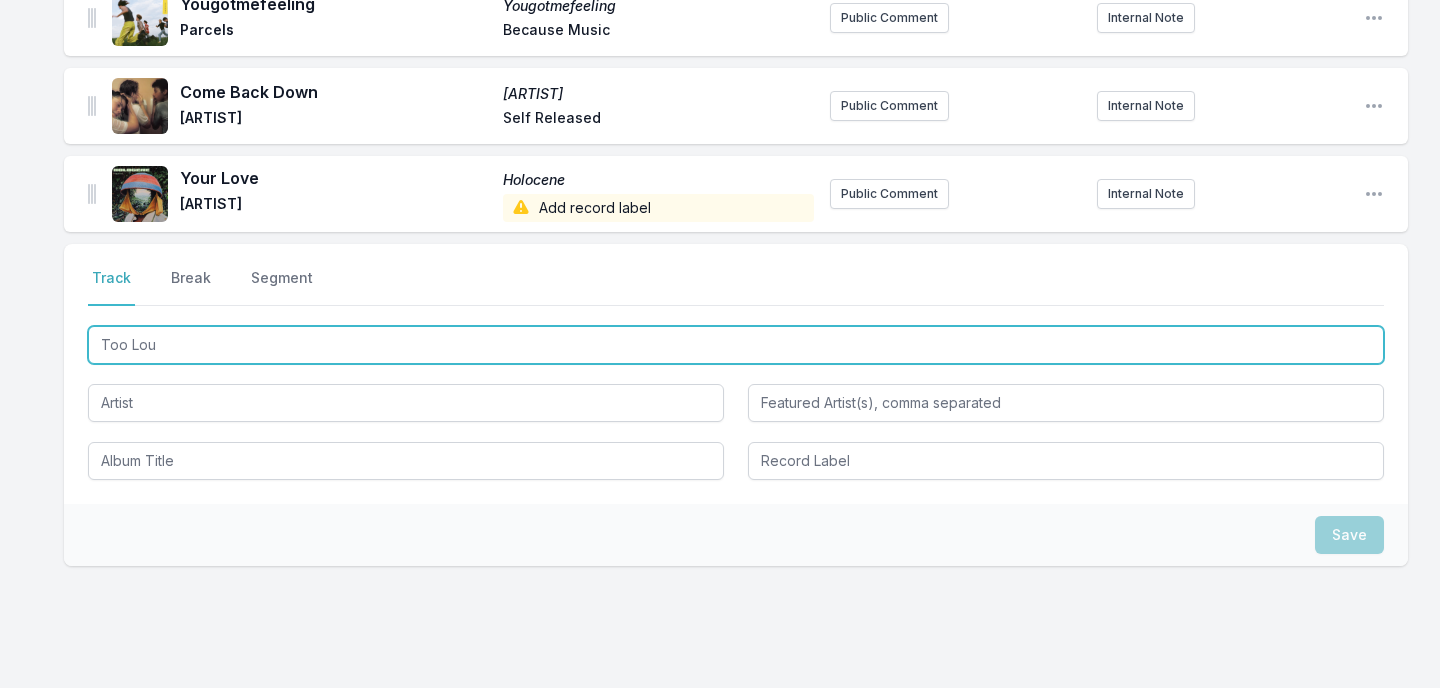type on "Too Loud" 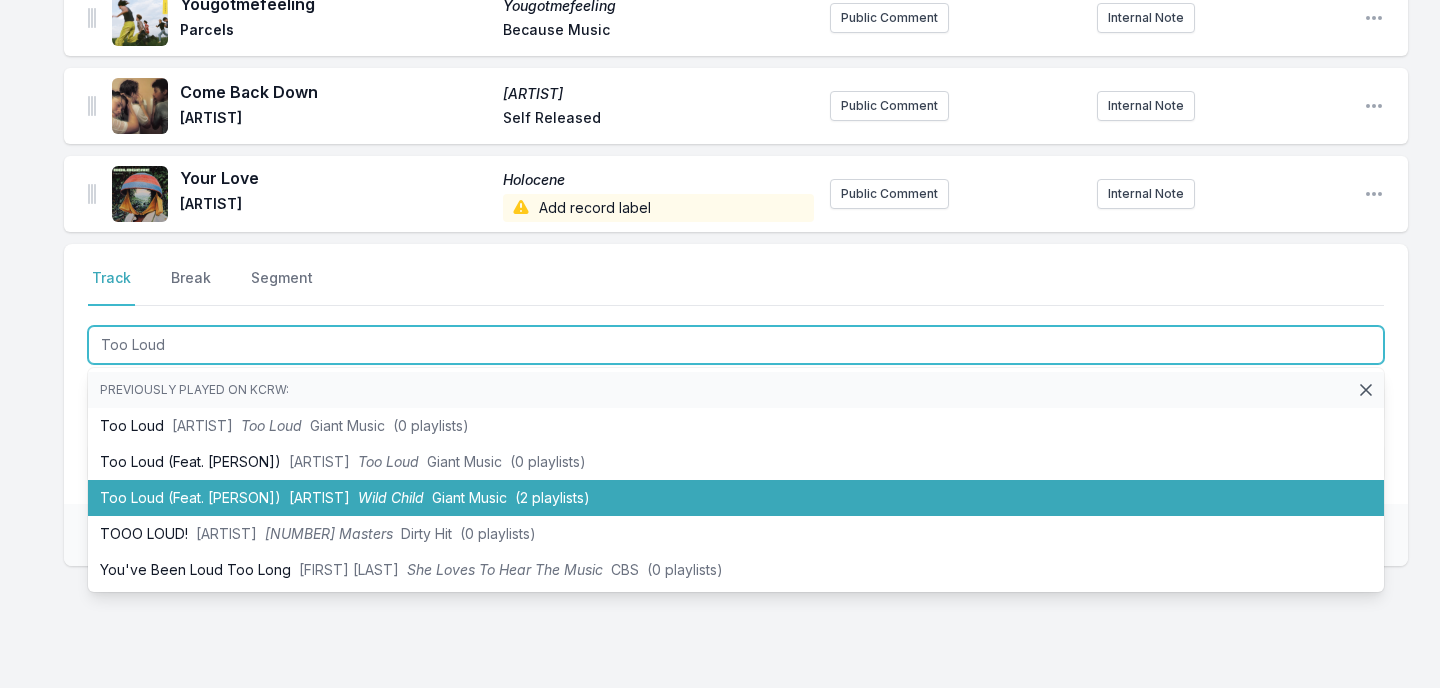 click on "Wild Child" at bounding box center [391, 497] 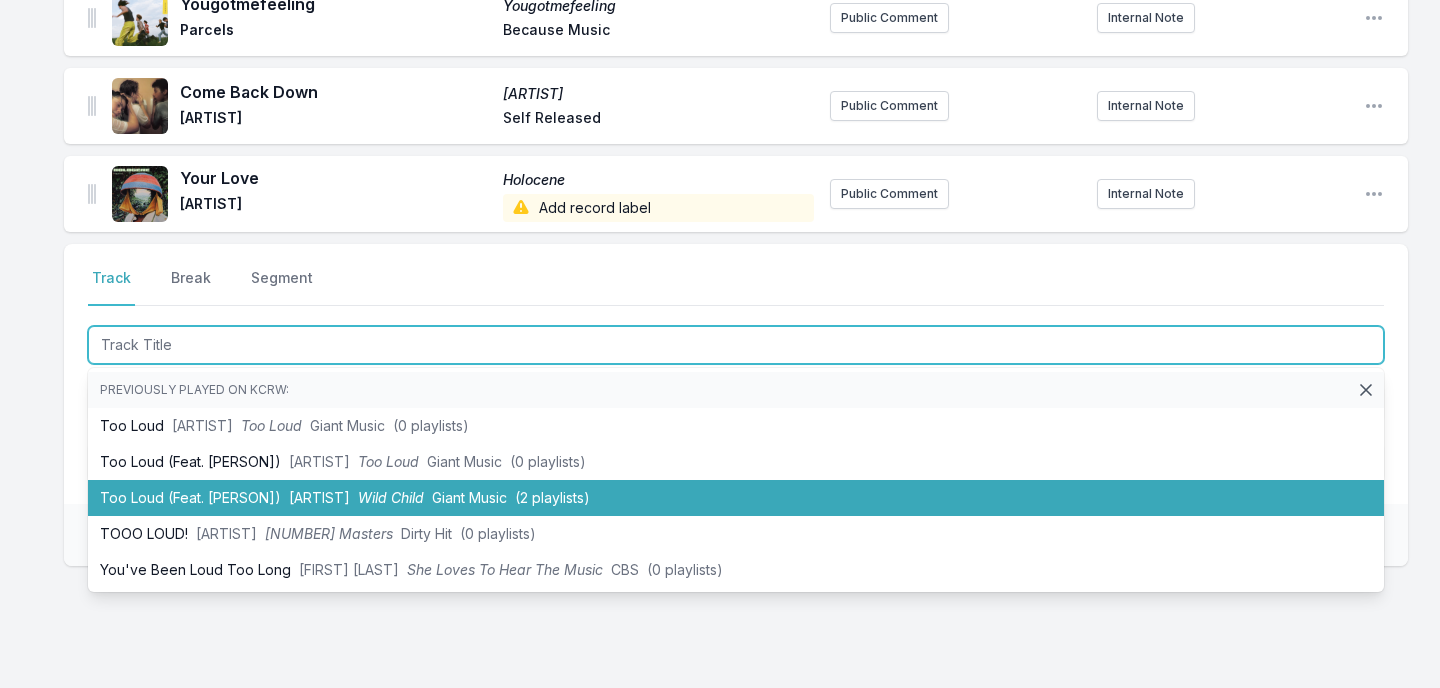 scroll, scrollTop: 736, scrollLeft: 0, axis: vertical 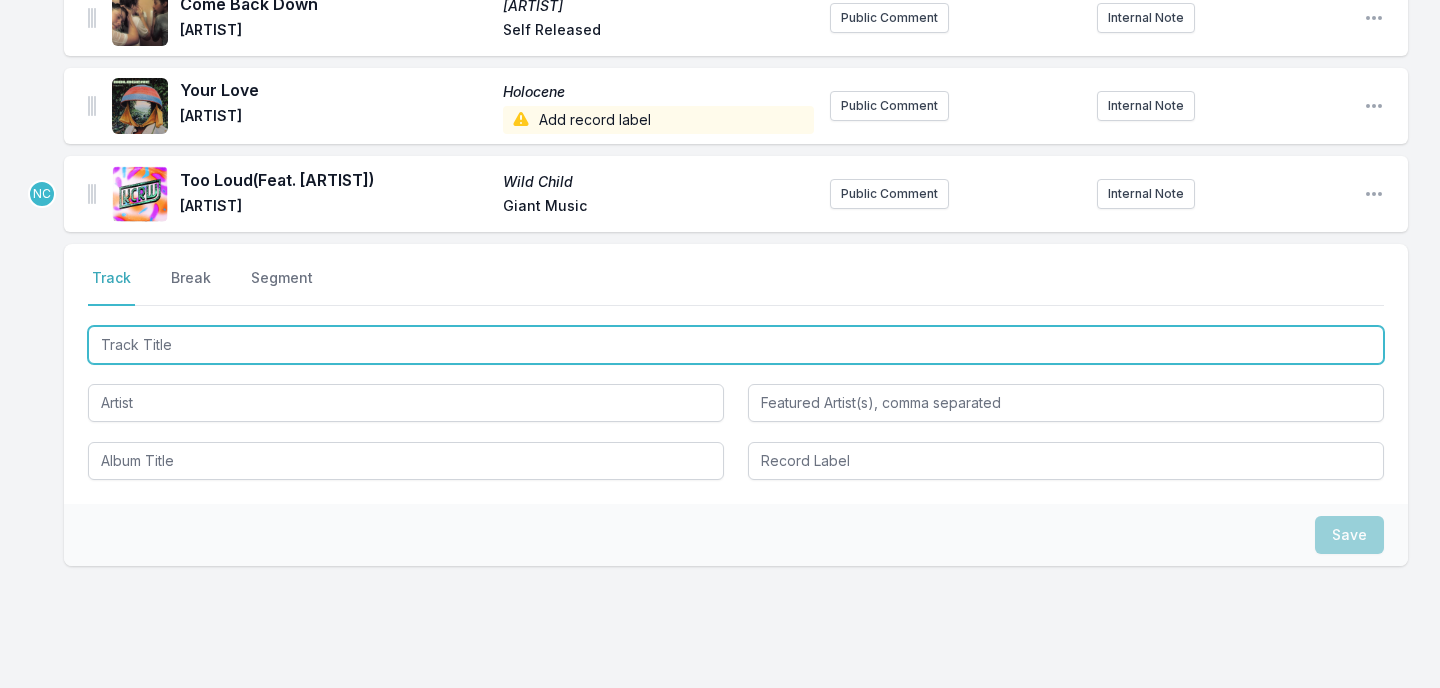 click at bounding box center [736, 345] 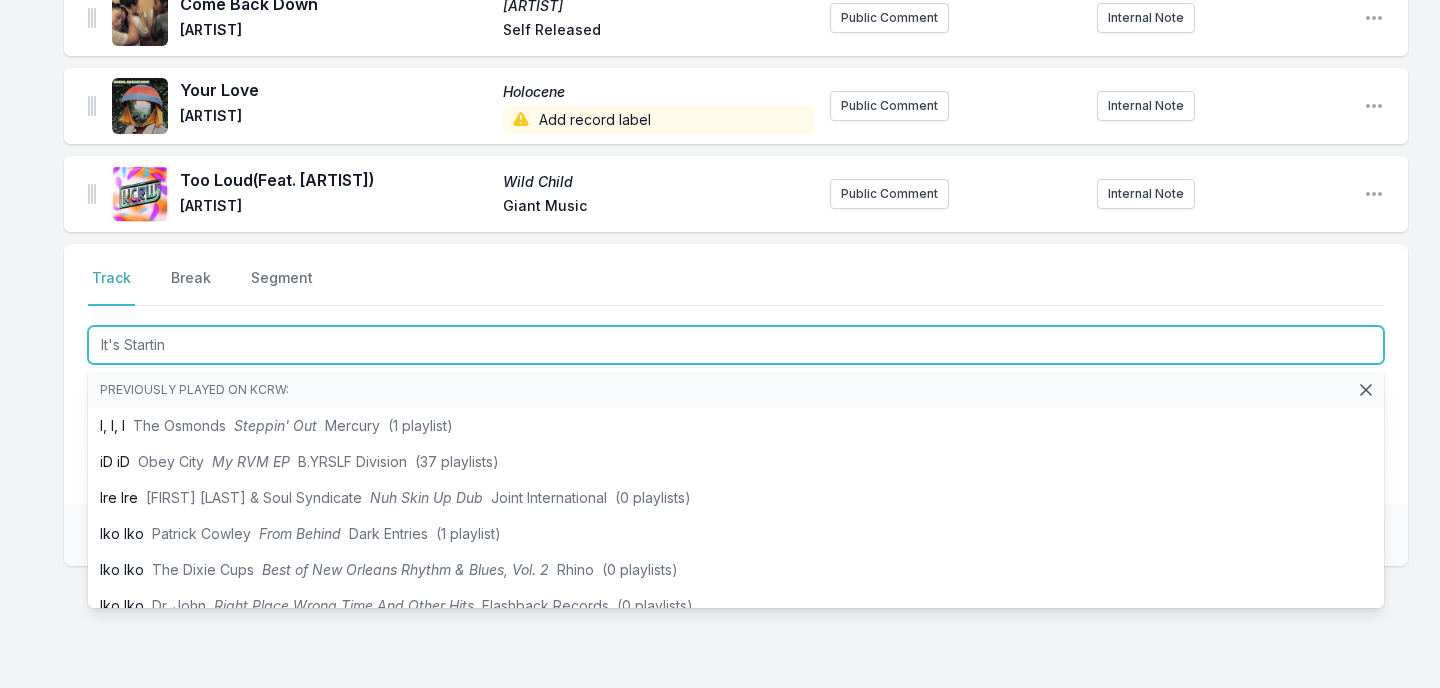 type on "It's Starting" 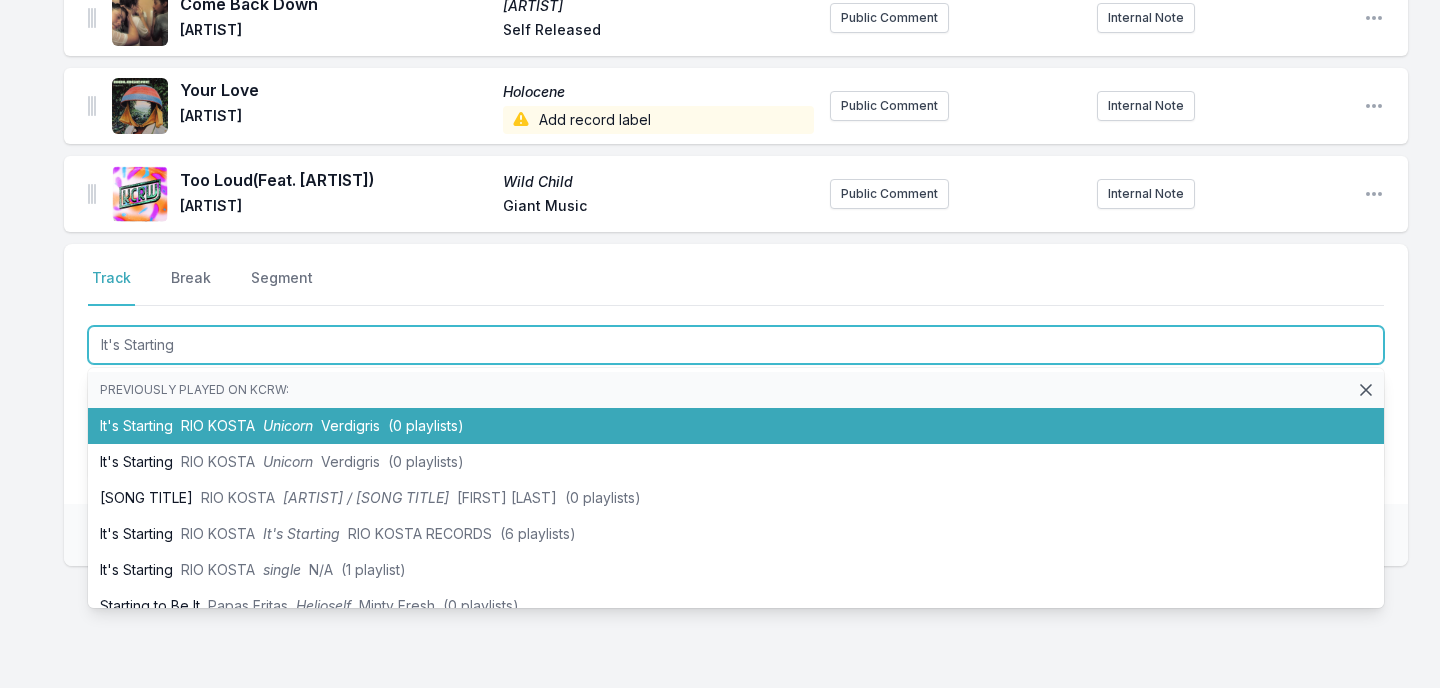 click on "It's Starting [PERSON] [PERSON] ([PERSON] playlists)" at bounding box center [736, 426] 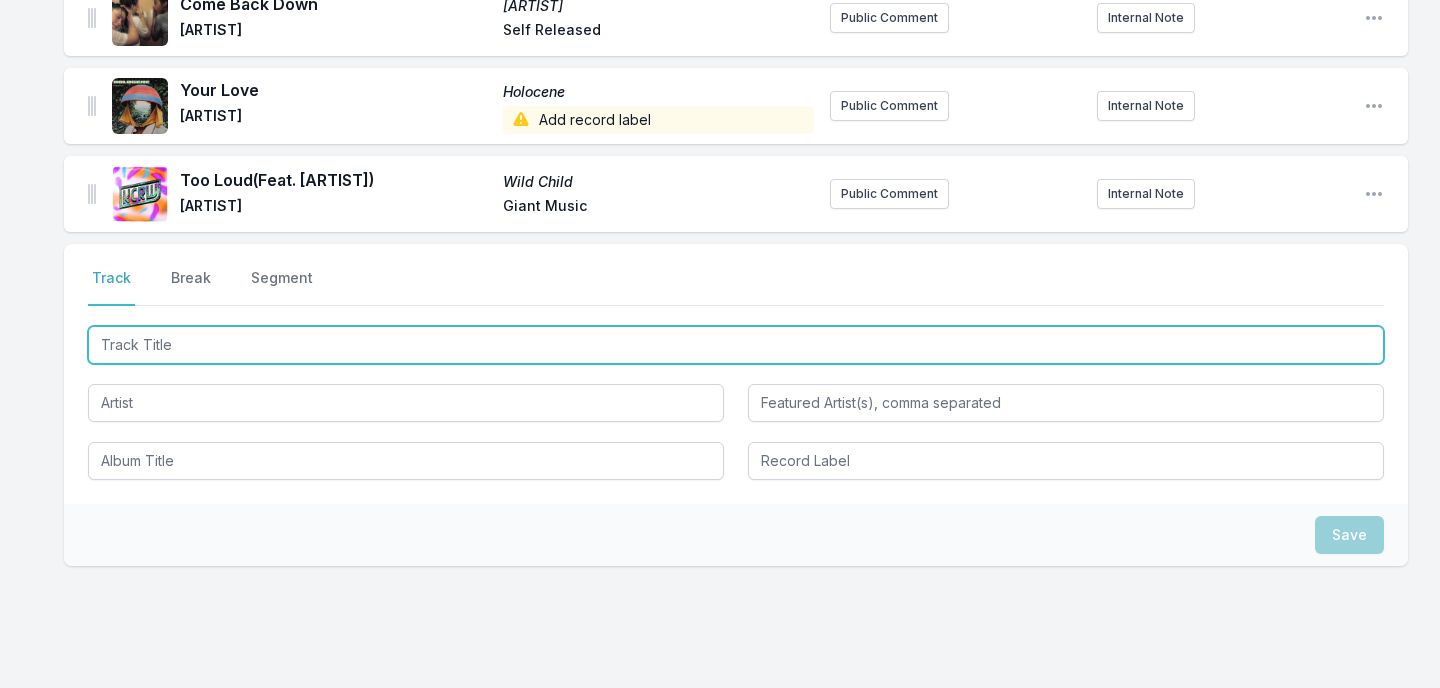 scroll, scrollTop: 824, scrollLeft: 0, axis: vertical 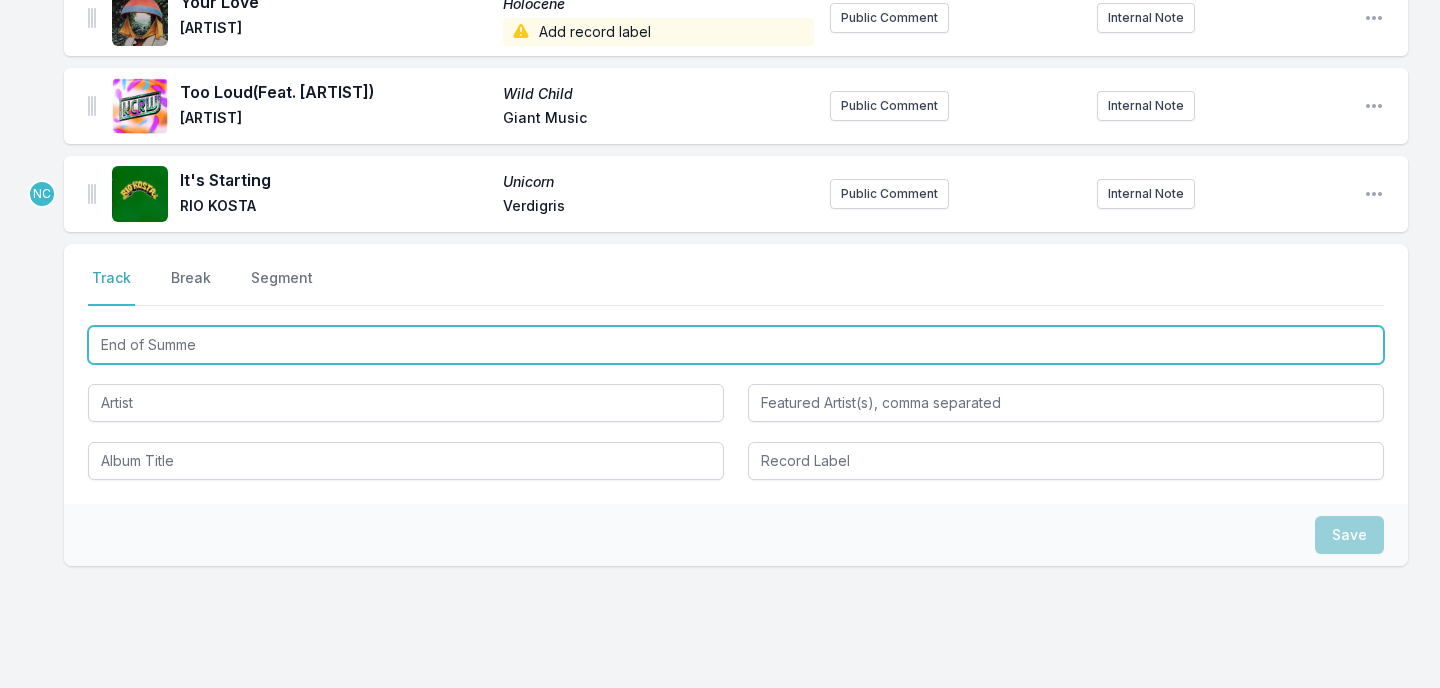 type on "End of Summer" 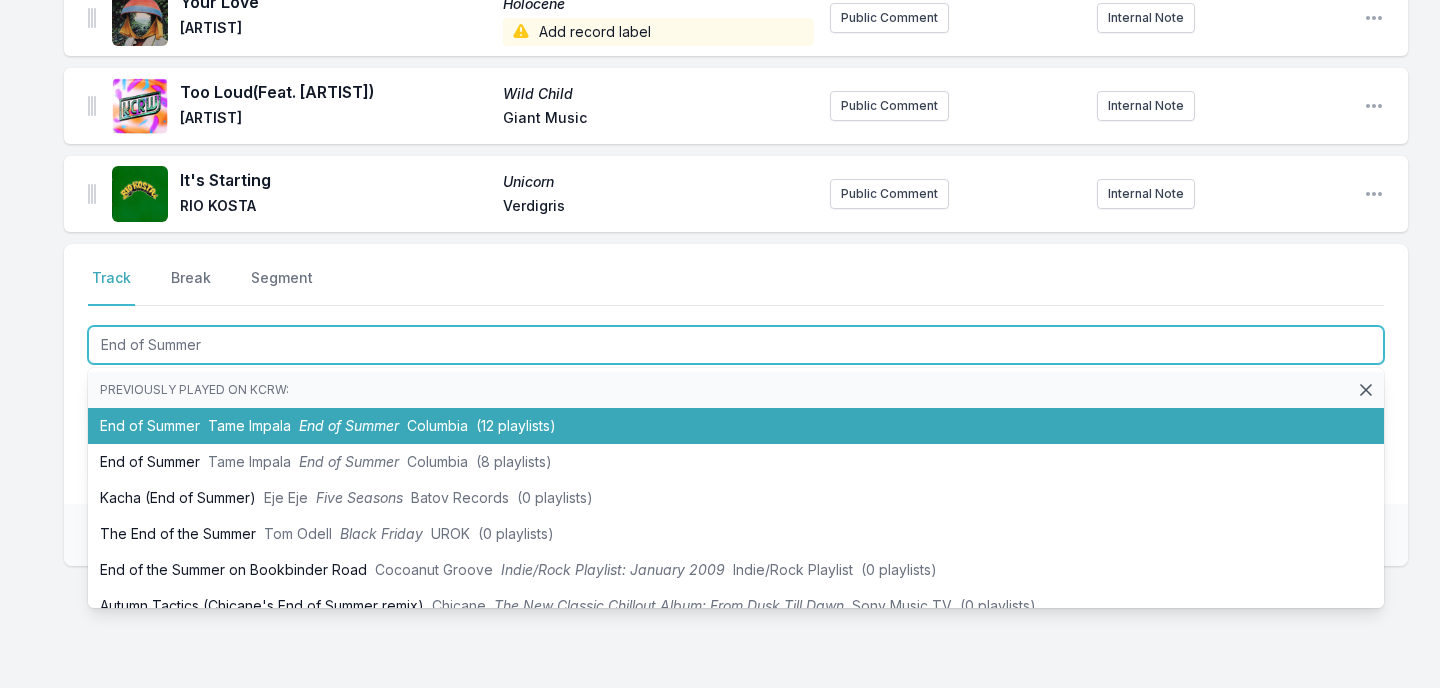 click on "End of Summer" at bounding box center [349, 425] 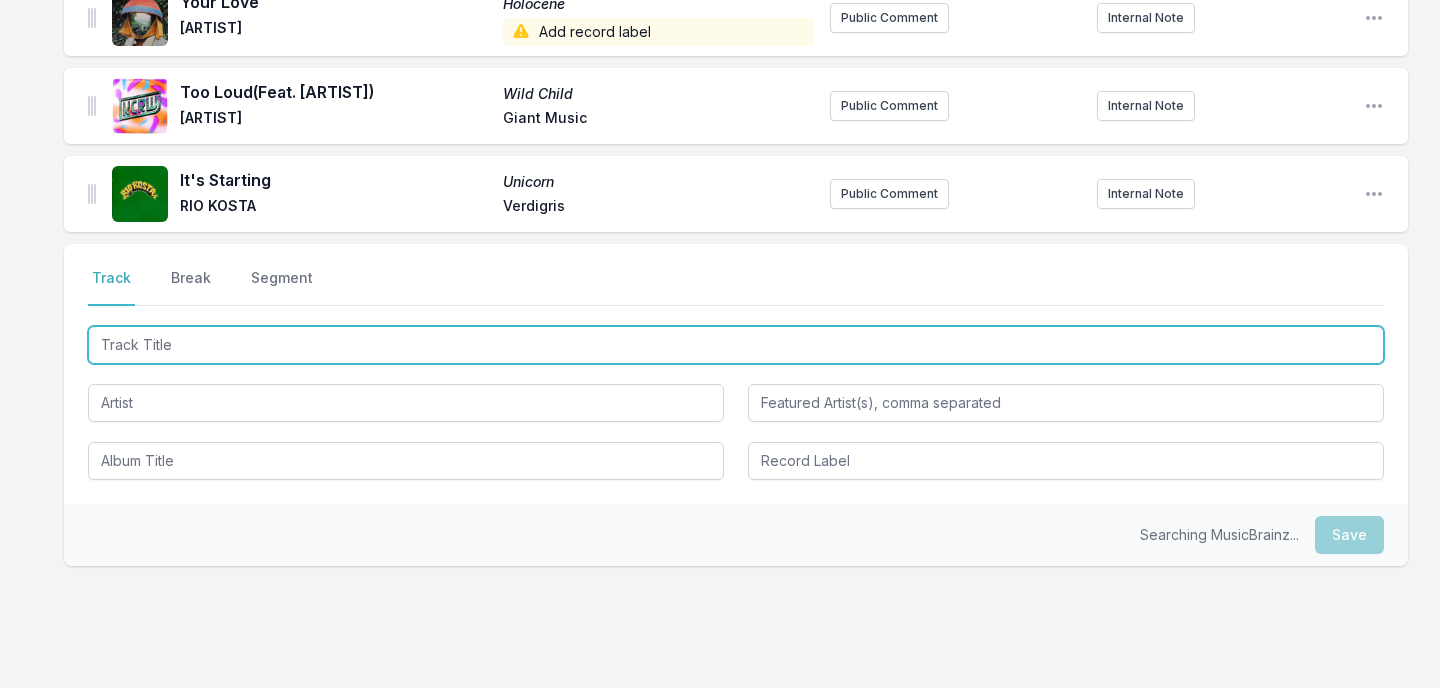 scroll, scrollTop: 912, scrollLeft: 0, axis: vertical 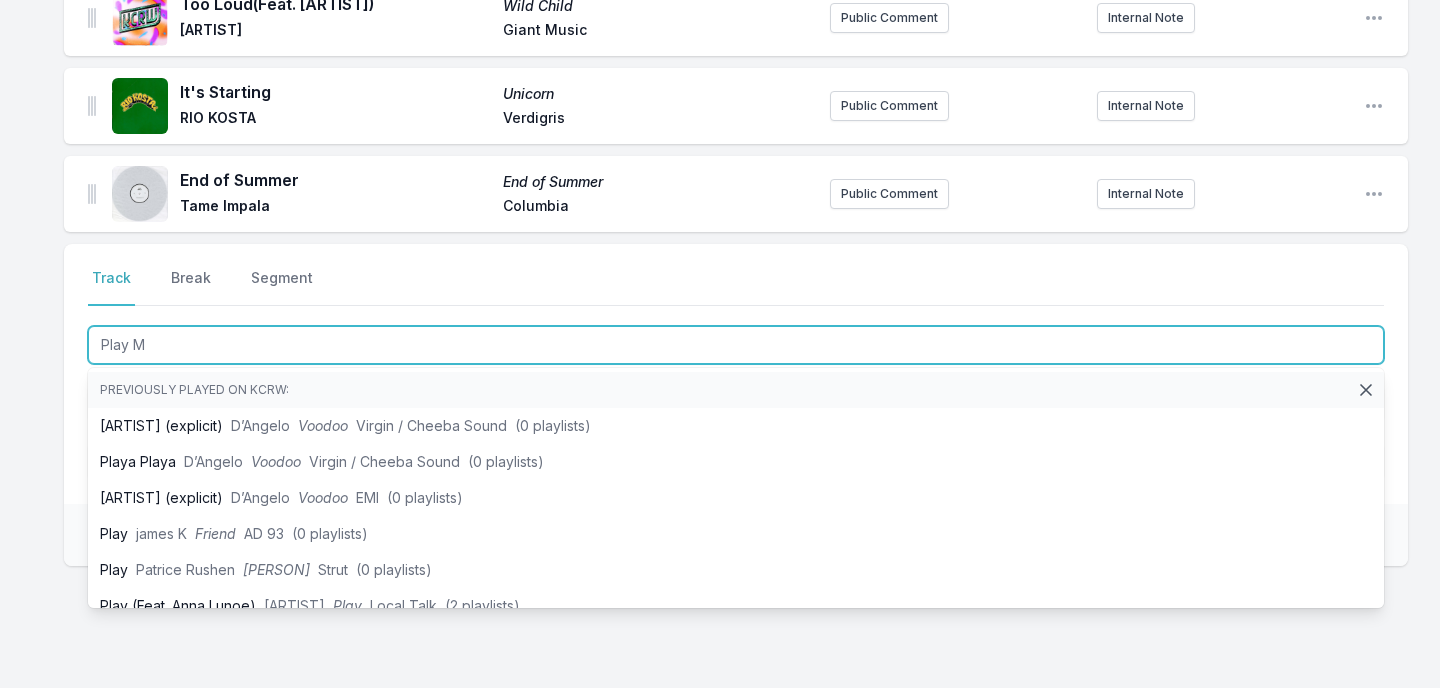 type on "Play Me" 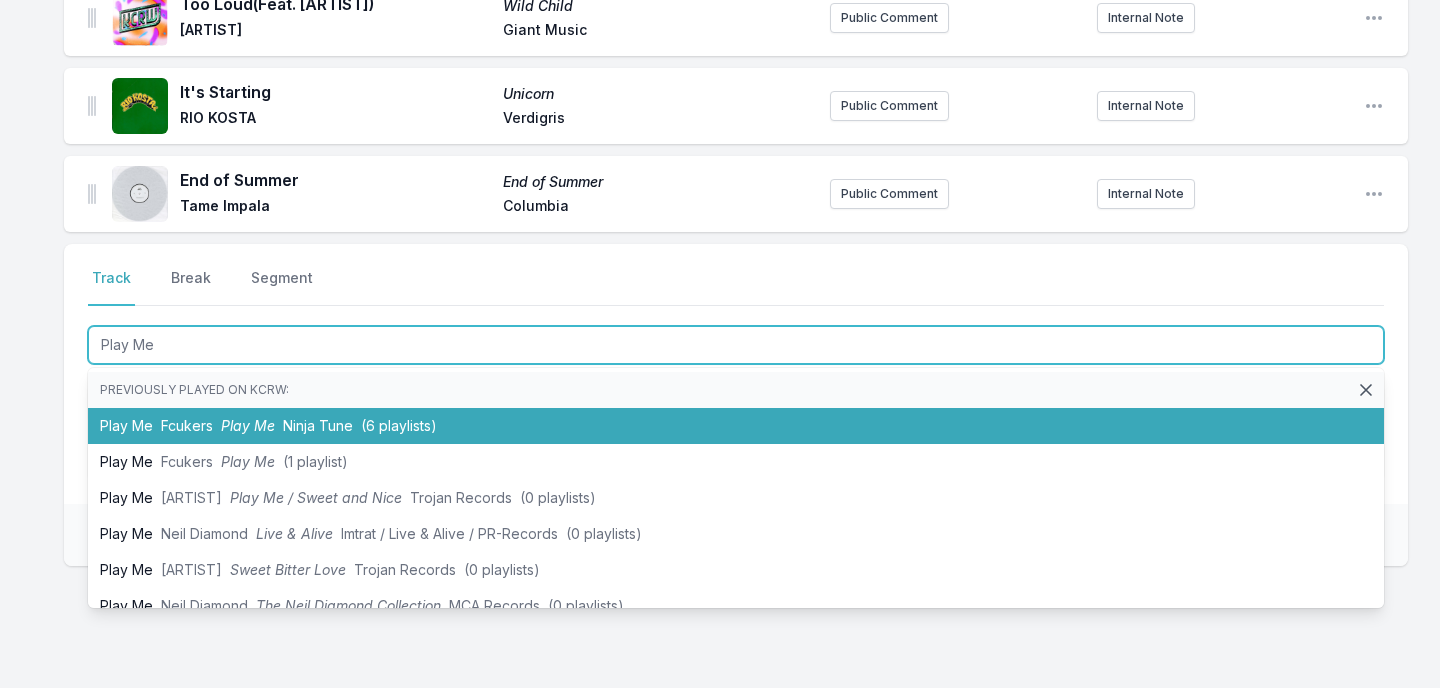 click on "Play Me Fcukers Play Me [ARTIST] (6 playlists)" at bounding box center [736, 426] 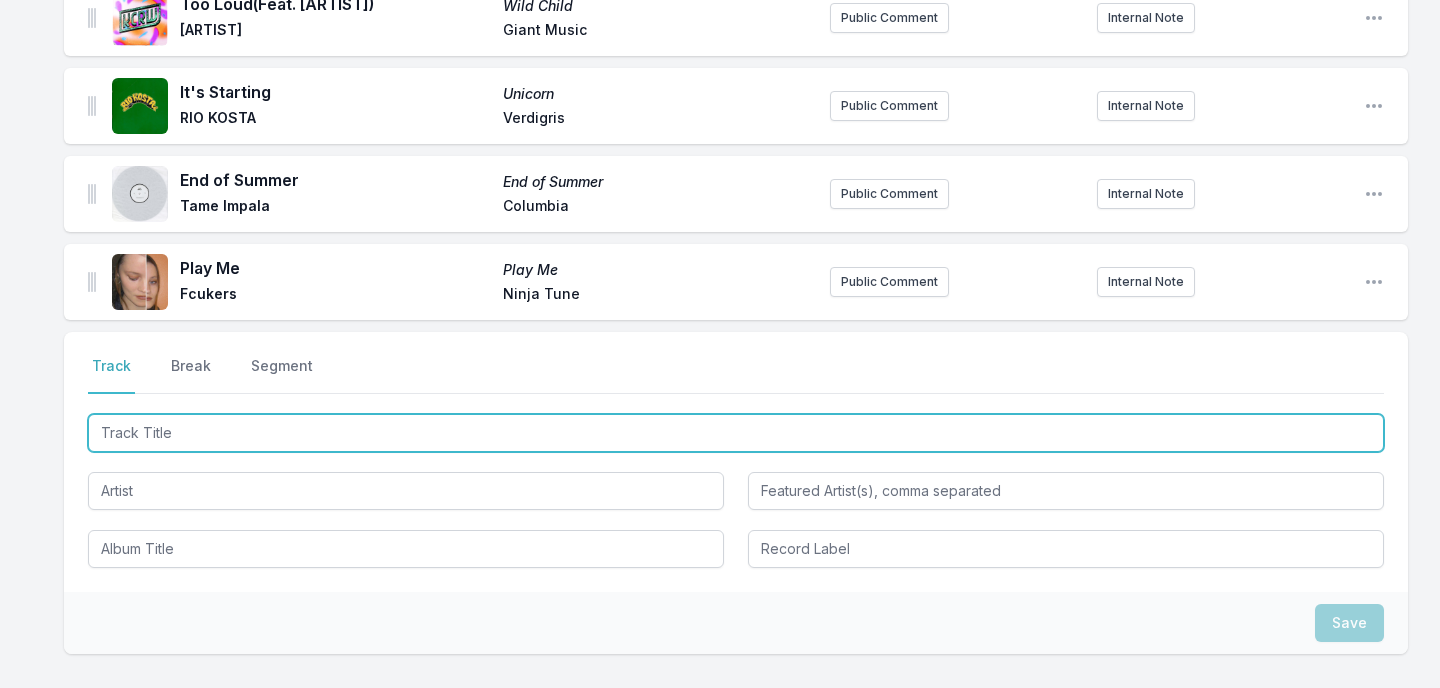 scroll, scrollTop: 1000, scrollLeft: 0, axis: vertical 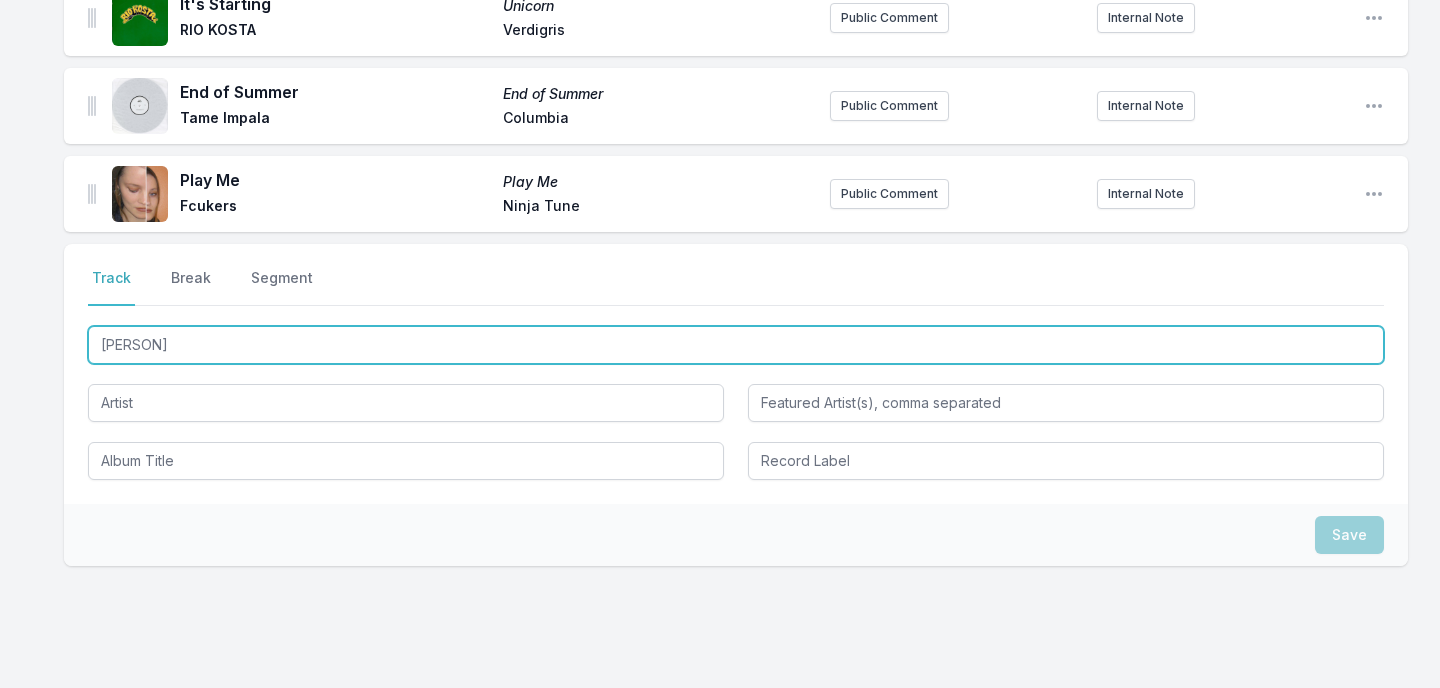 type on "[SONG TITLE]" 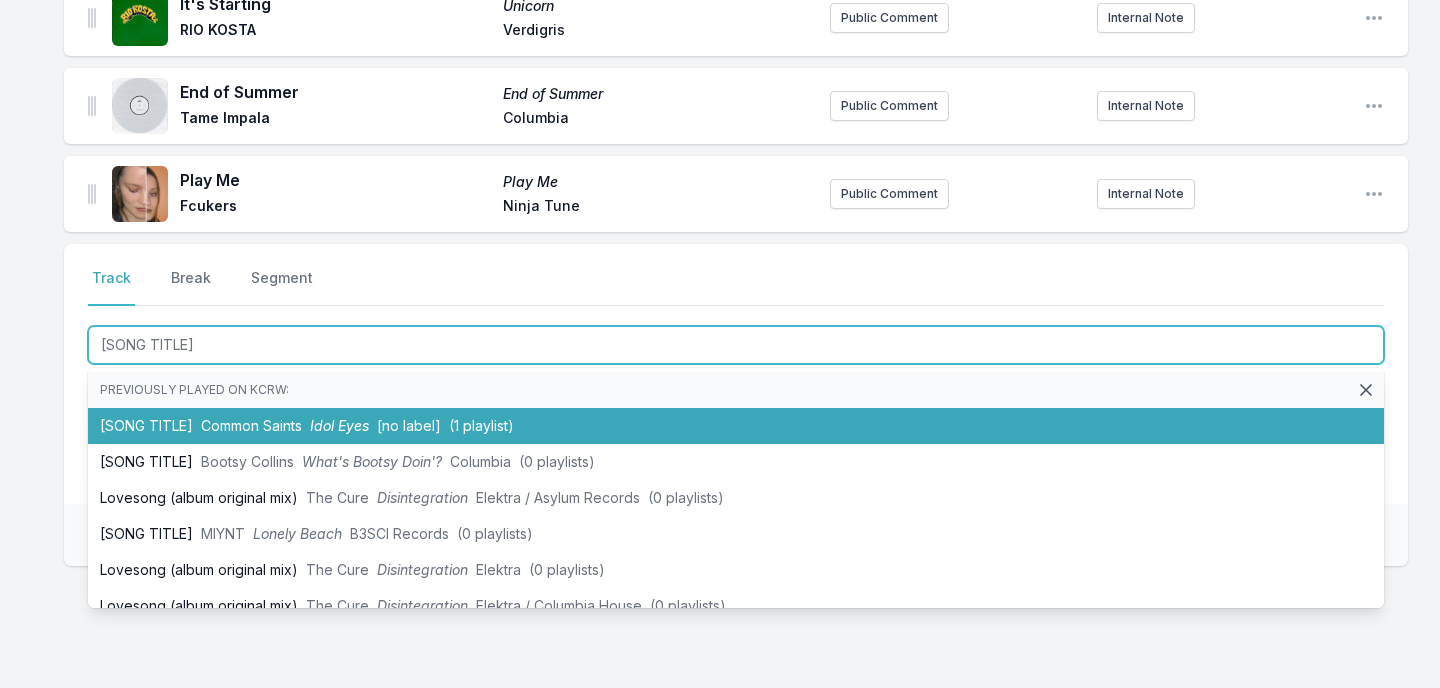 click on "[PERSON] [PERSON] [PERSON] [no label] ([PERSON] playlist)" at bounding box center [736, 426] 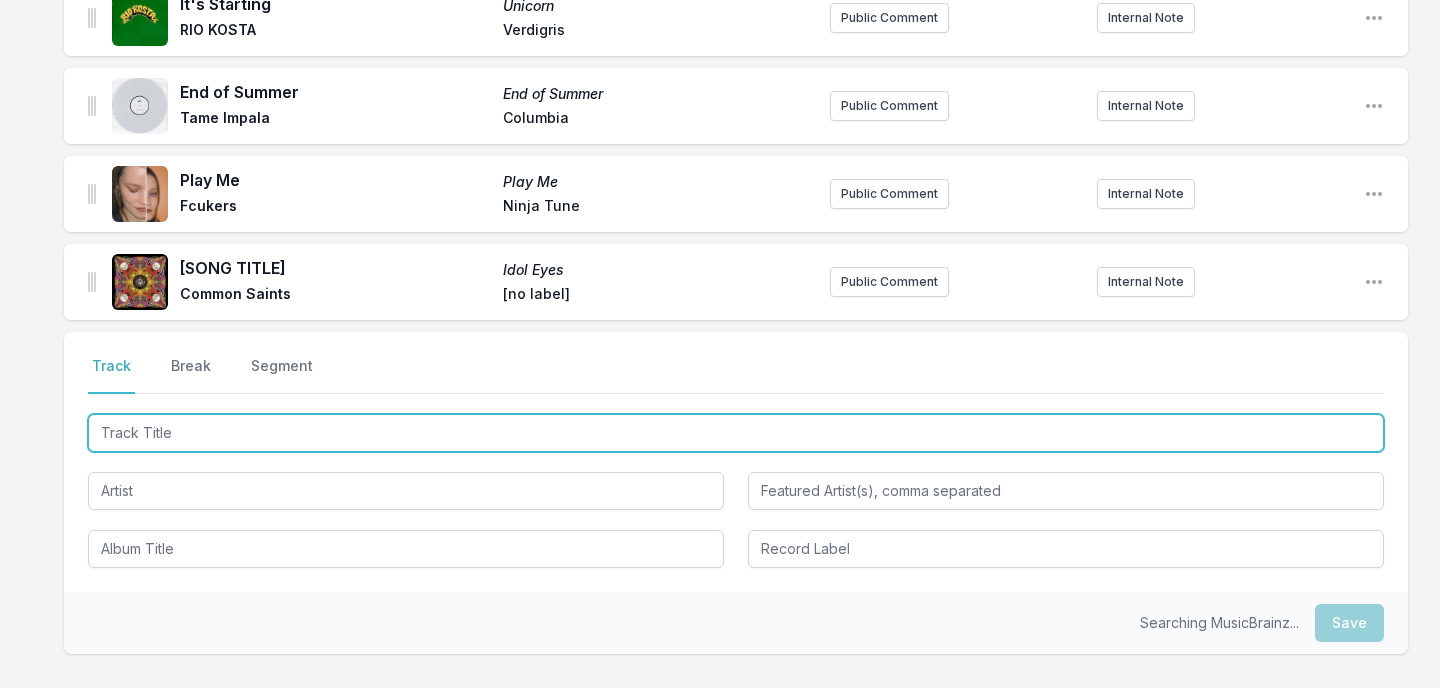scroll, scrollTop: 1088, scrollLeft: 0, axis: vertical 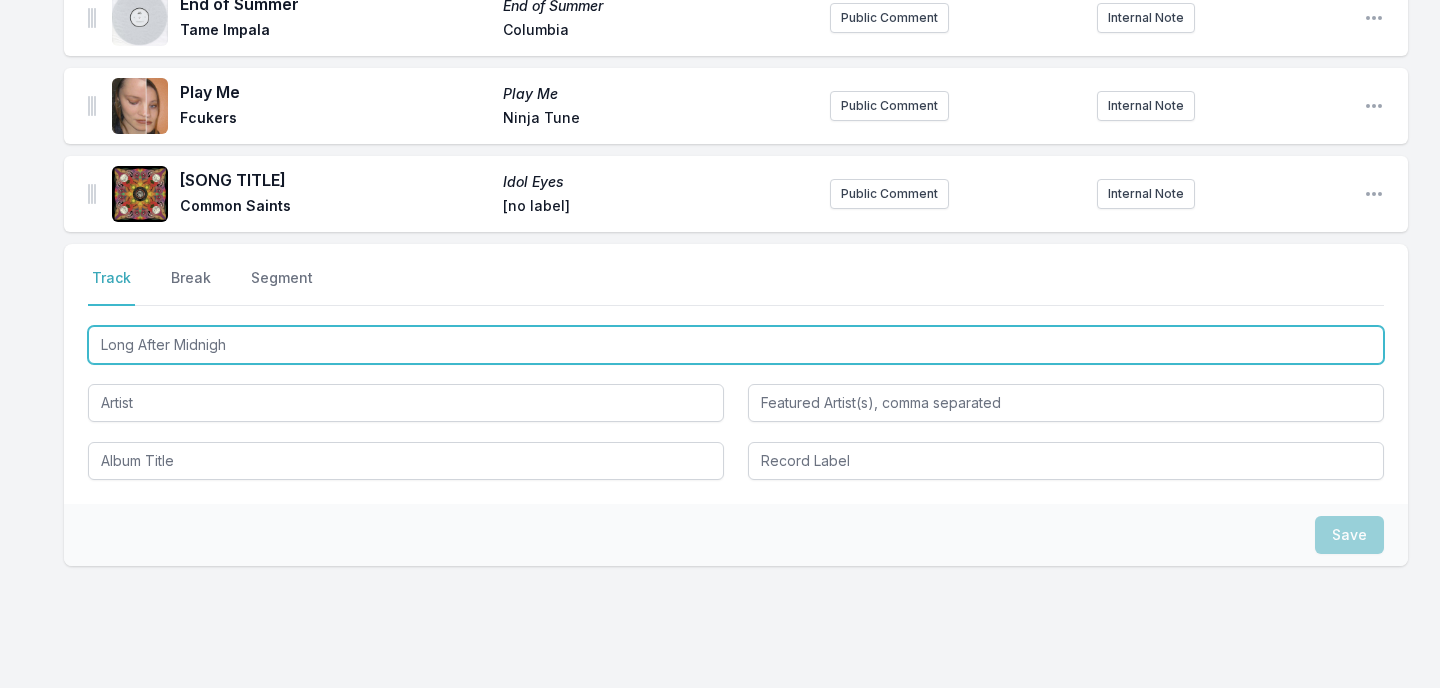 type on "Long After Midnight" 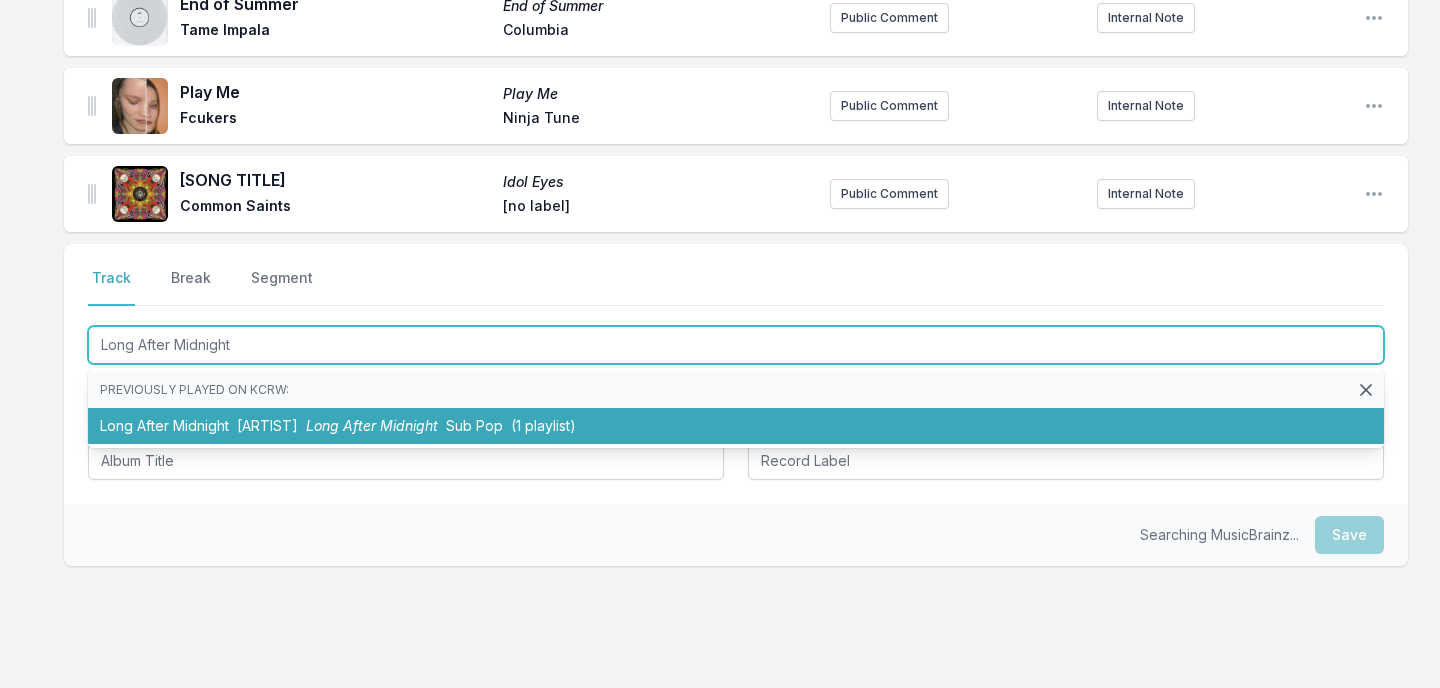 click on "[ARTIST]" at bounding box center [267, 425] 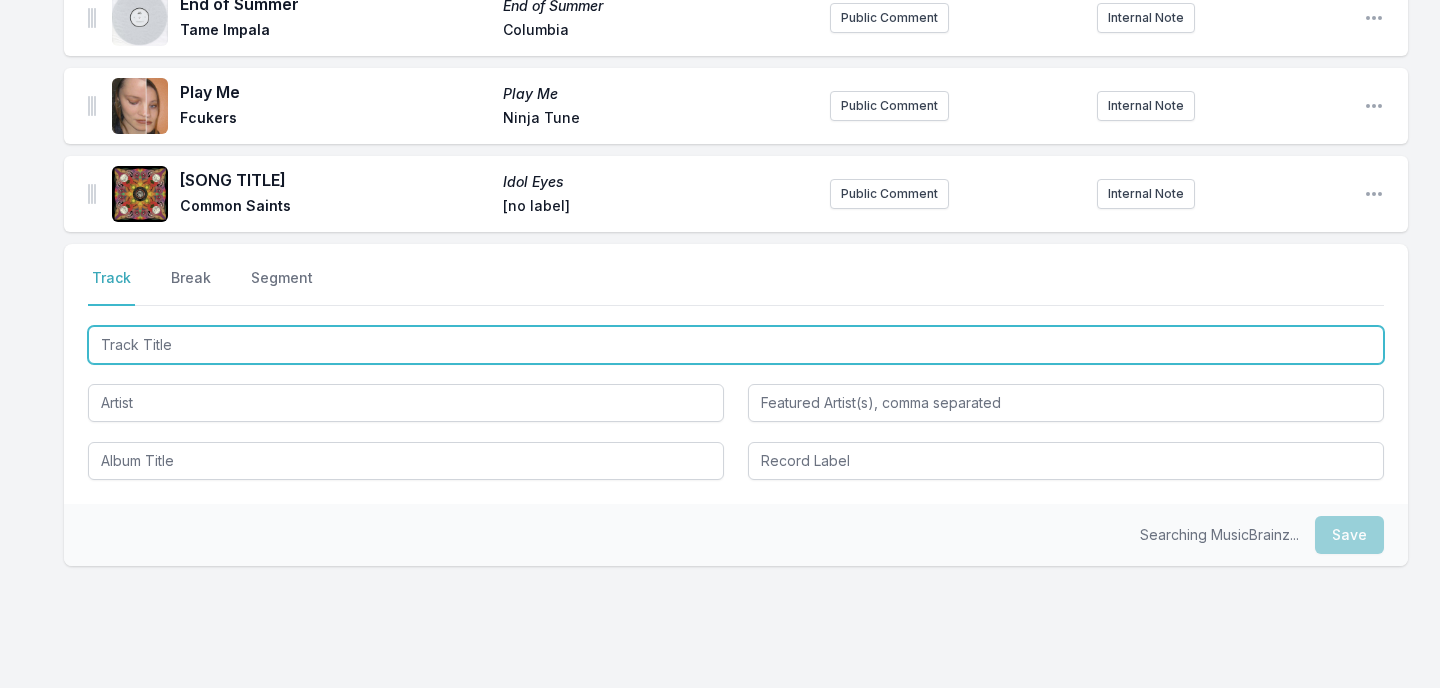 scroll, scrollTop: 1176, scrollLeft: 0, axis: vertical 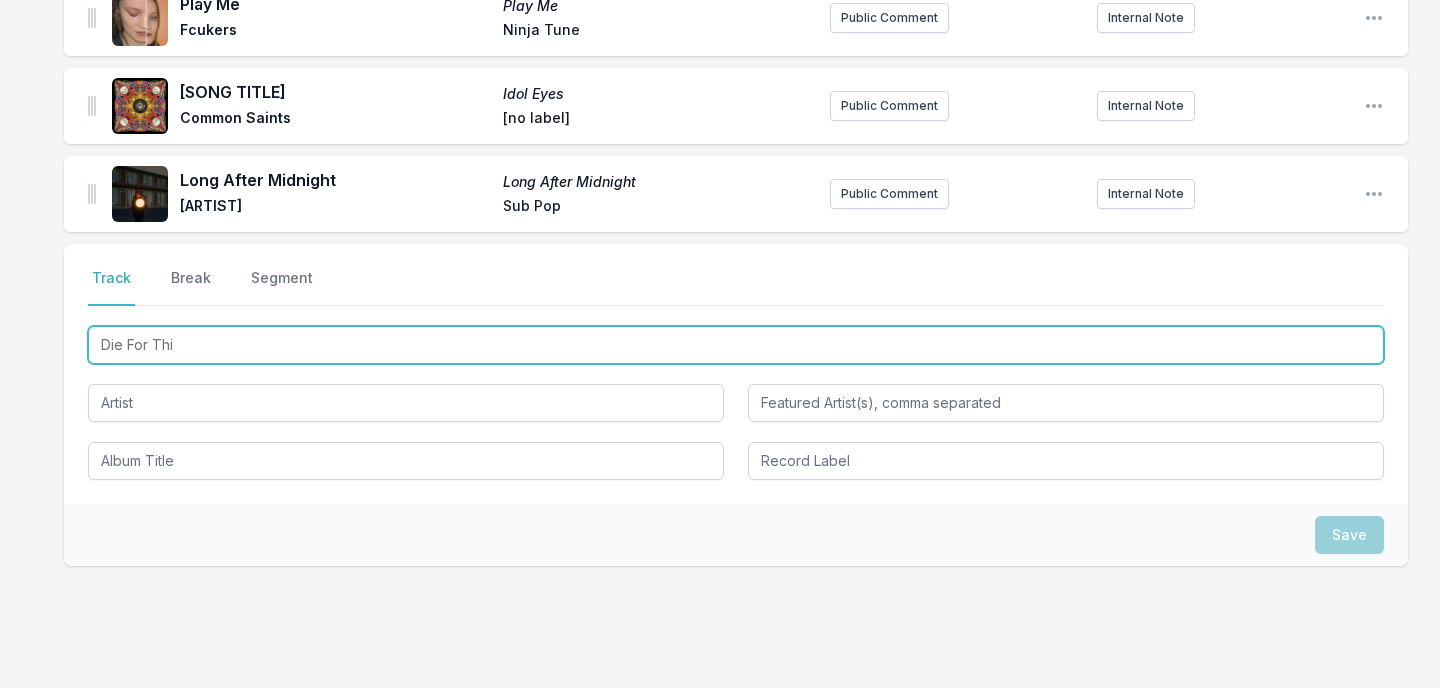 type on "[SONG TITLE]" 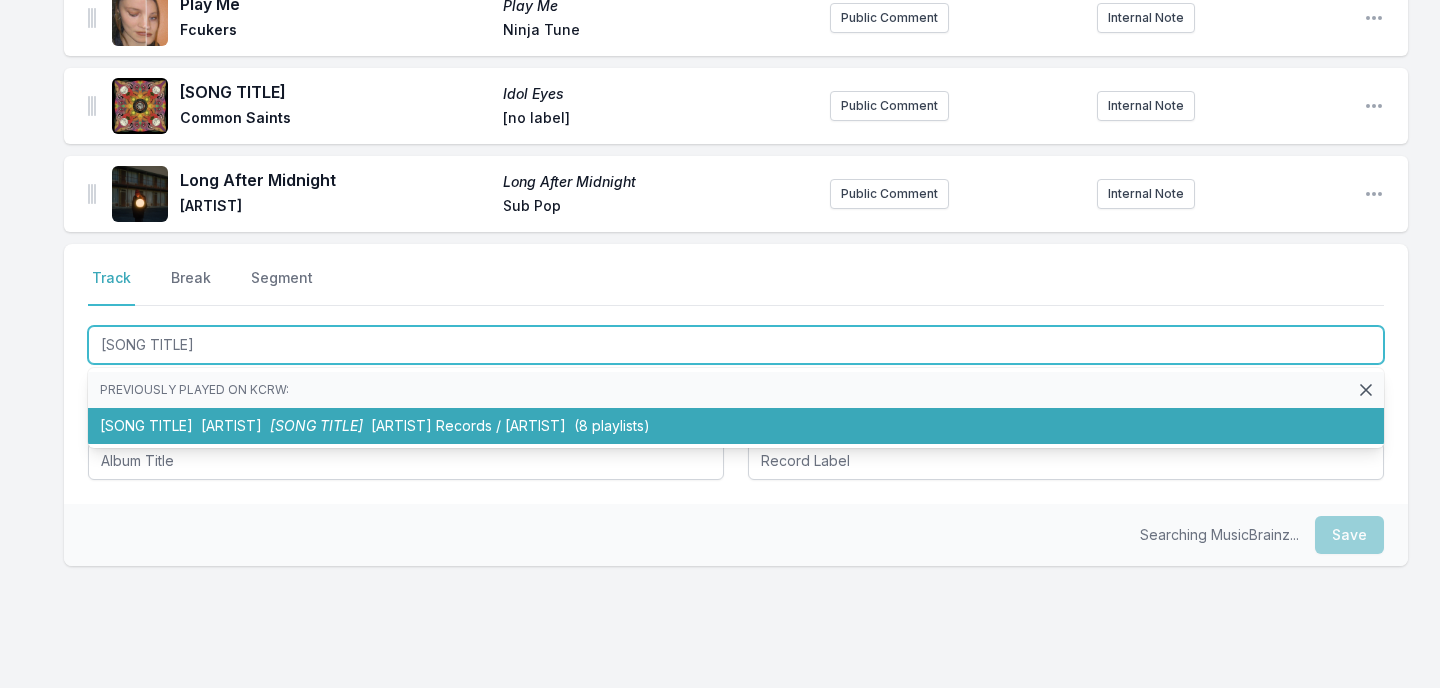 click on "[SONG TITLE] [ARTIST] [RECORD LABEL] ([PLAYLIST COUNT] playlists)" at bounding box center (736, 426) 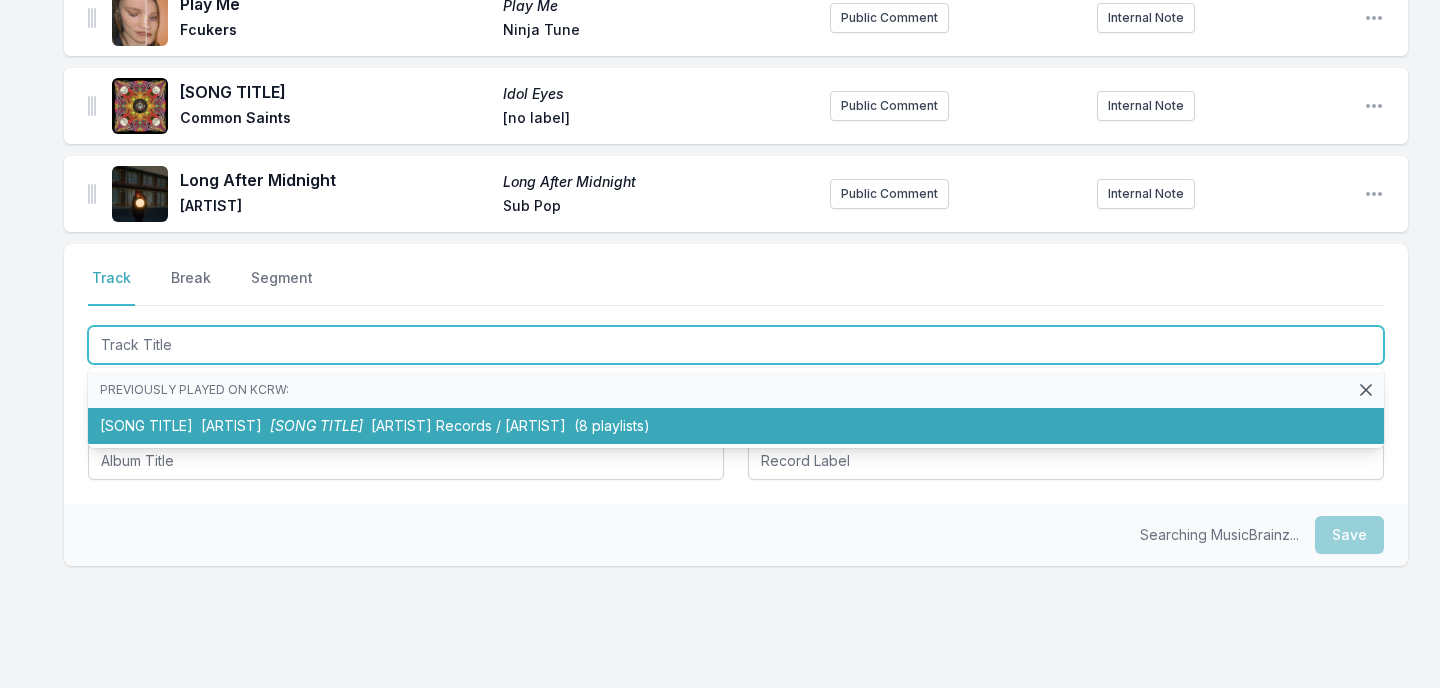 scroll, scrollTop: 1264, scrollLeft: 0, axis: vertical 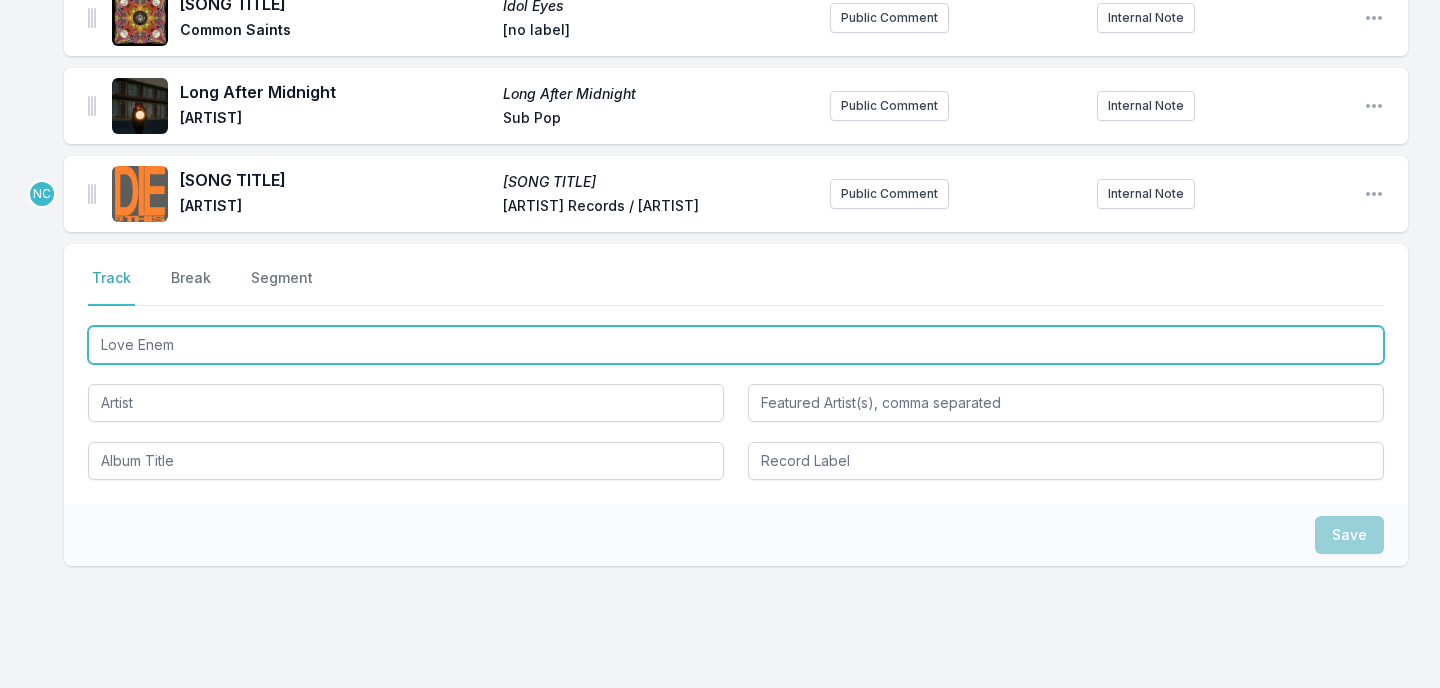 type on "Love Enemy" 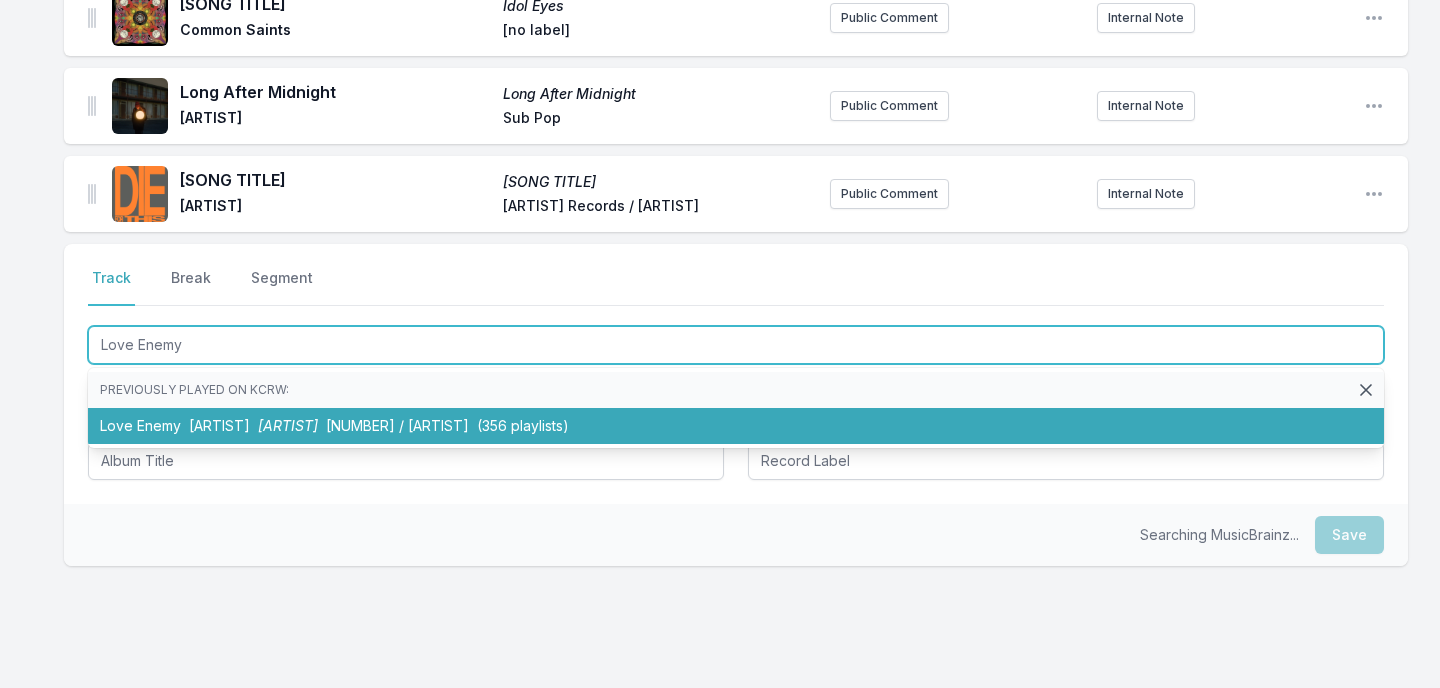 click on "[ARTIST]" at bounding box center [219, 425] 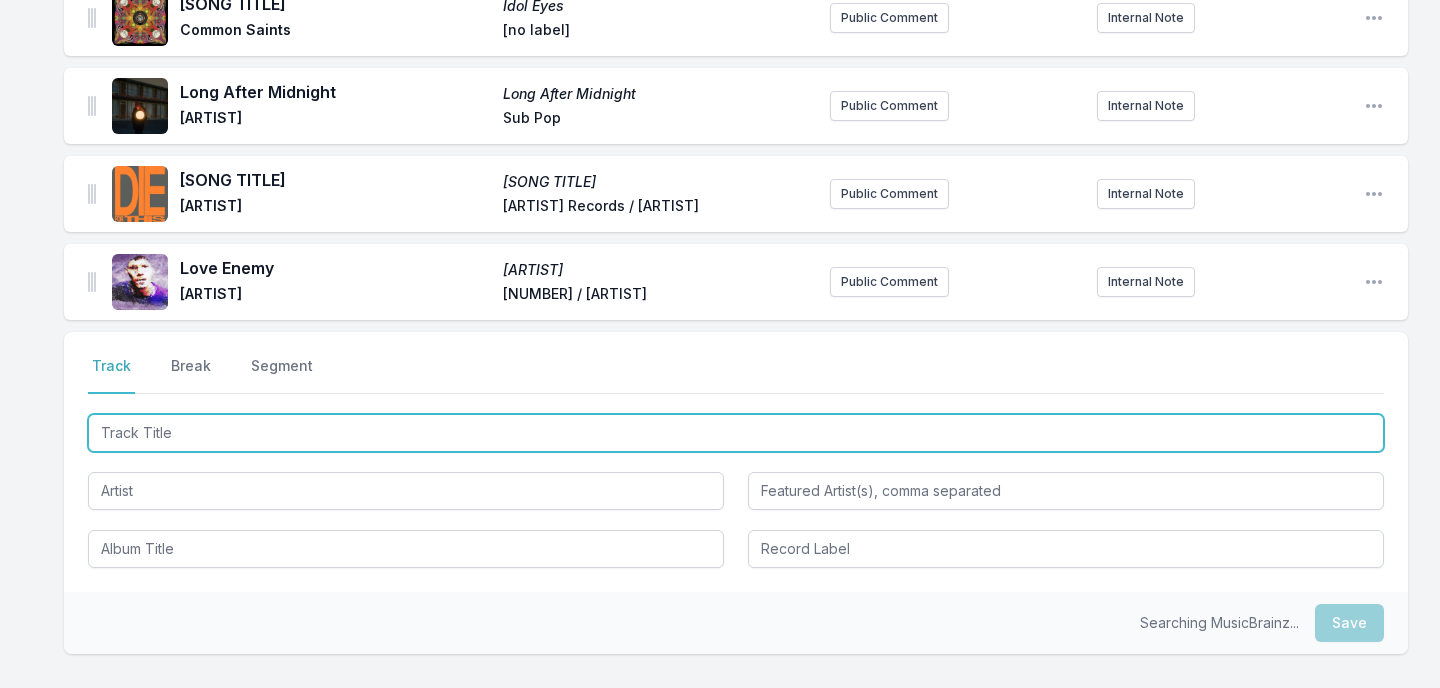 scroll, scrollTop: 1352, scrollLeft: 0, axis: vertical 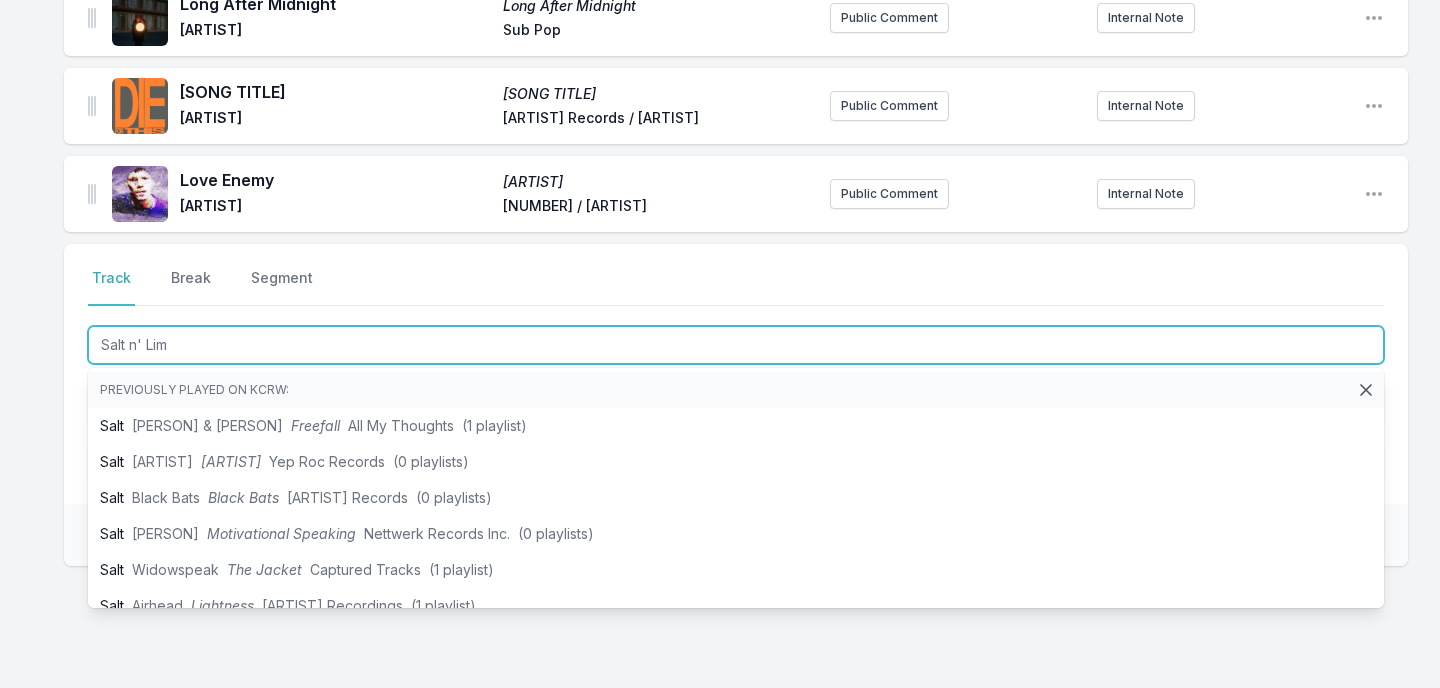 type on "Salt n' Lime" 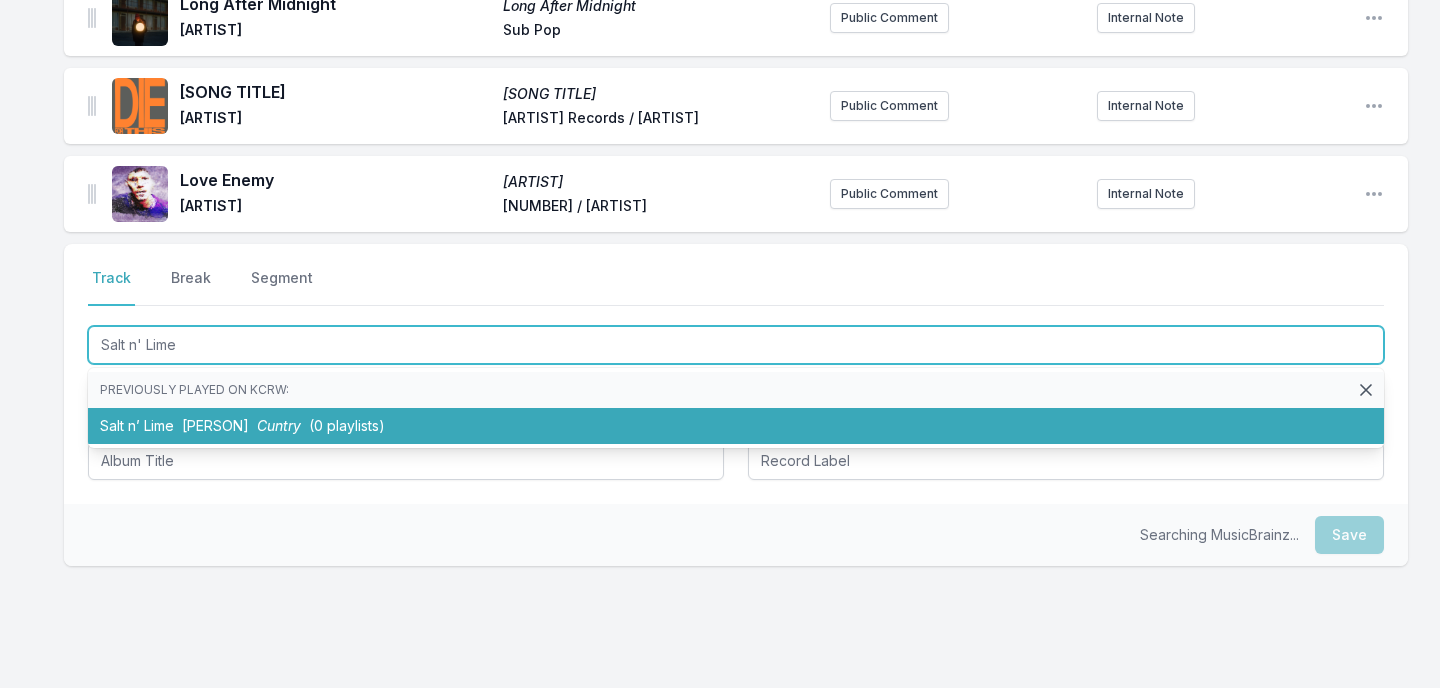 click on "[PERSON] [PERSON] [PERSON] ([PERSON] playlists)" at bounding box center [736, 426] 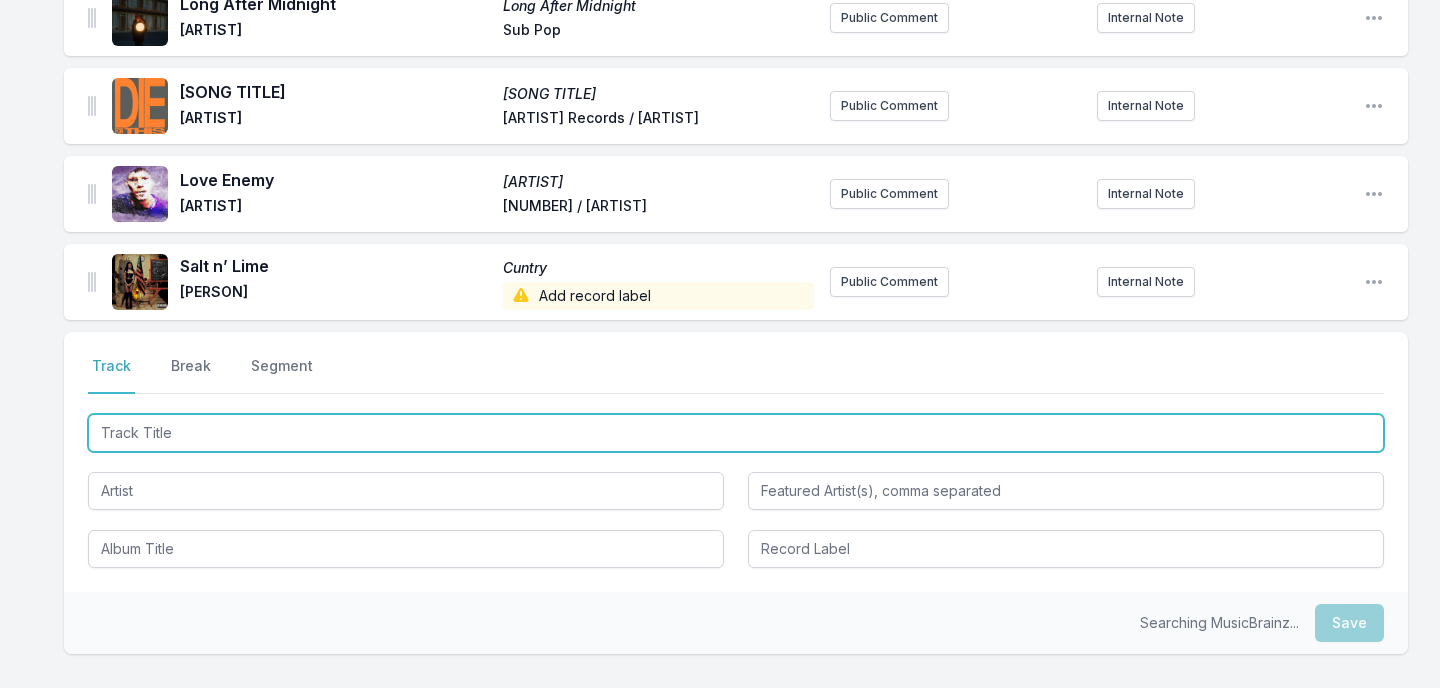 scroll, scrollTop: 1440, scrollLeft: 0, axis: vertical 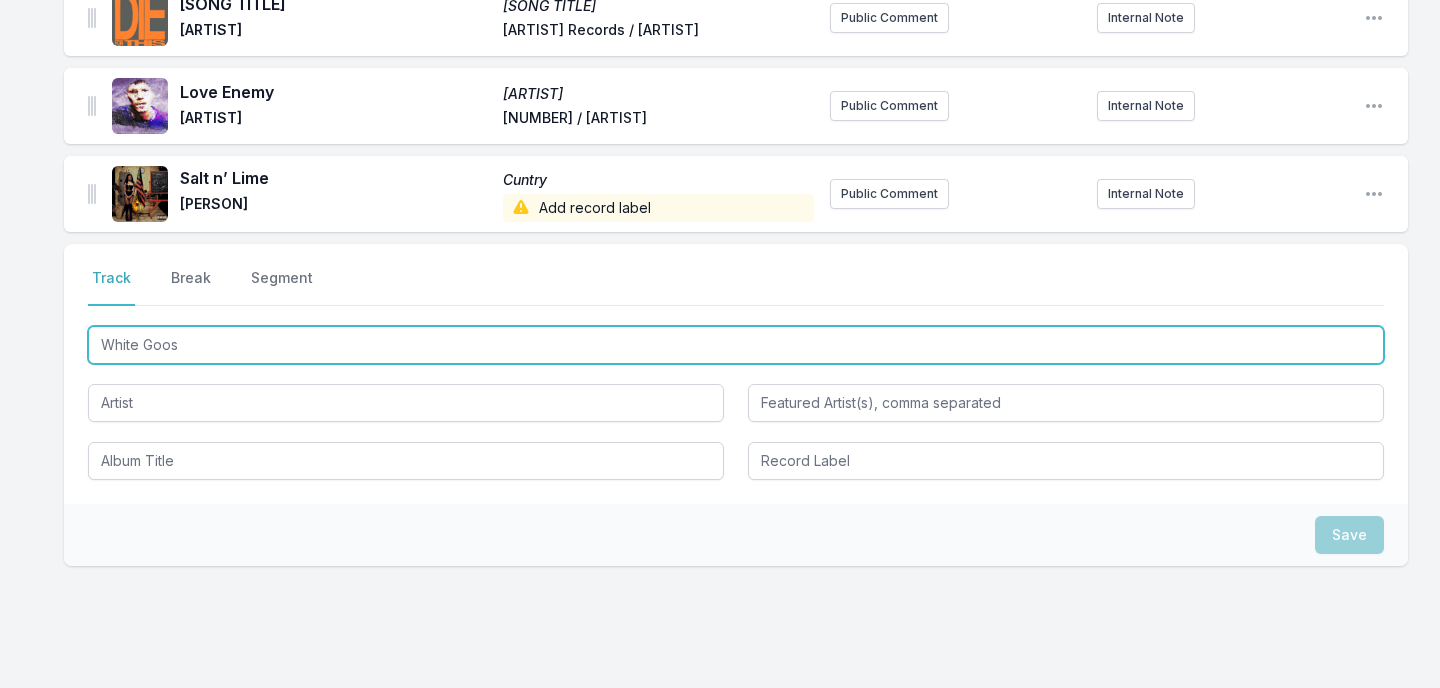 type on "White Goose" 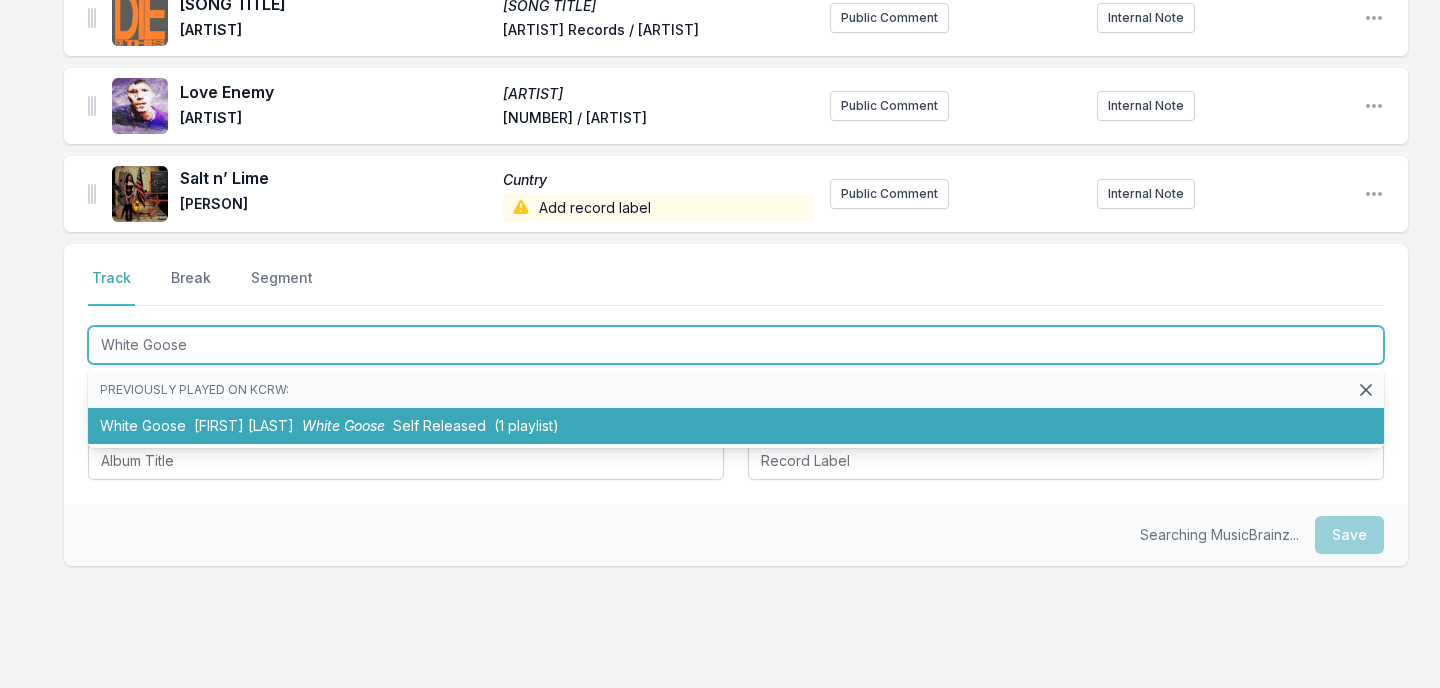 click on "[PERSON] [PERSON] [PERSON] Self Released ([PERSON] playlist)" at bounding box center [736, 426] 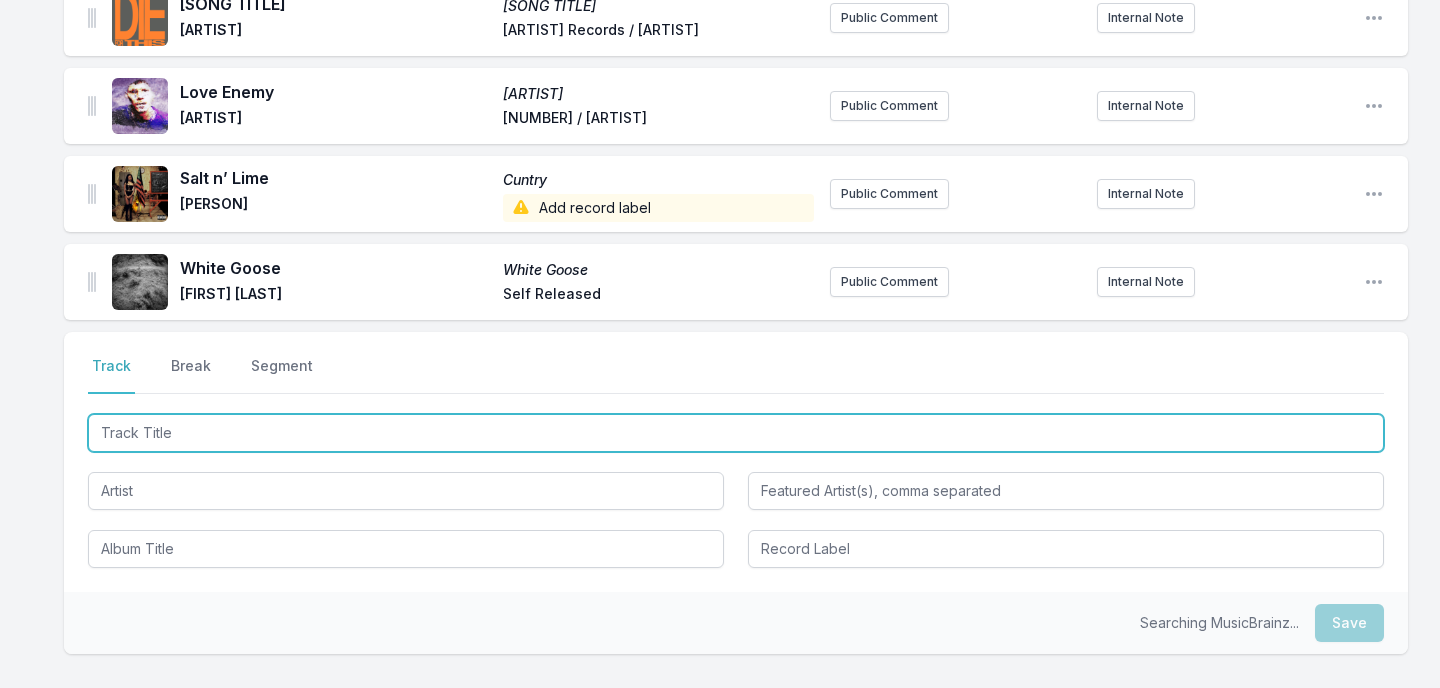 scroll, scrollTop: 1528, scrollLeft: 0, axis: vertical 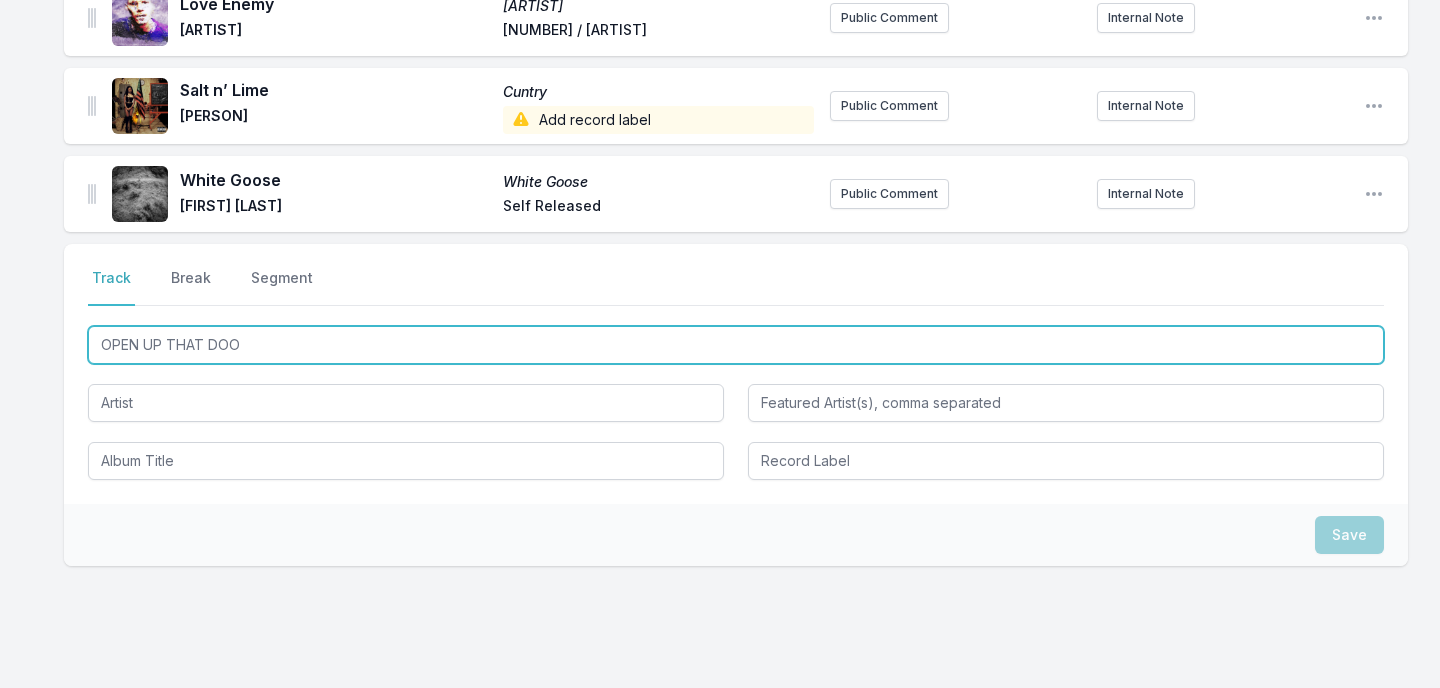 type on "OPEN UP THAT DOOR" 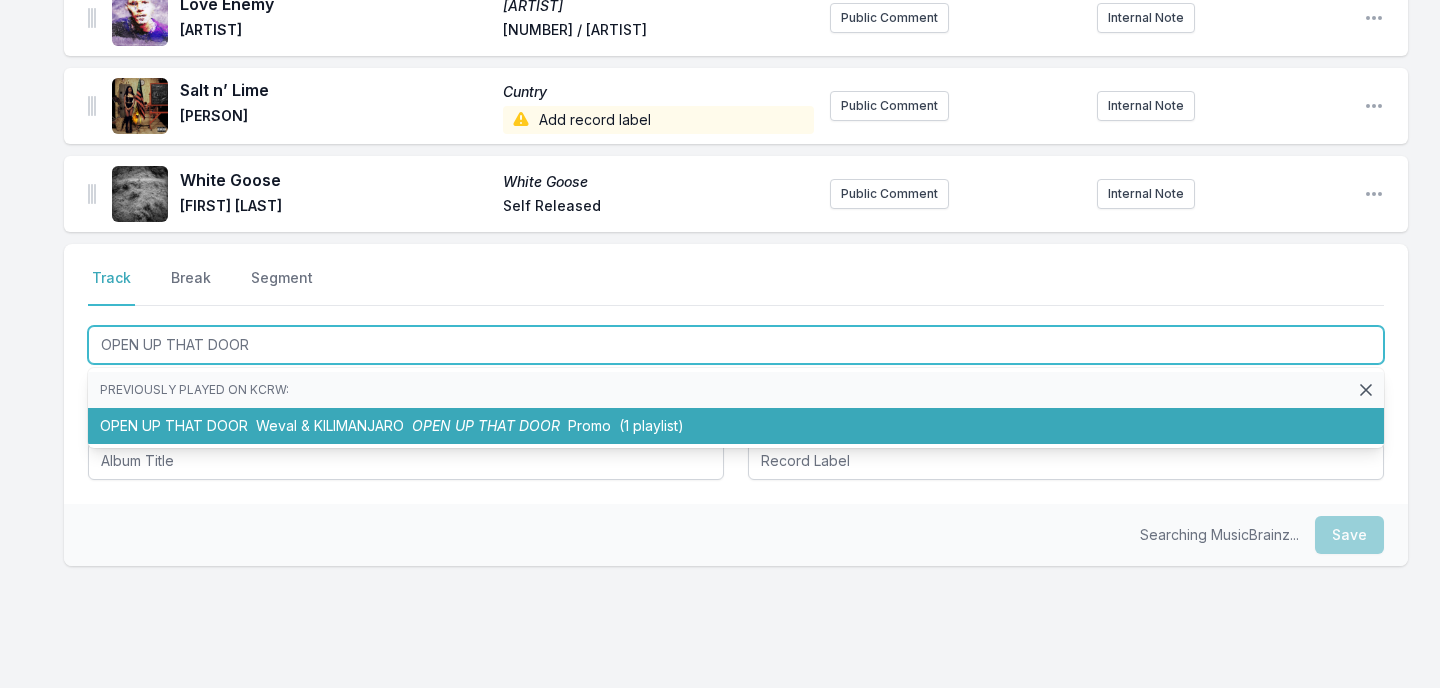 click on "[ARTIST] & [ARTIST] [SONG TITLE] [RECORD LABEL] ([PLAYLIST COUNT] playlists)" at bounding box center (736, 426) 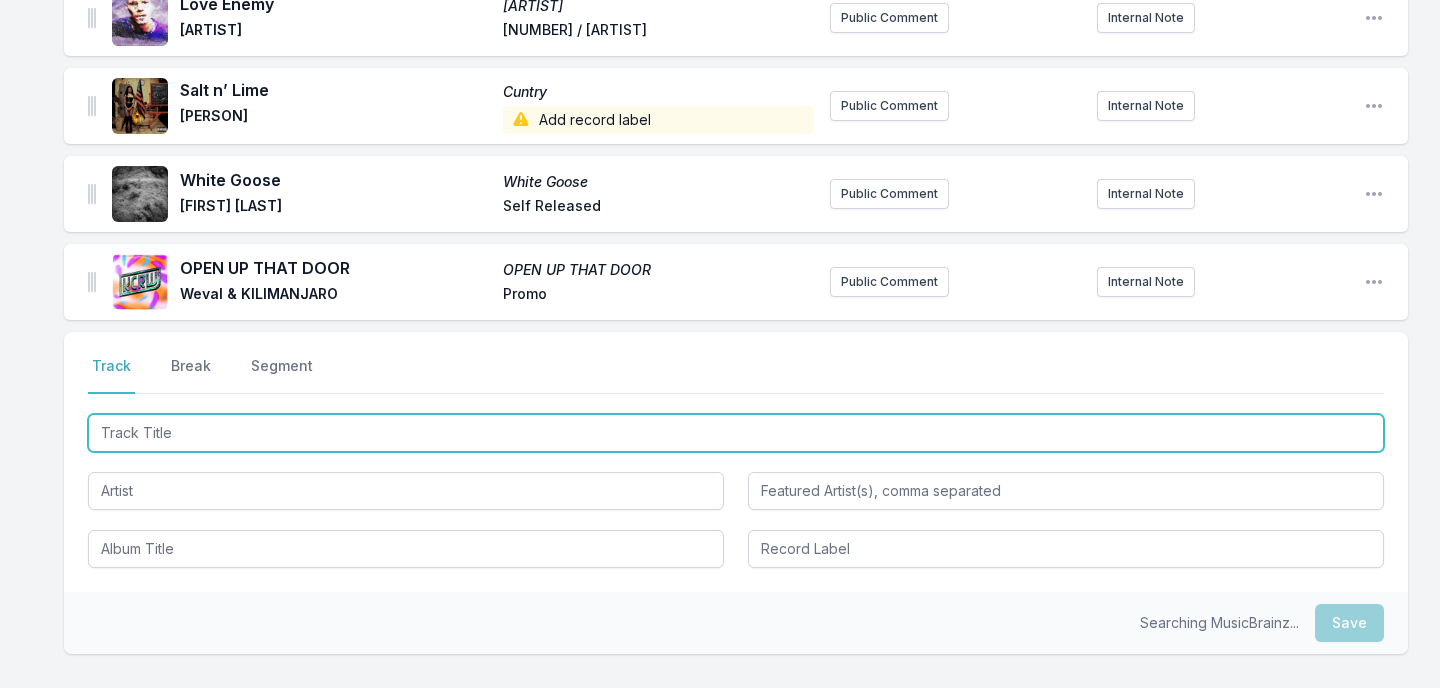 scroll, scrollTop: 1616, scrollLeft: 0, axis: vertical 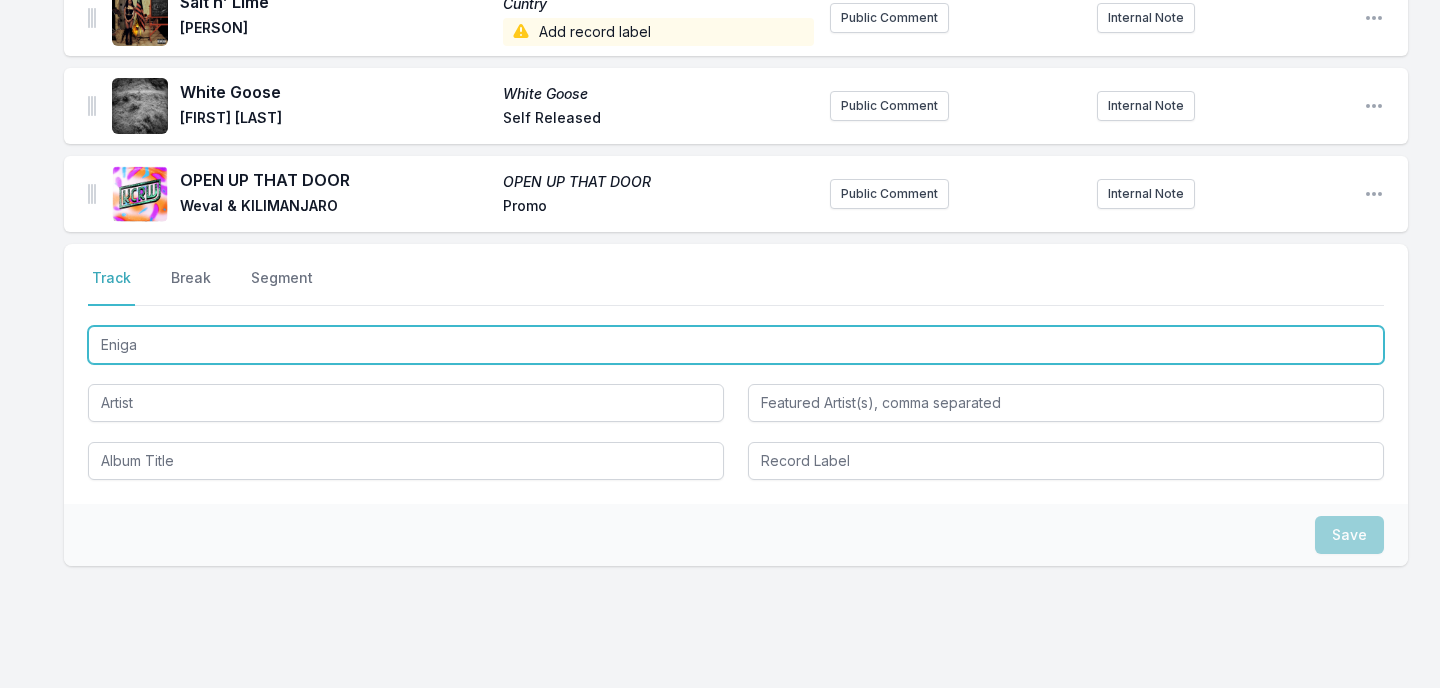type on "Enigam" 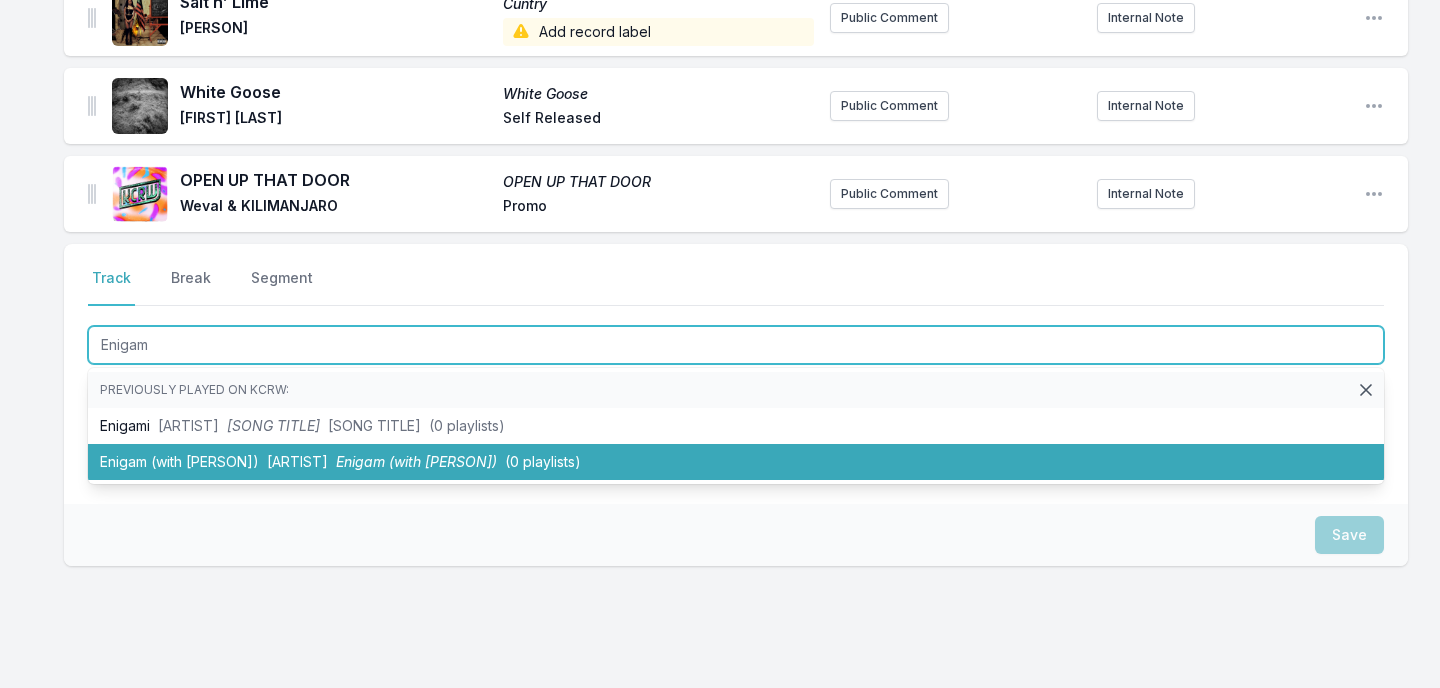 click on "Enigam (with [PERSON]) [PERSON] Enigam (with [PERSON]) ([PERSON] playlists)" at bounding box center [736, 462] 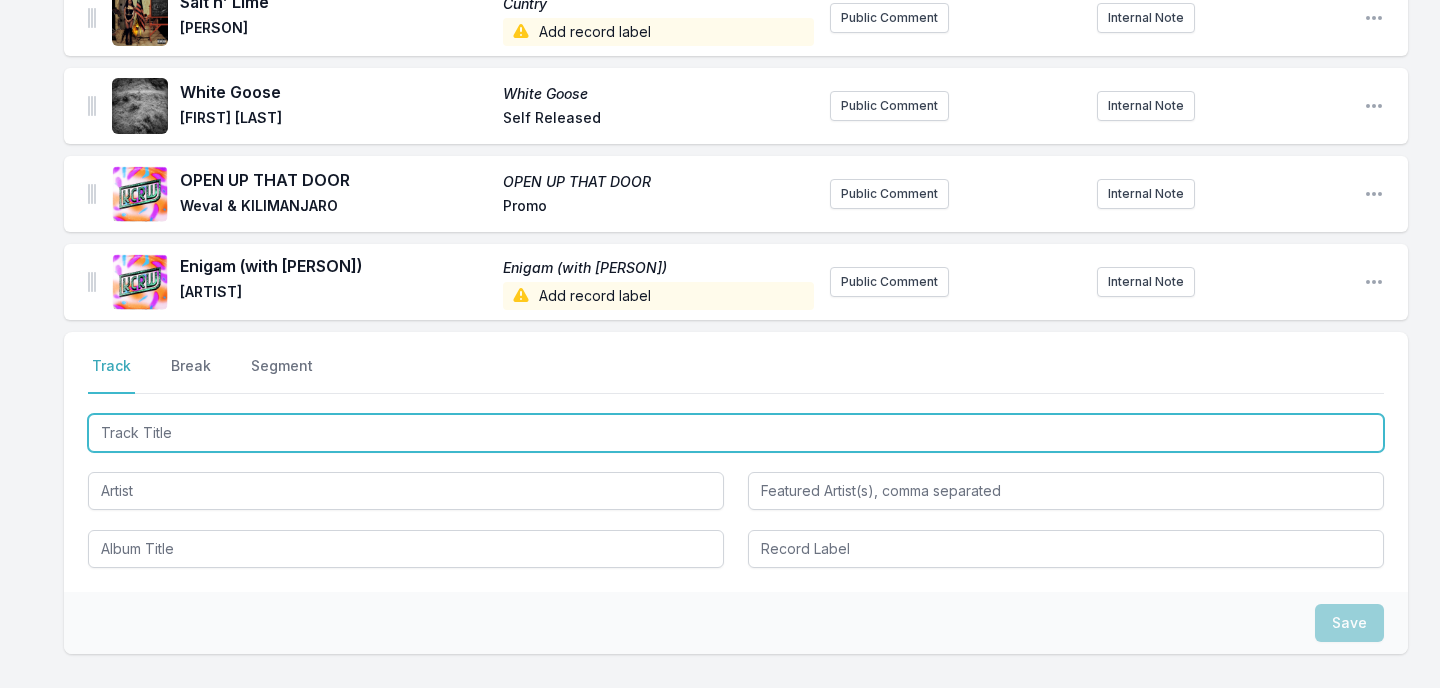 scroll, scrollTop: 1704, scrollLeft: 0, axis: vertical 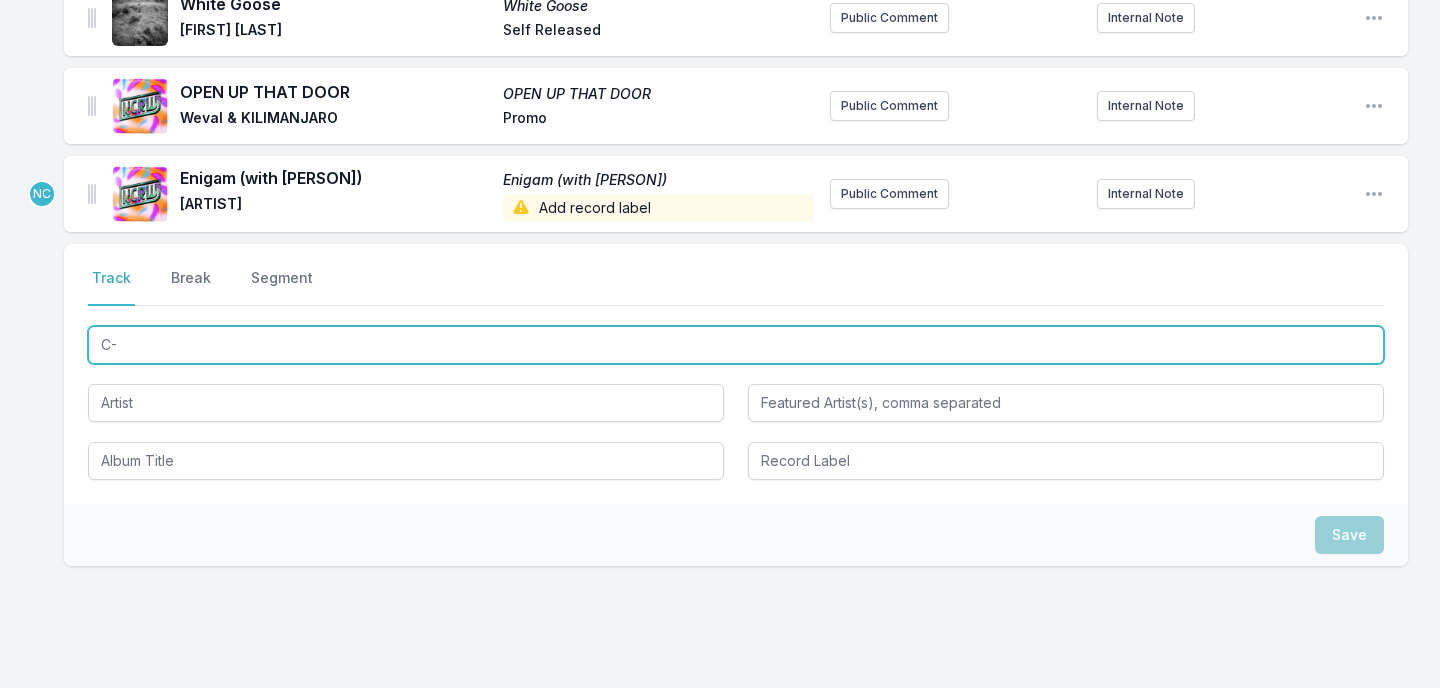 type on "C-C" 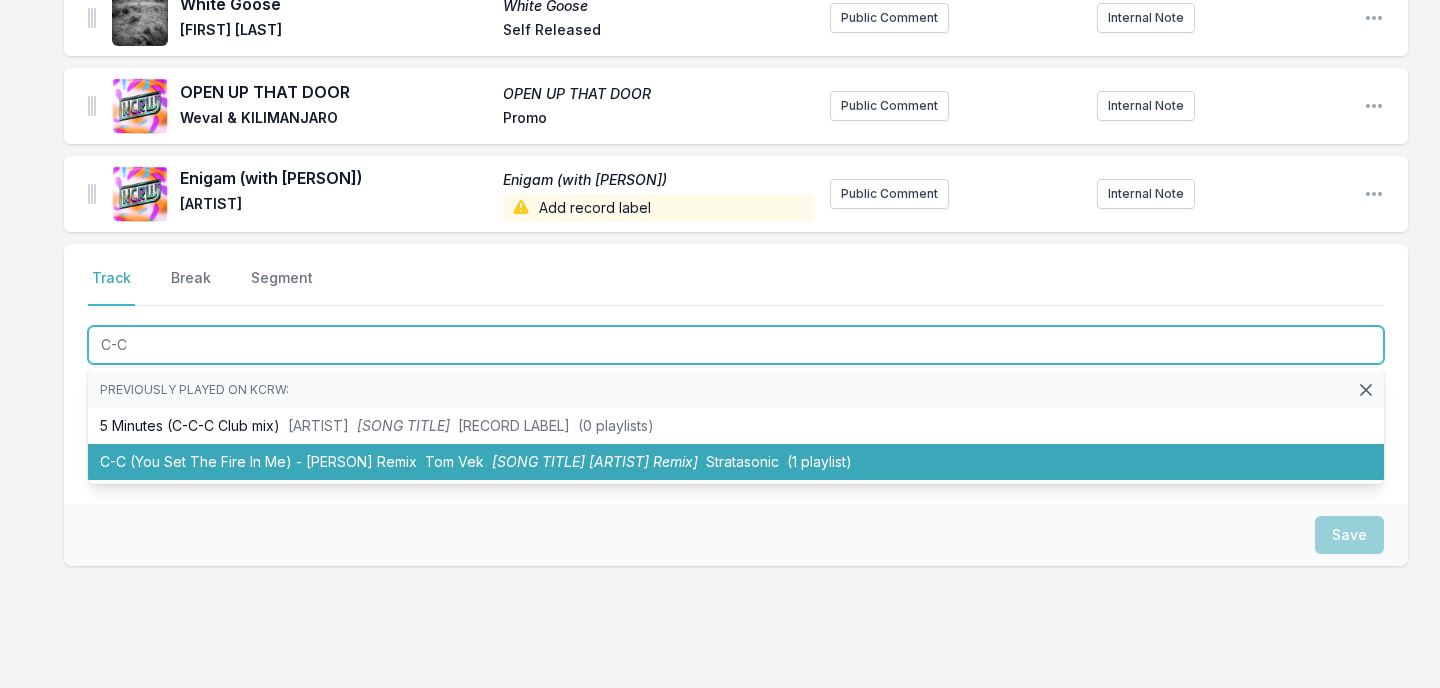 click on "[SONG TITLE] - [ARTIST] Remix [ARTIST] [RECORD LABEL] ([PLAYLIST COUNT] playlists)" at bounding box center (736, 462) 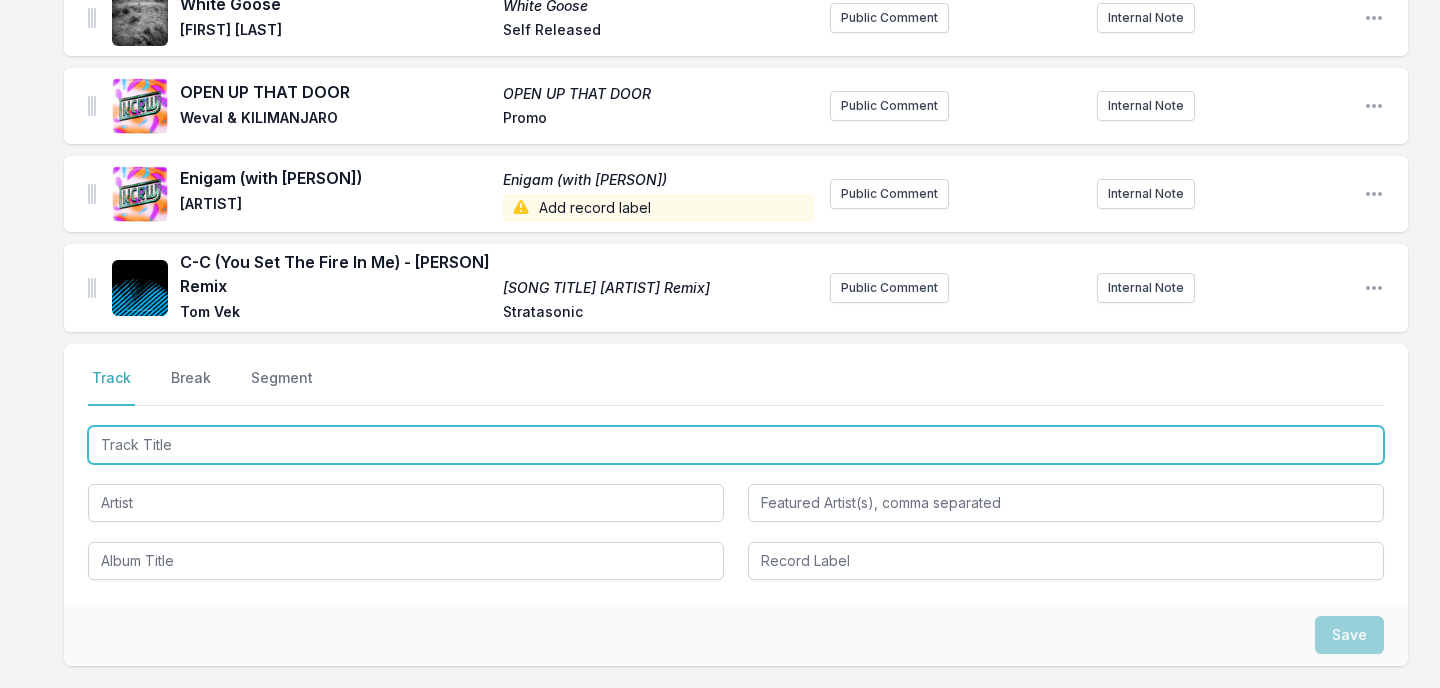 scroll, scrollTop: 1804, scrollLeft: 0, axis: vertical 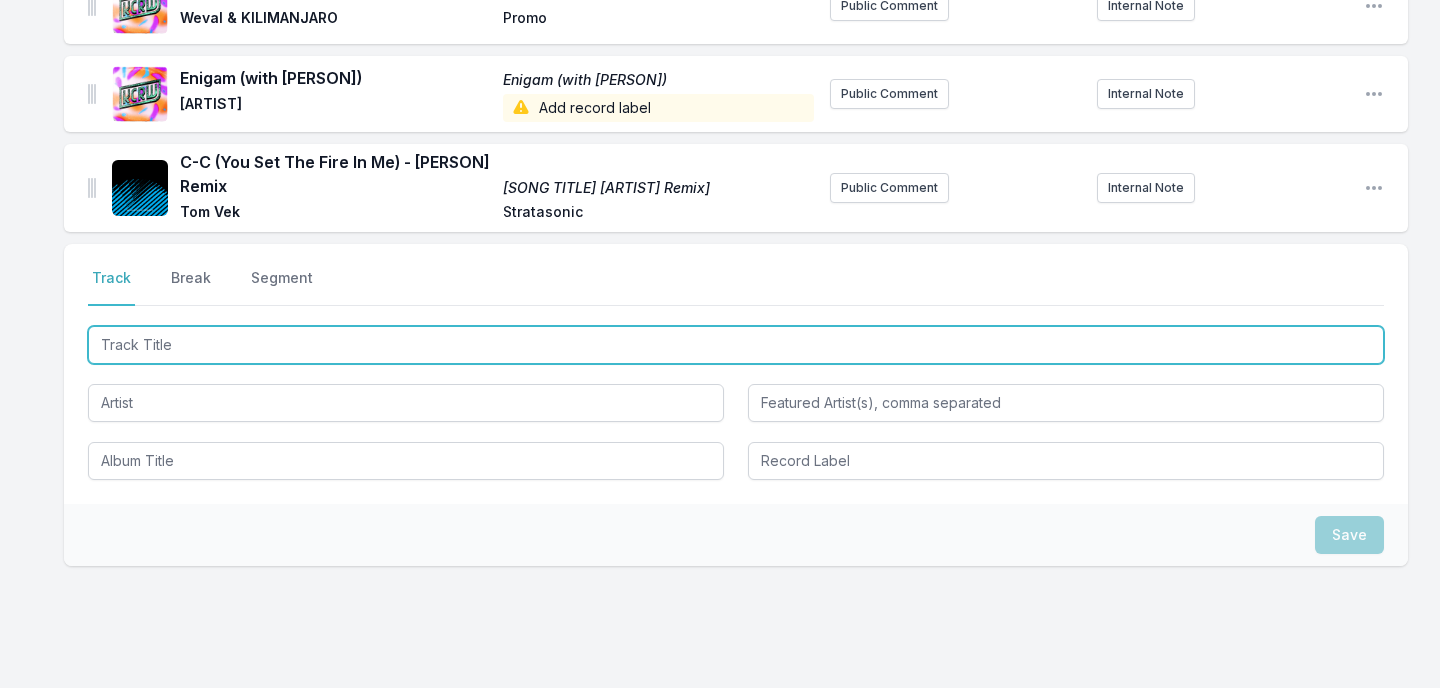paste on "Brand New Feeling (Yoruba Soul Mix Part 2 Edit)" 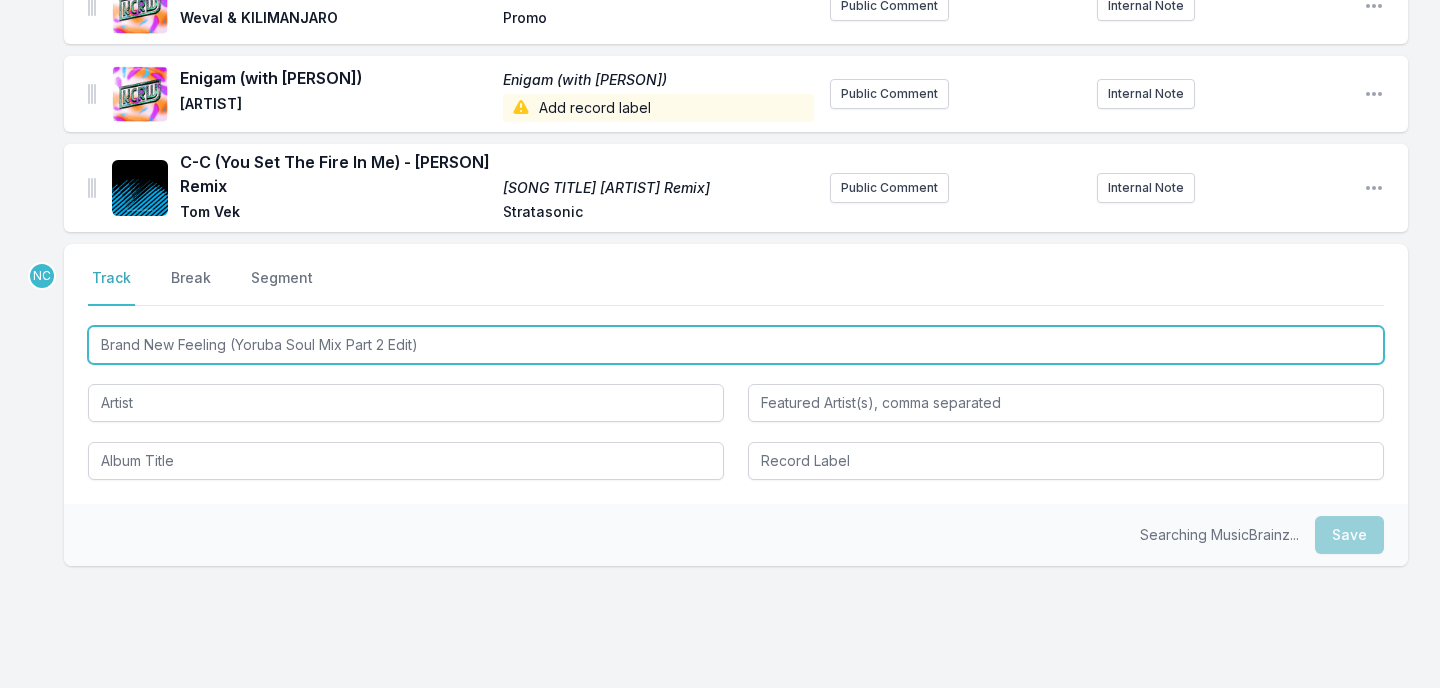 type on "Brand New Feeling (Yoruba Soul Mix Part 2 Edit)" 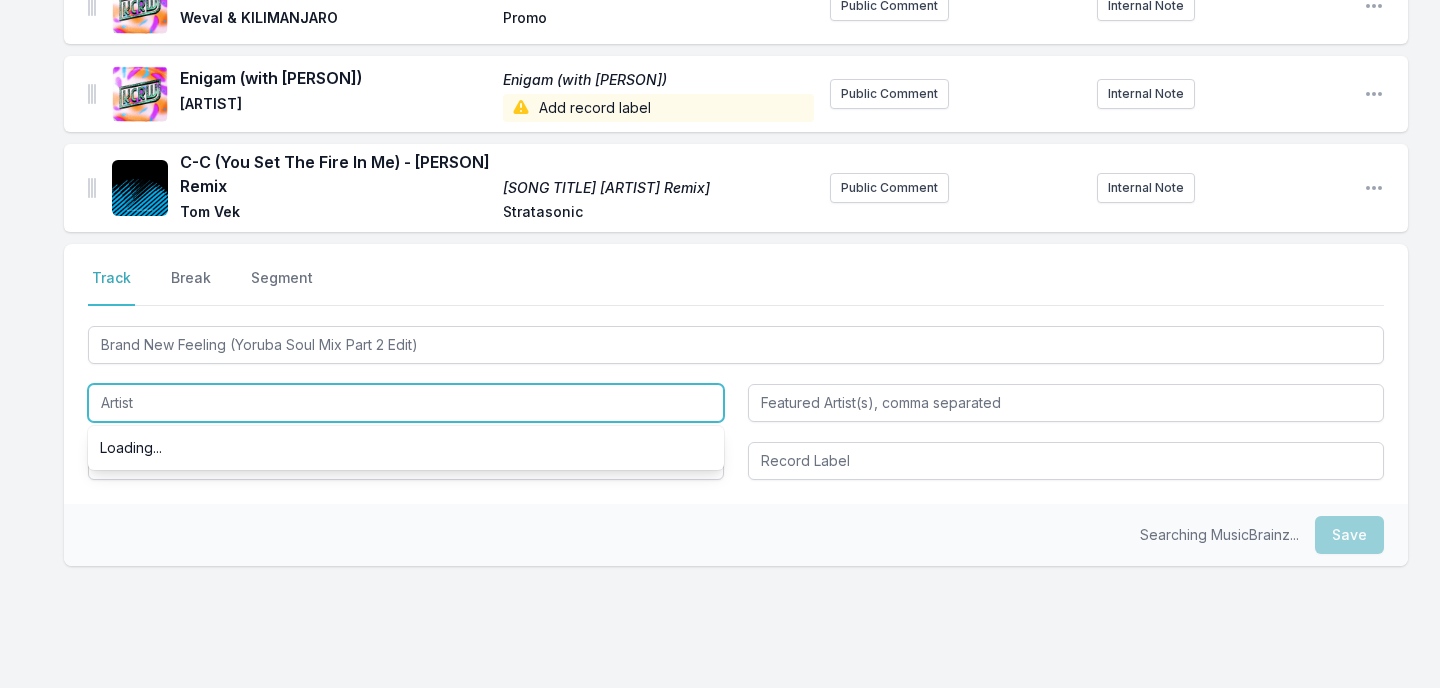 click at bounding box center (406, 403) 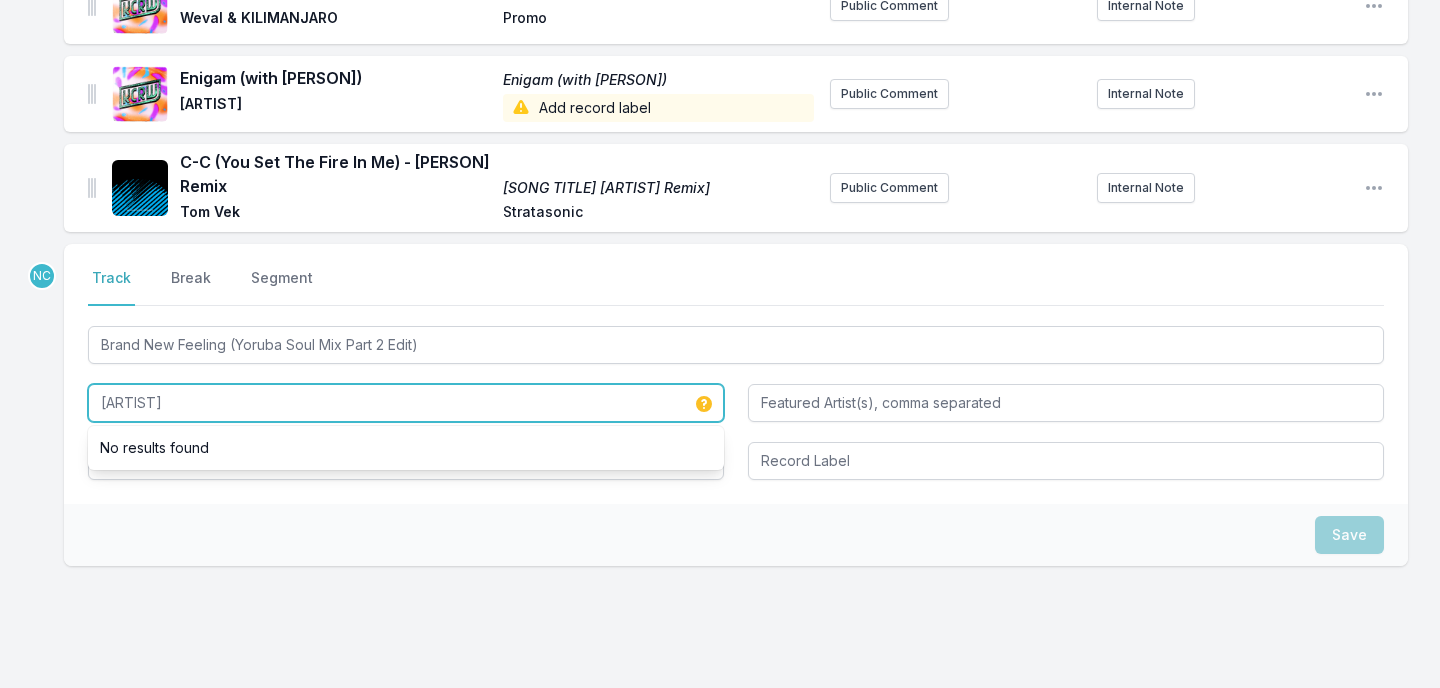 type on "[ARTIST]" 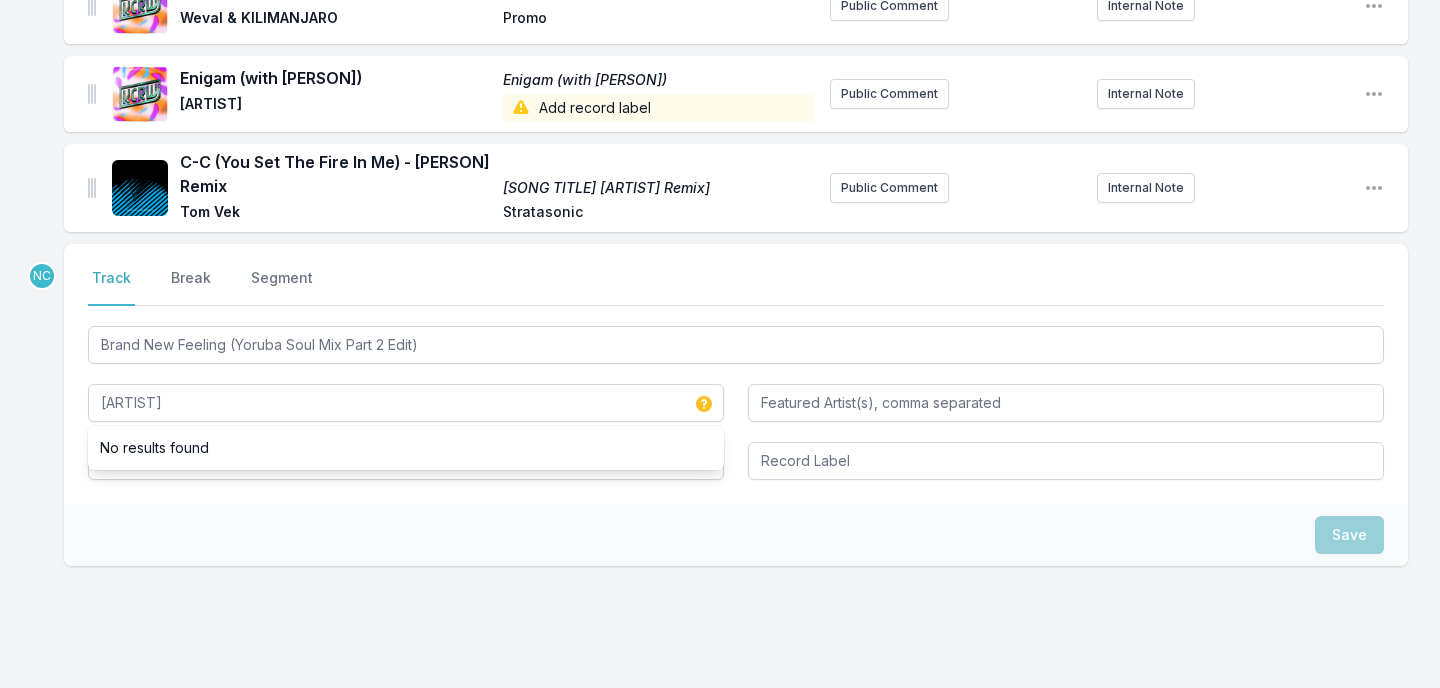 click on "Save" at bounding box center (736, 535) 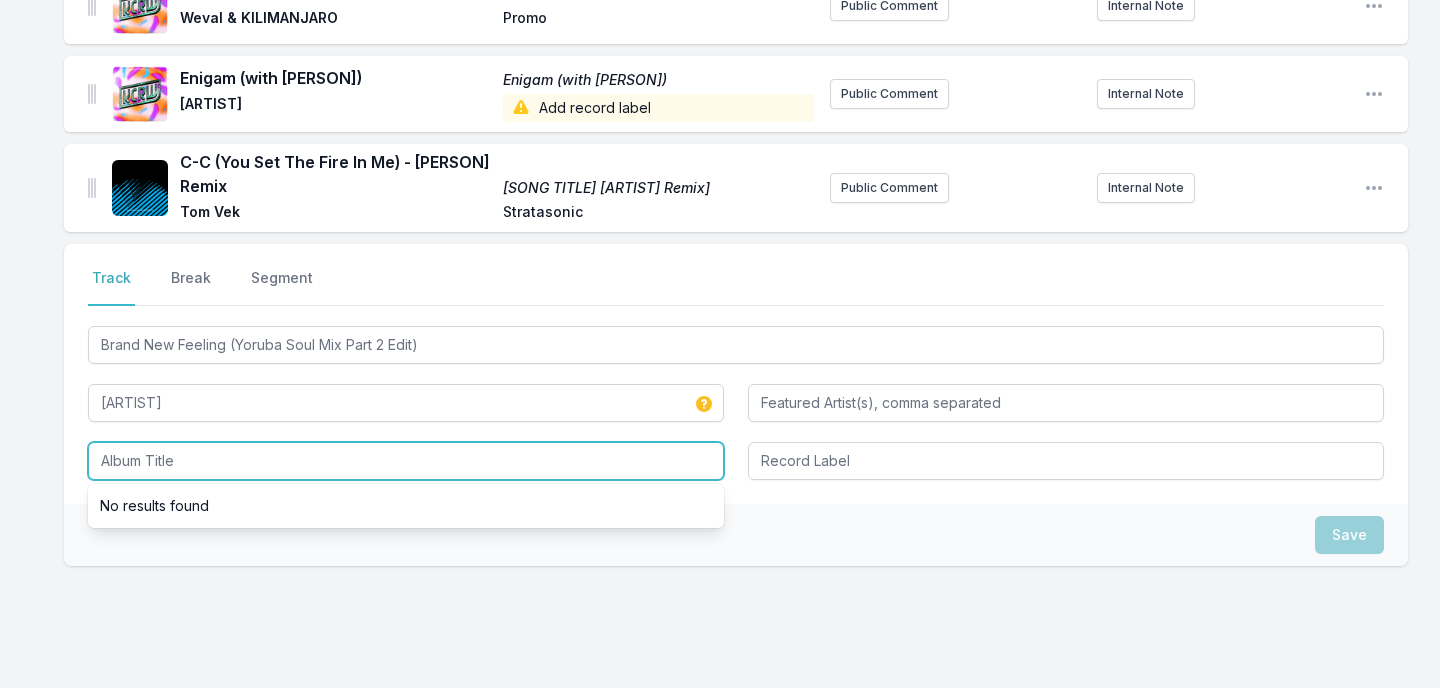 click at bounding box center (406, 461) 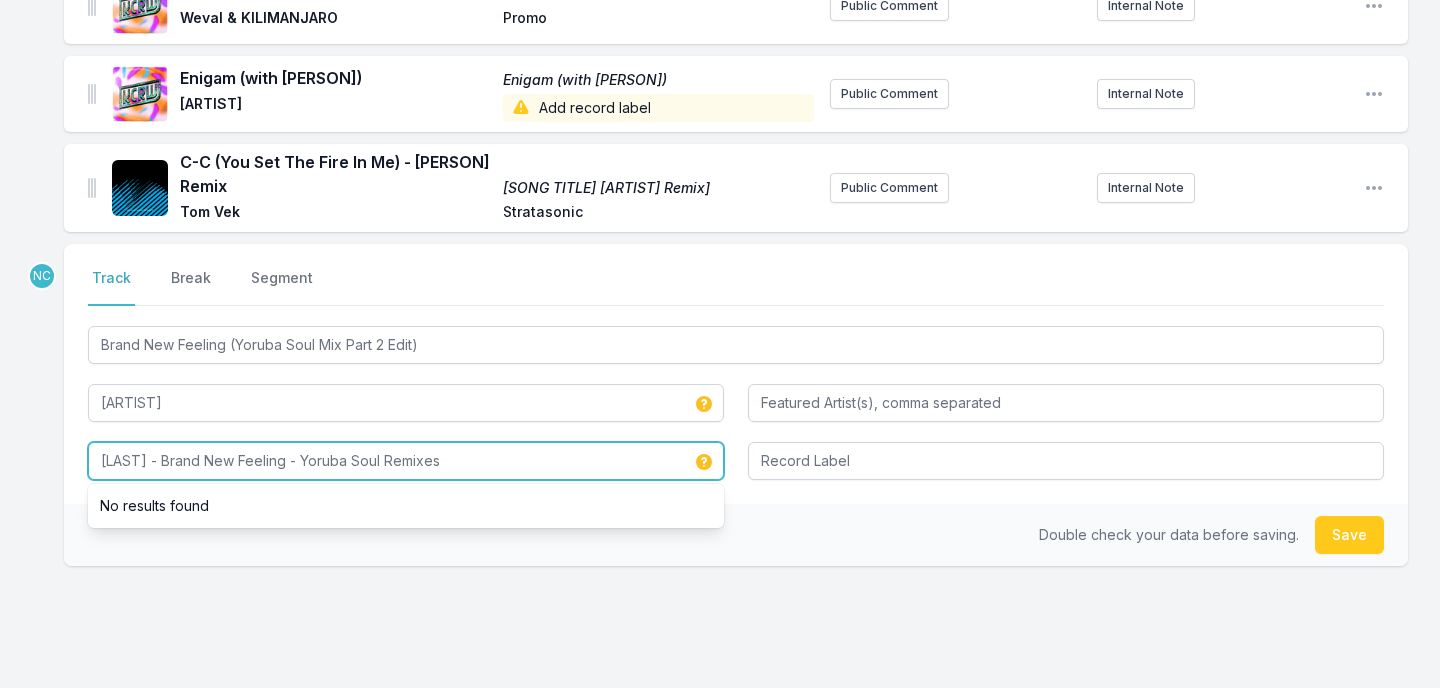 type on "[LAST] - Brand New Feeling - Yoruba Soul Remixes" 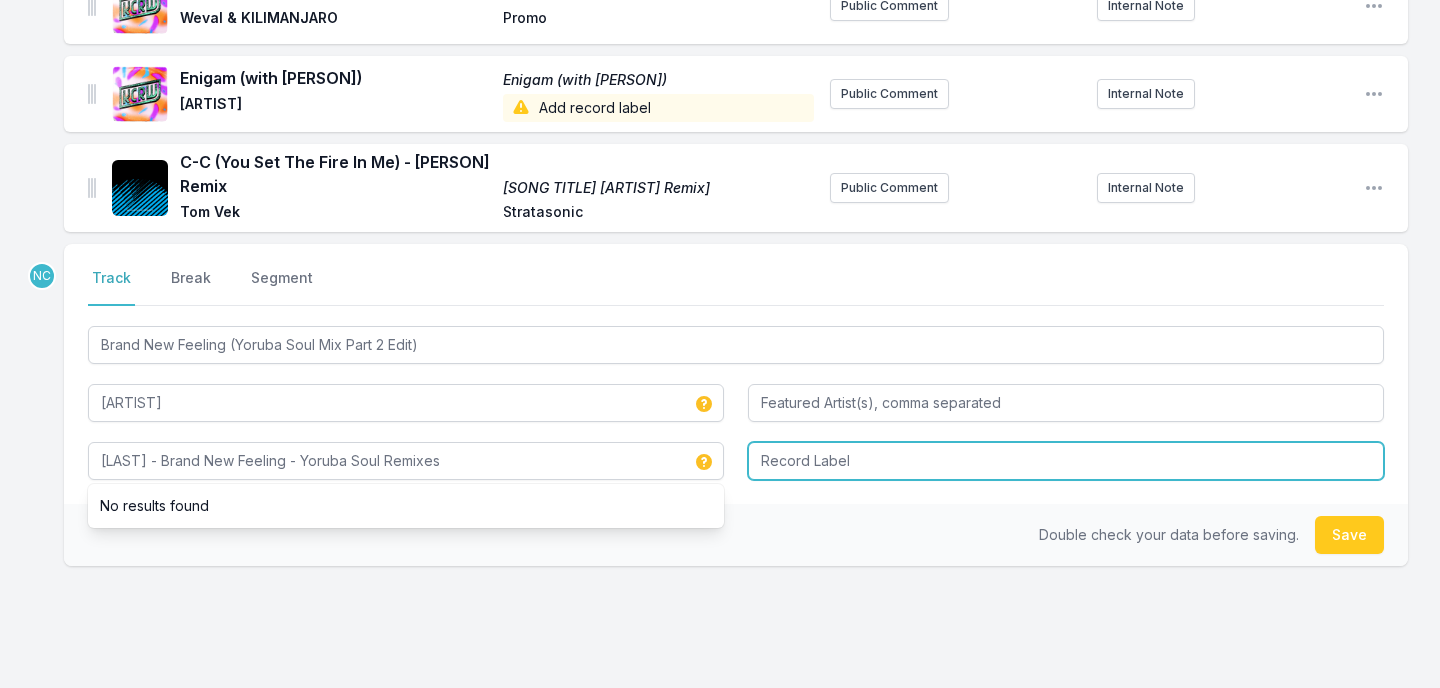 click at bounding box center [1066, 461] 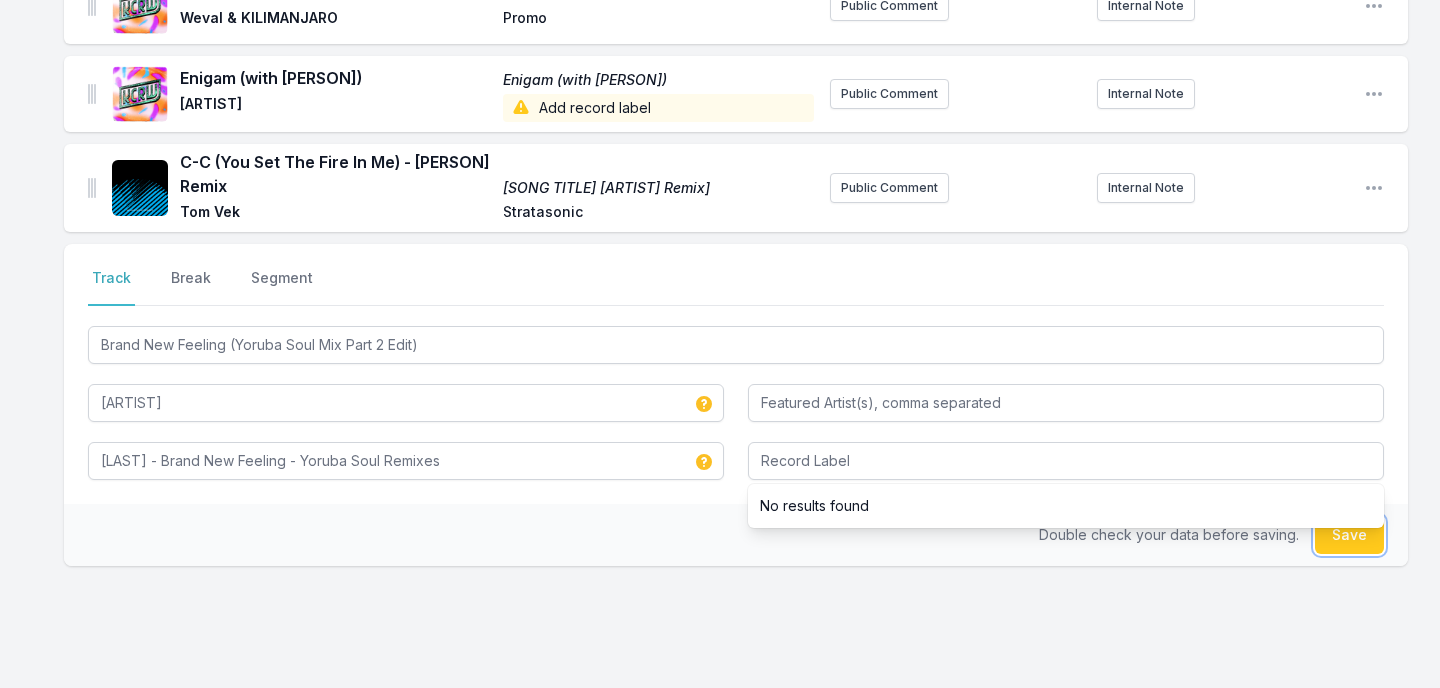 click on "Save" at bounding box center (1349, 535) 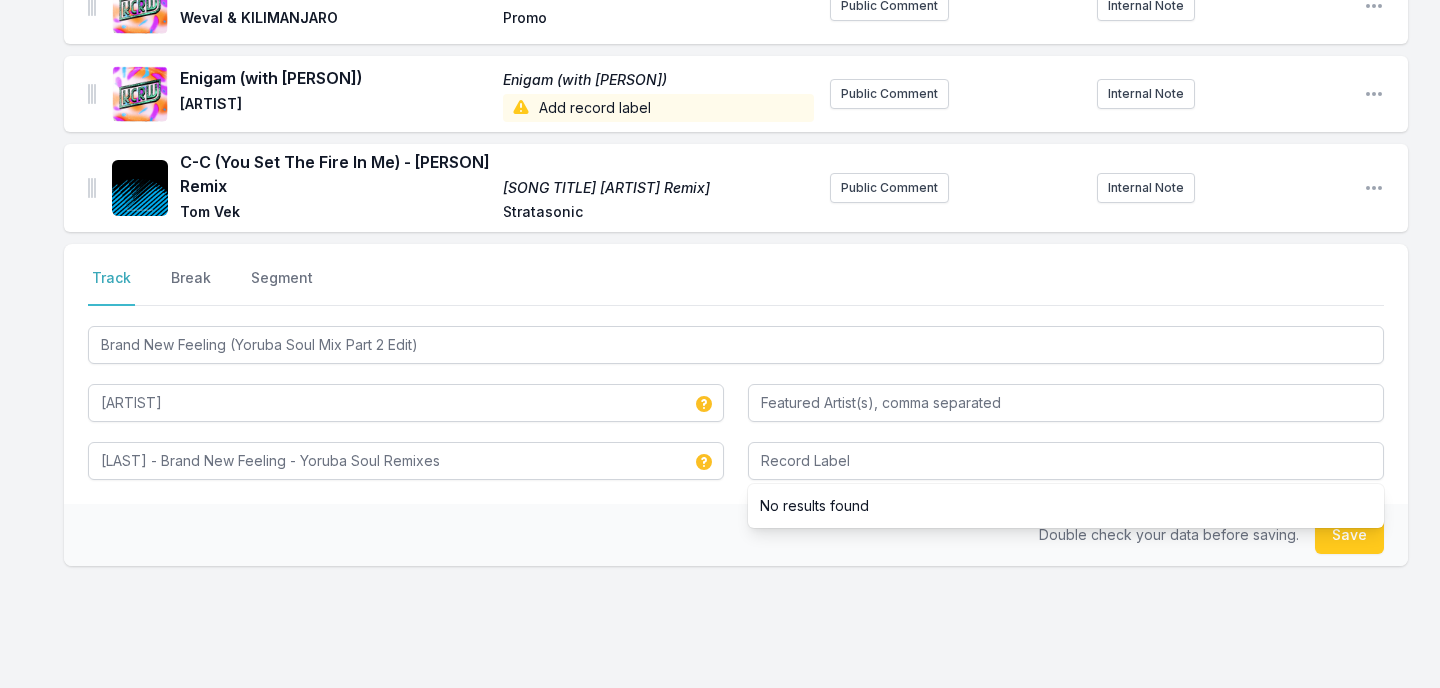 type 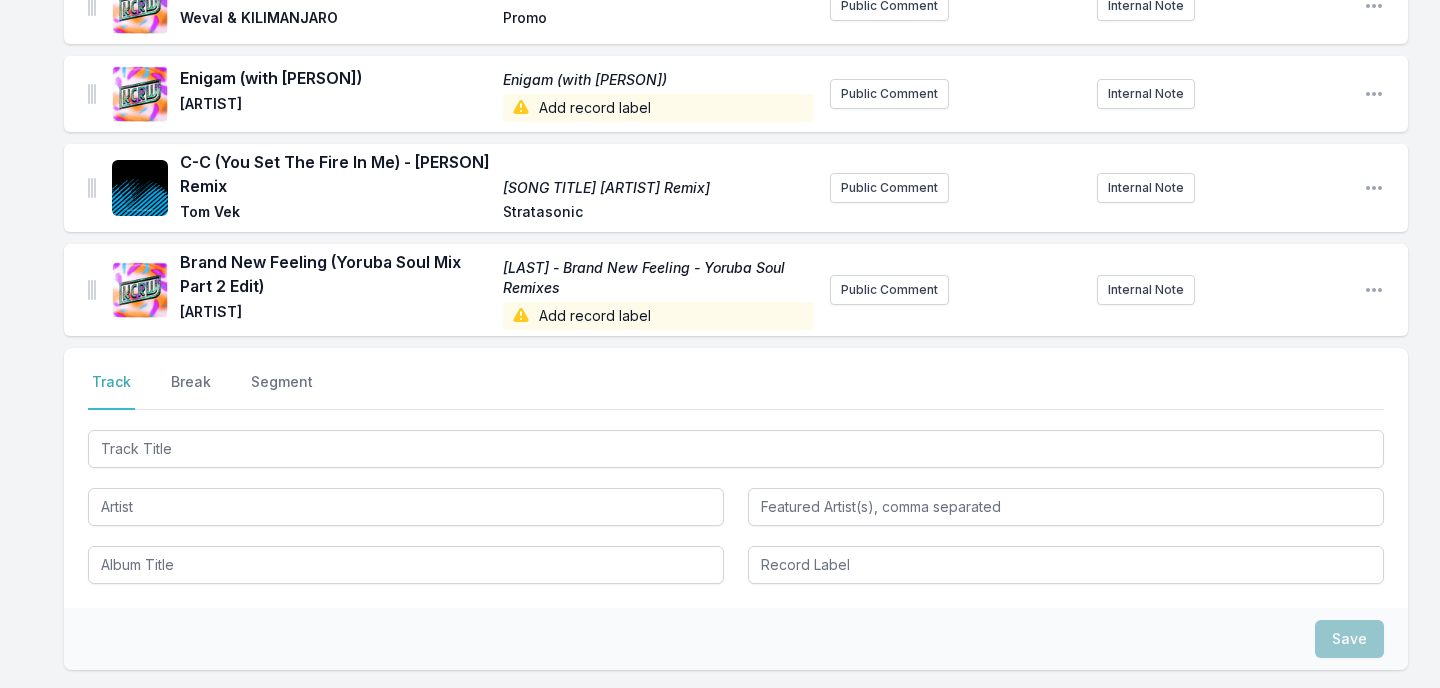 scroll, scrollTop: 1908, scrollLeft: 0, axis: vertical 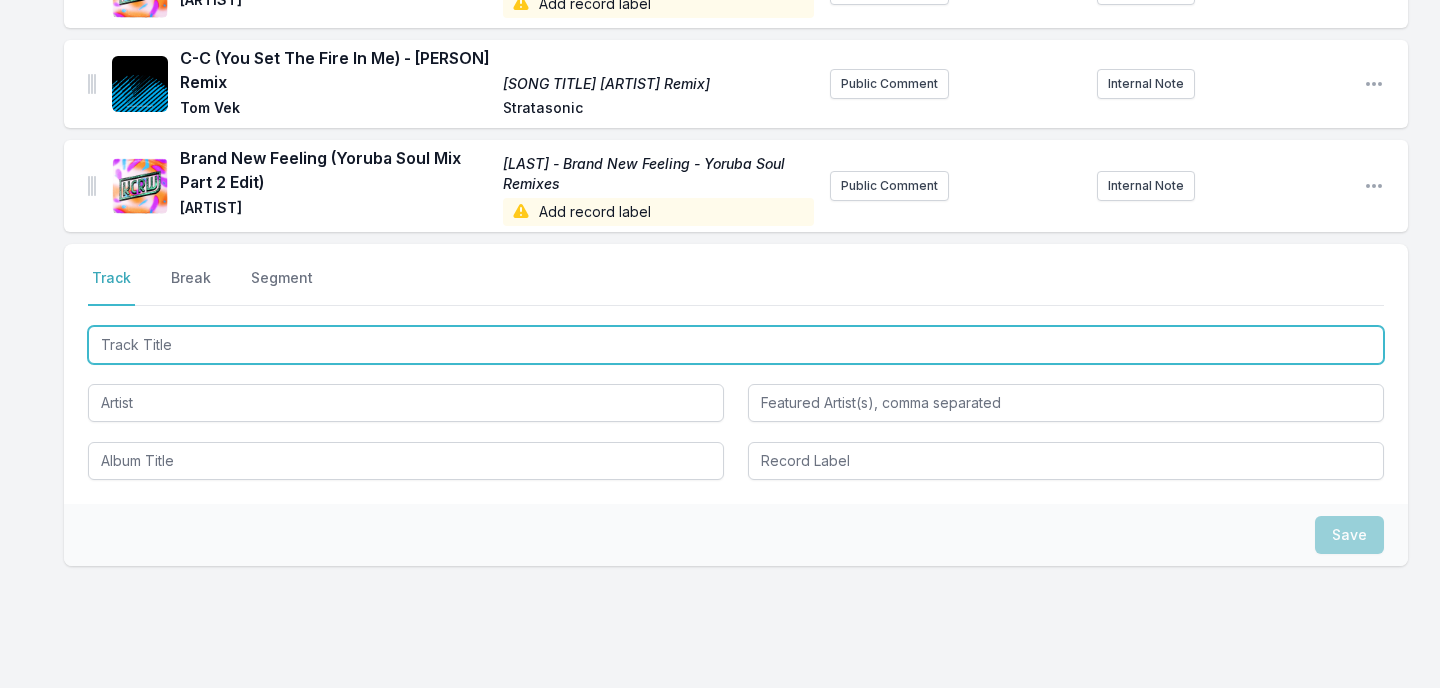 click at bounding box center (736, 345) 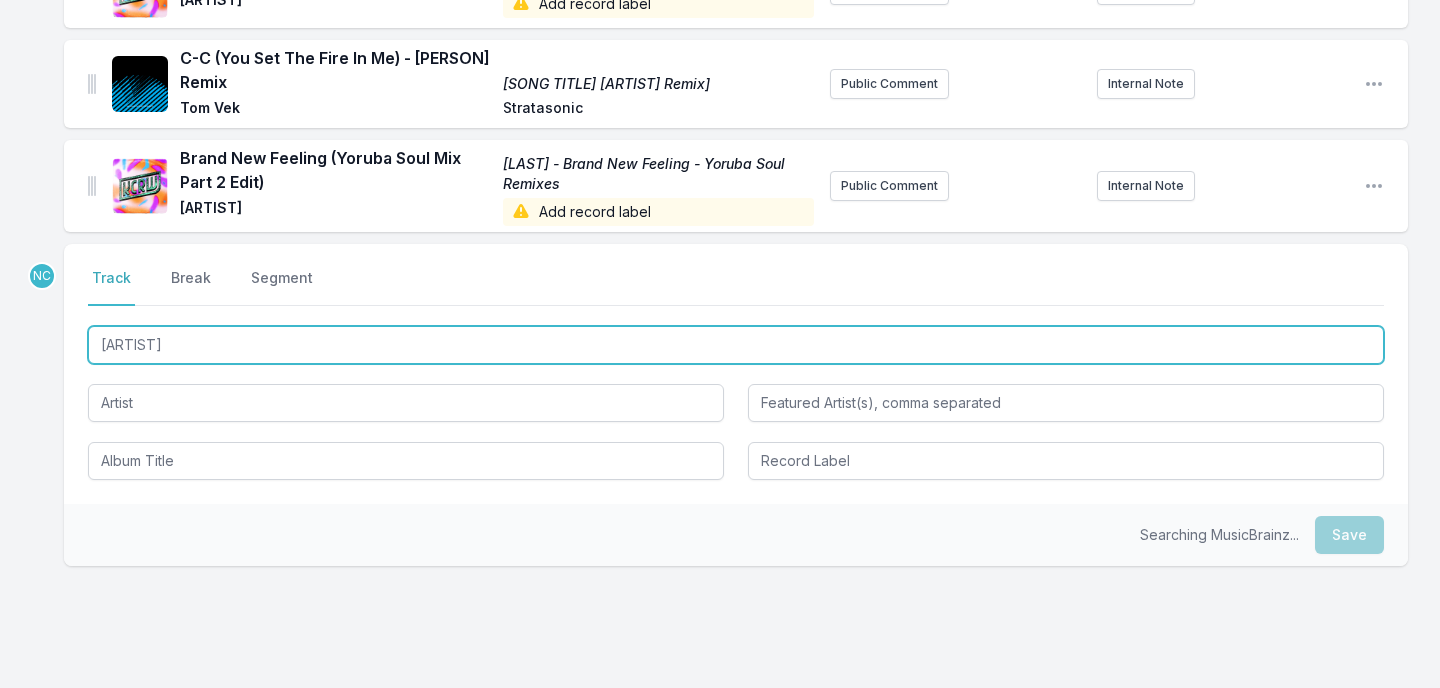 type on "[ARTIST]" 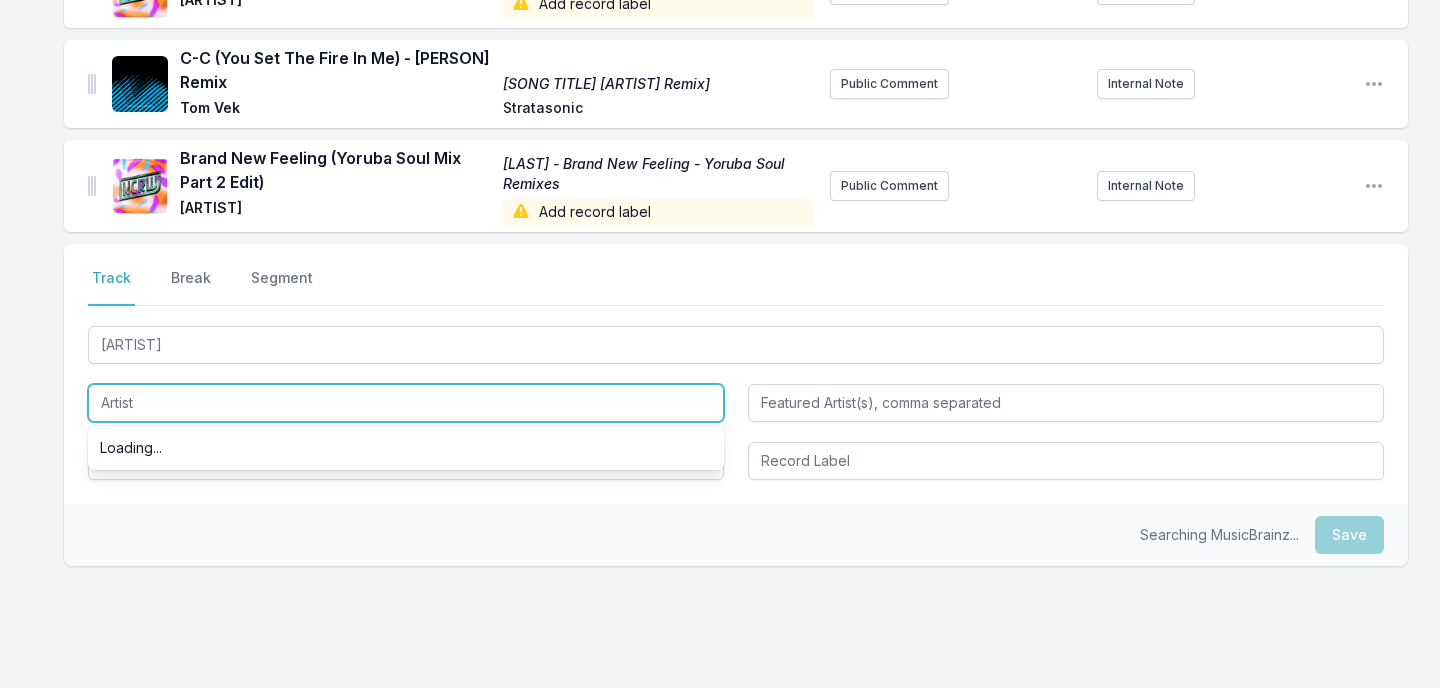 click at bounding box center [406, 403] 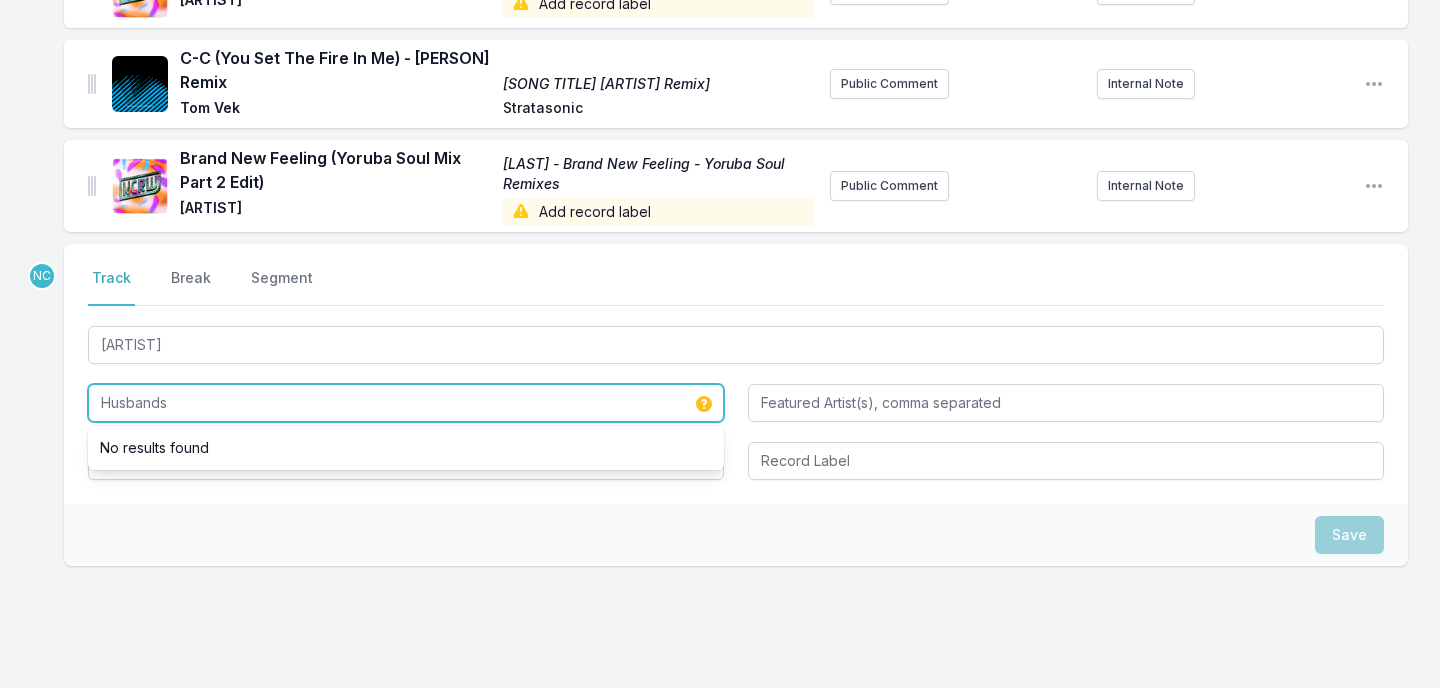 type on "Husbands" 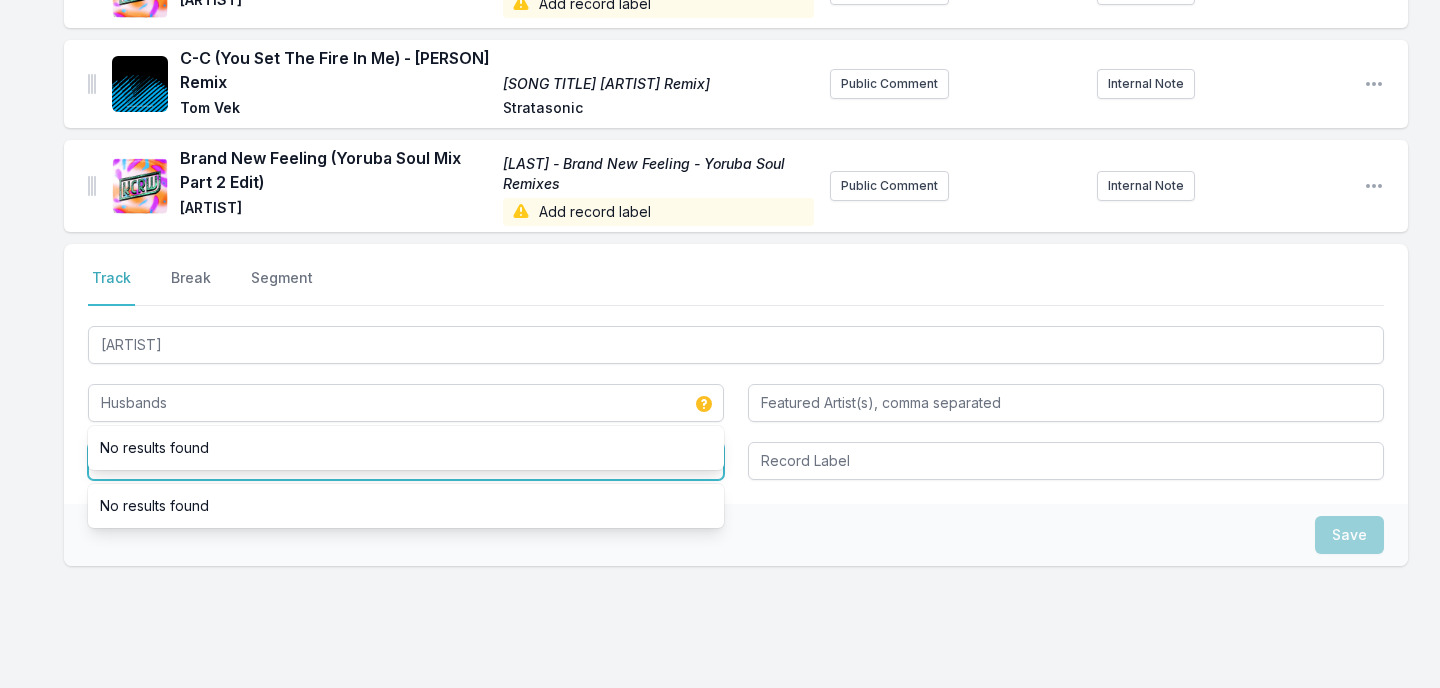 click at bounding box center [406, 461] 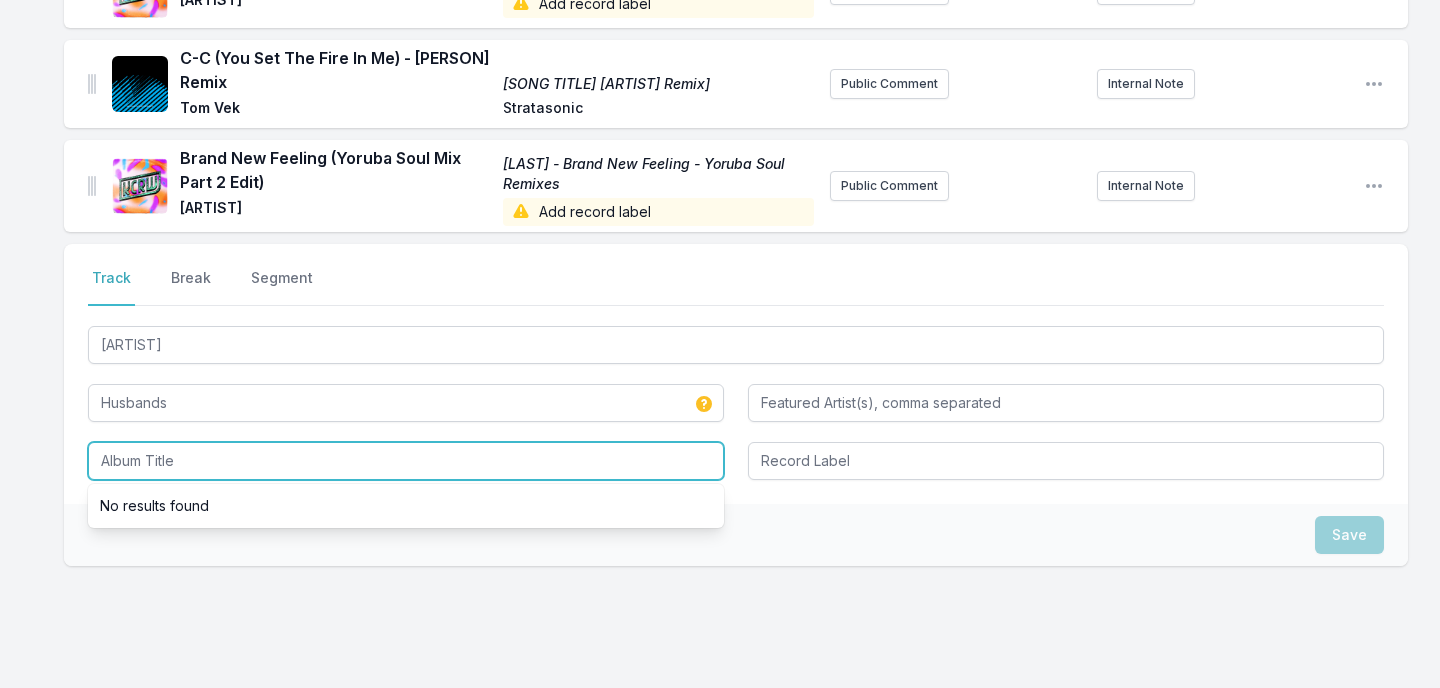paste on "[ARTIST]" 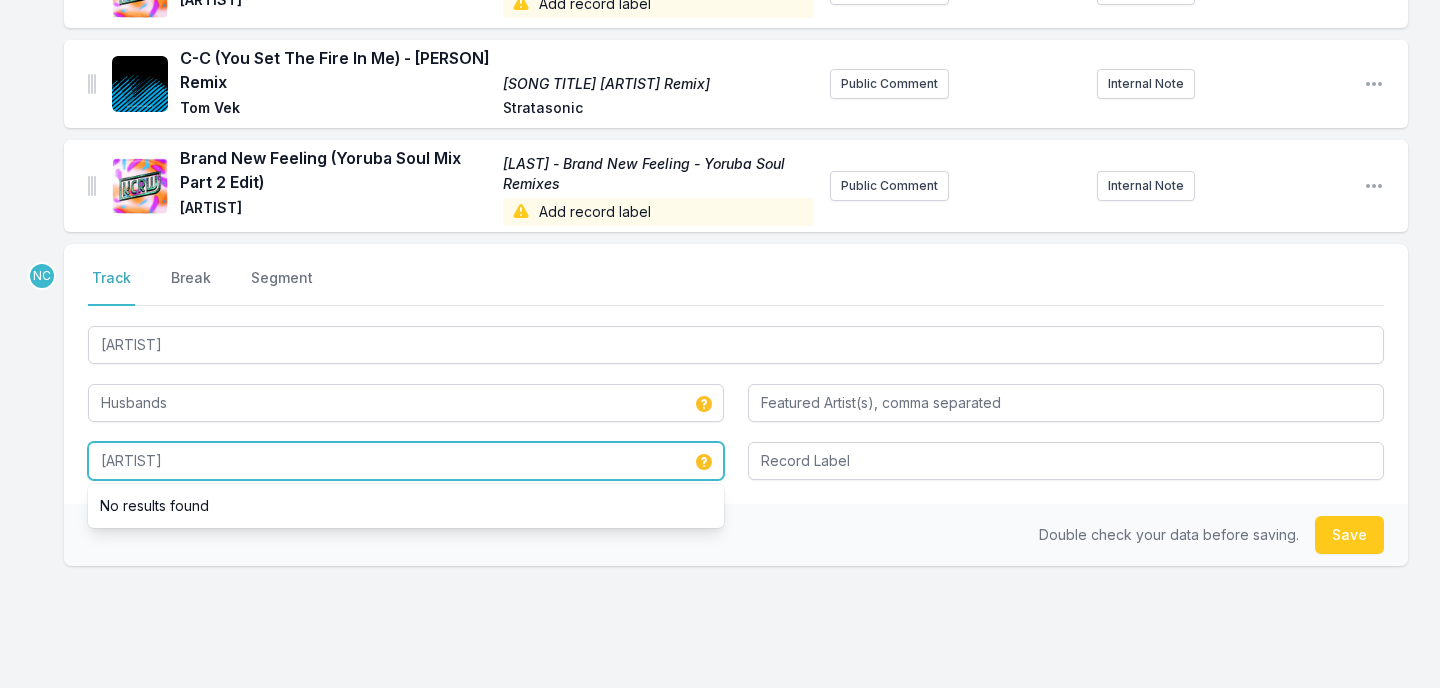 type on "[ARTIST]" 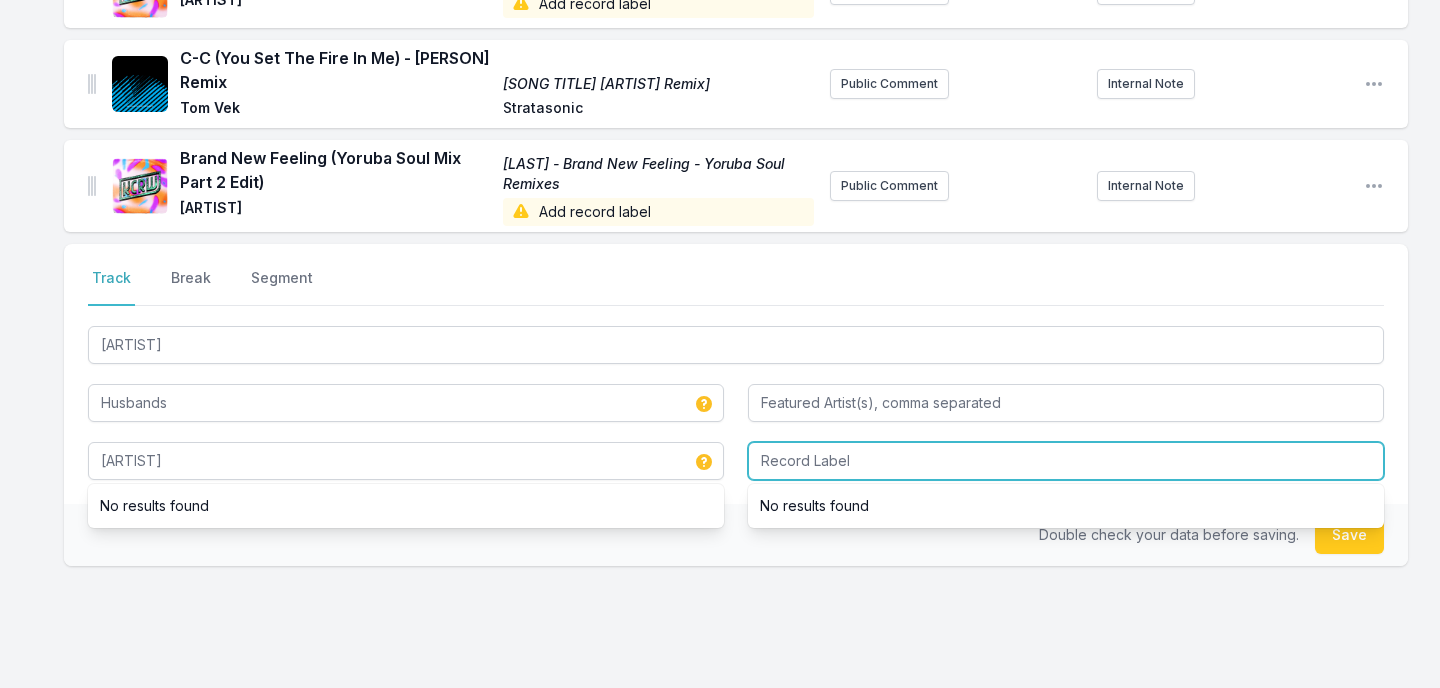 click at bounding box center [1066, 461] 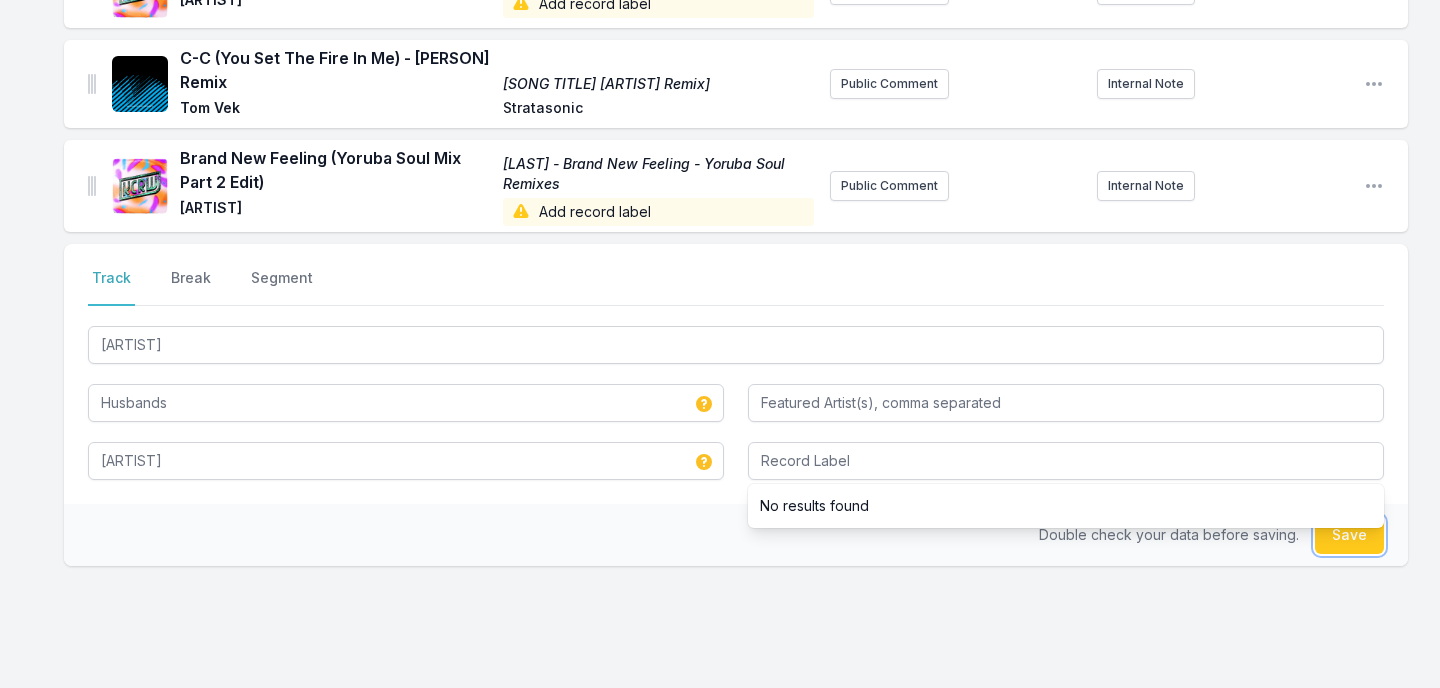 click on "Save" at bounding box center (1349, 535) 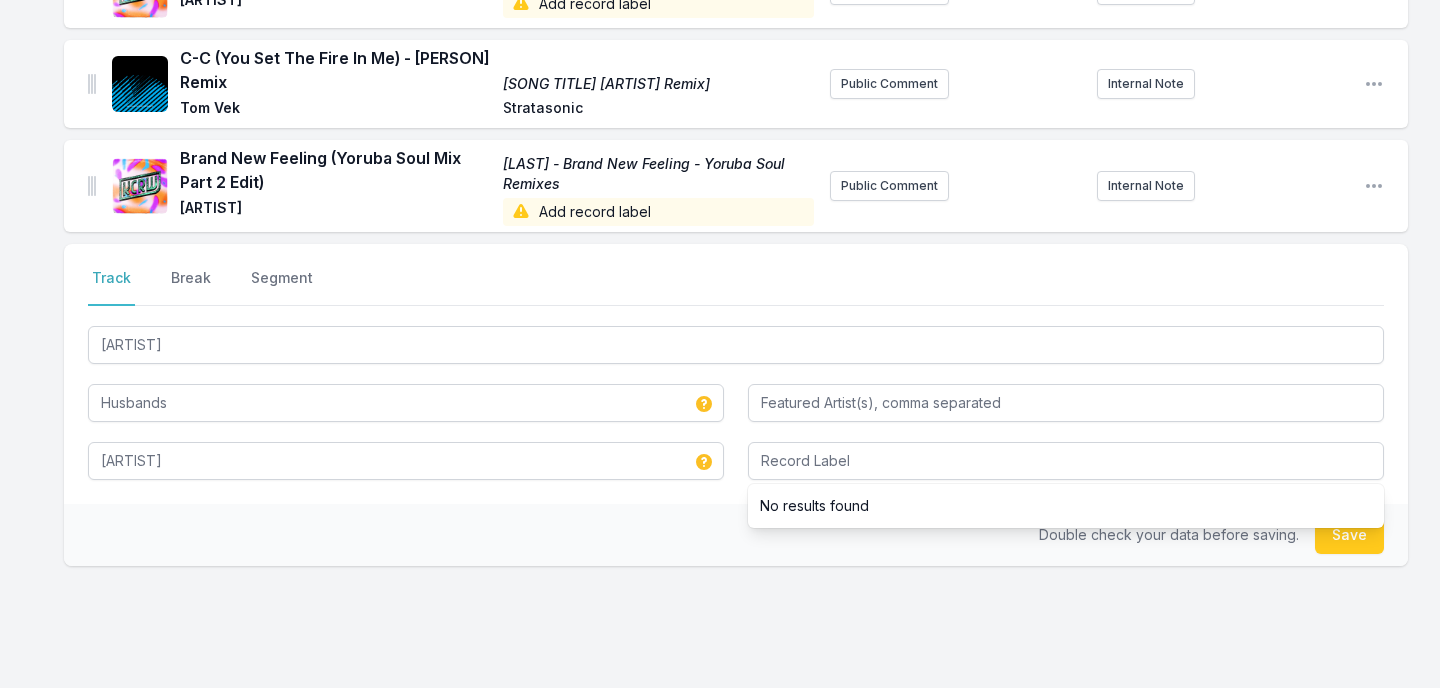 type 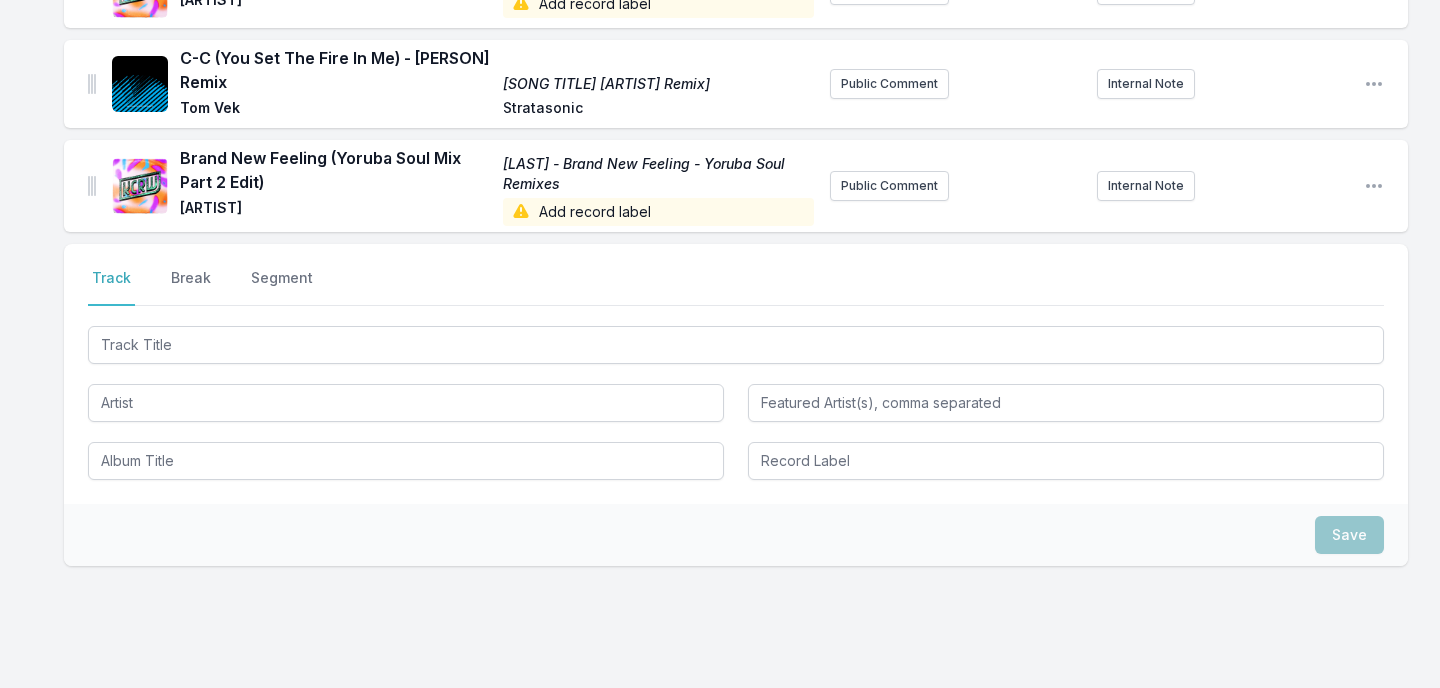 scroll, scrollTop: 1996, scrollLeft: 0, axis: vertical 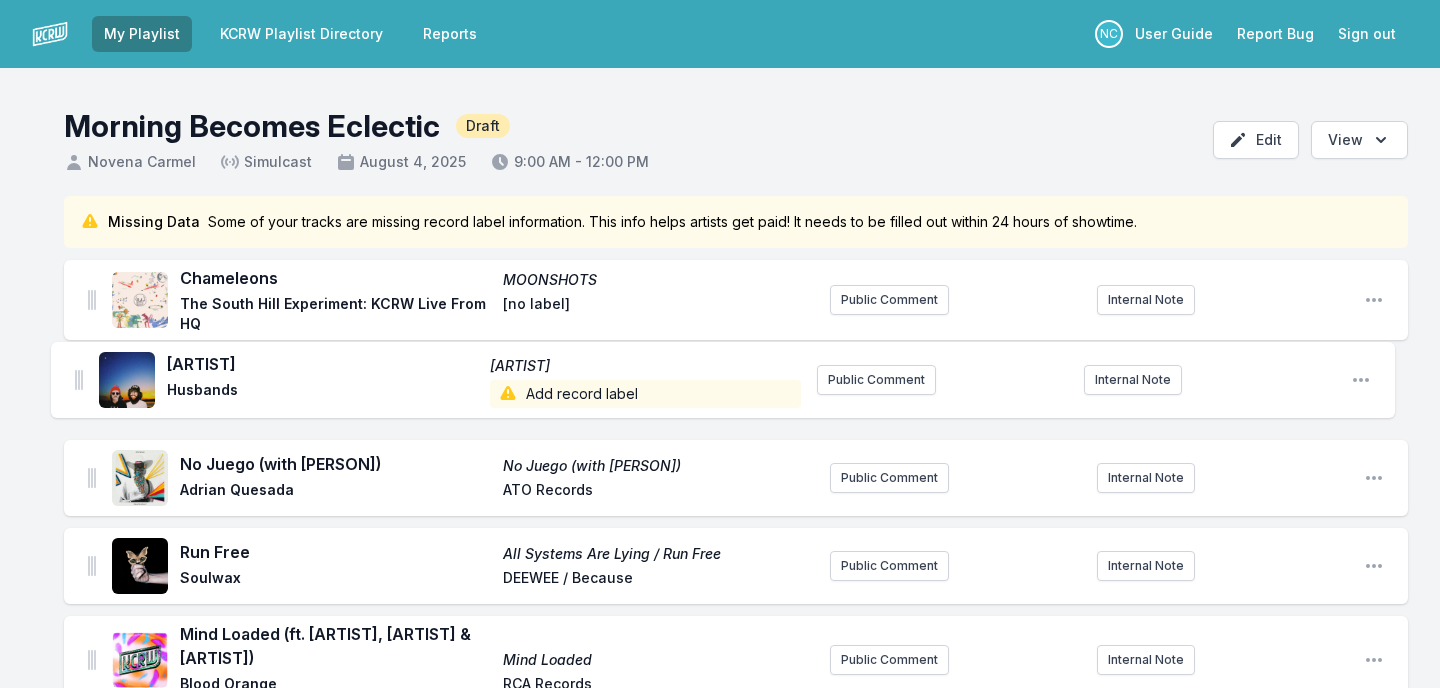 drag, startPoint x: 89, startPoint y: 191, endPoint x: 76, endPoint y: 372, distance: 181.46625 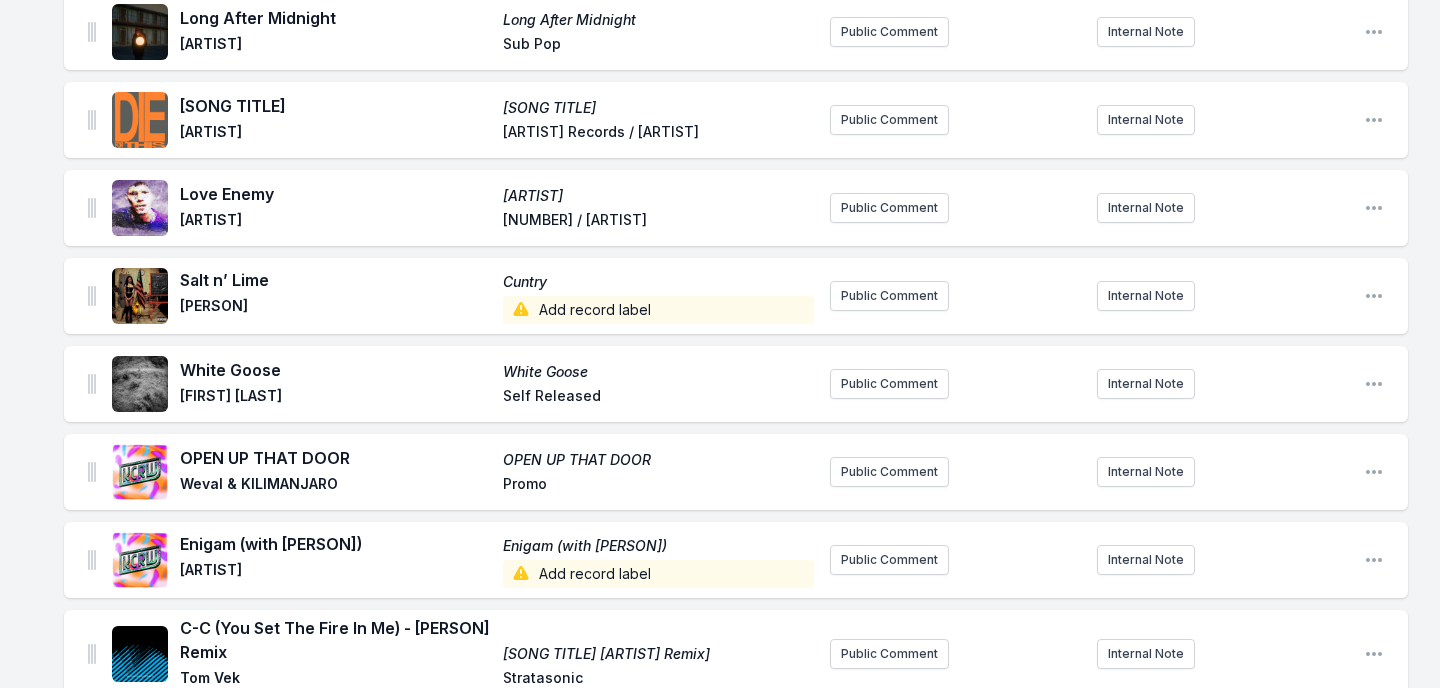 scroll, scrollTop: 1677, scrollLeft: 0, axis: vertical 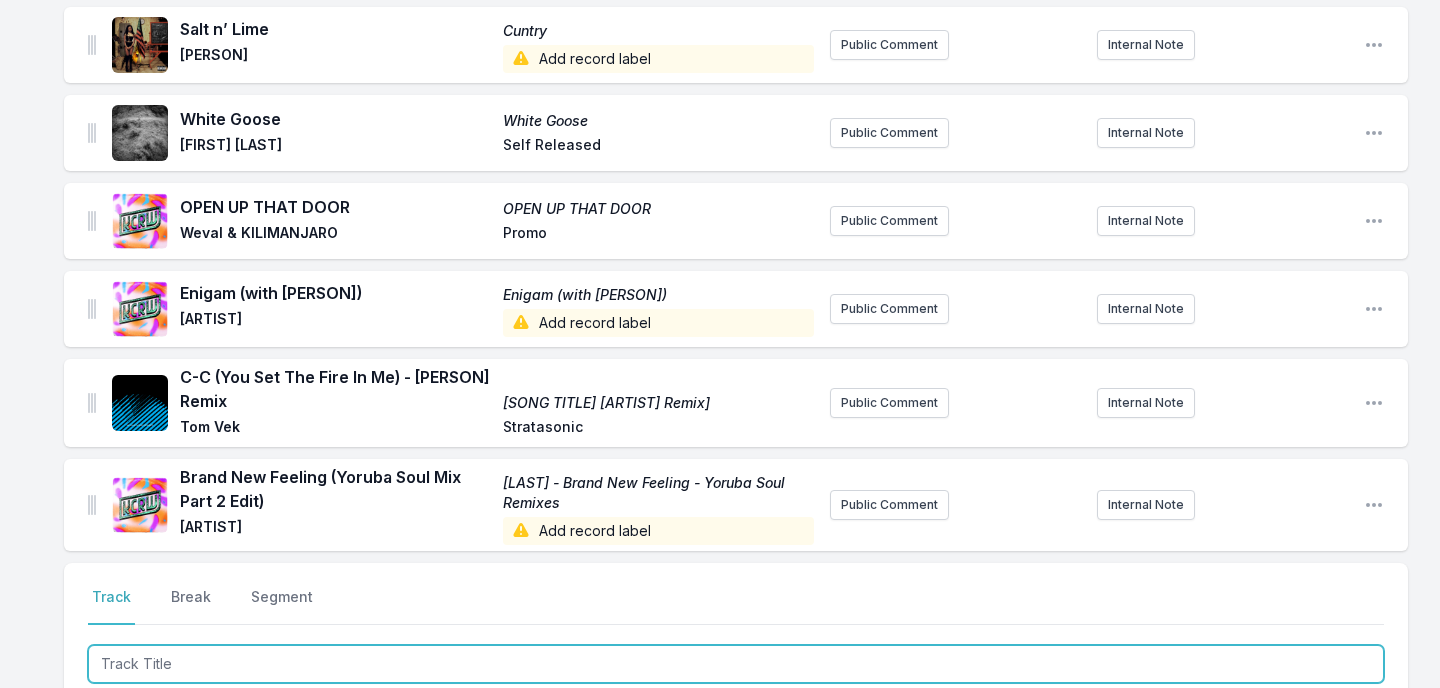 click at bounding box center (736, 664) 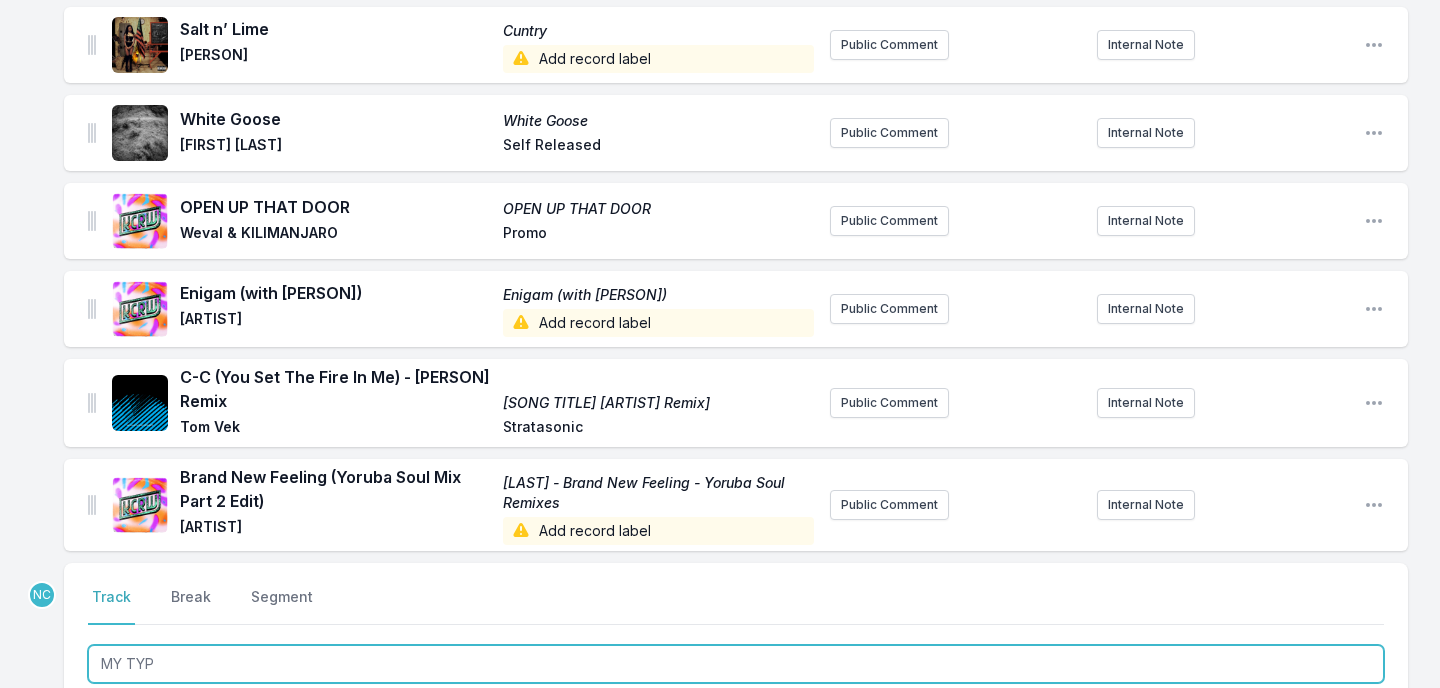 type on "MY TYPE" 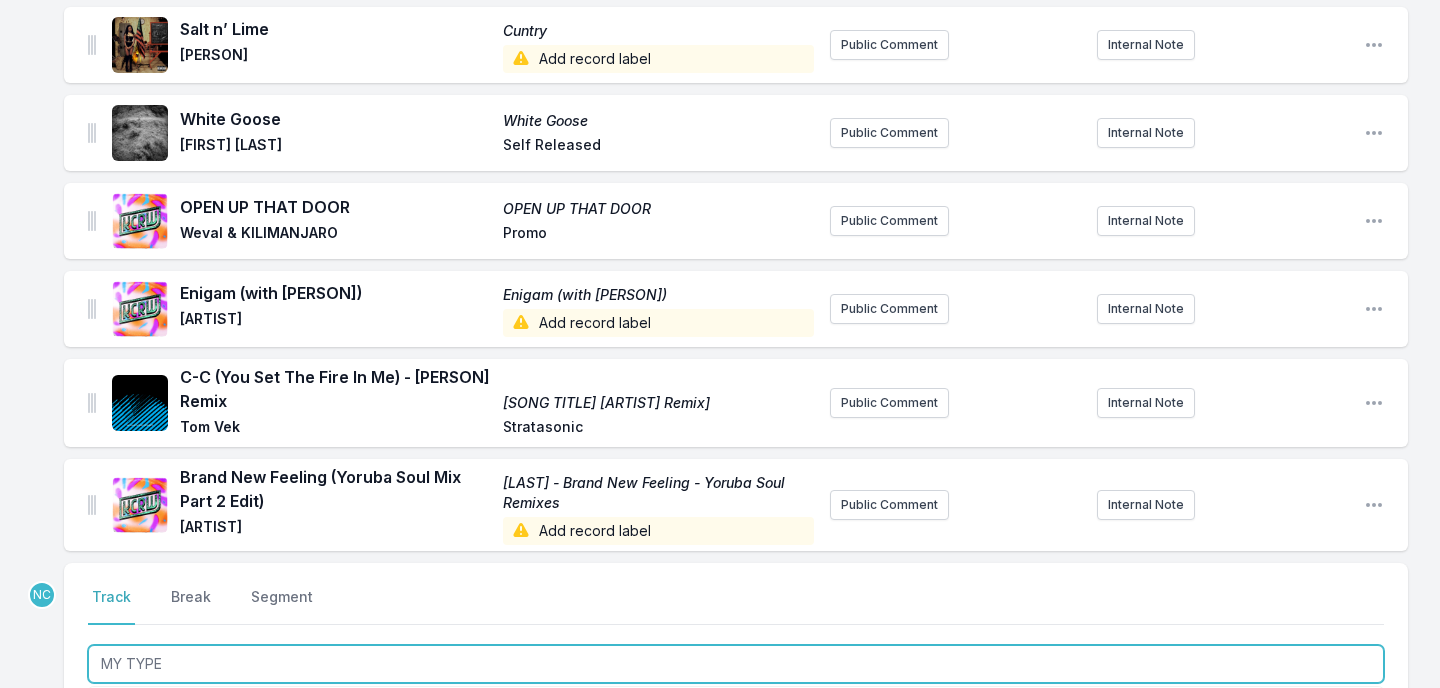 scroll, scrollTop: 1964, scrollLeft: 0, axis: vertical 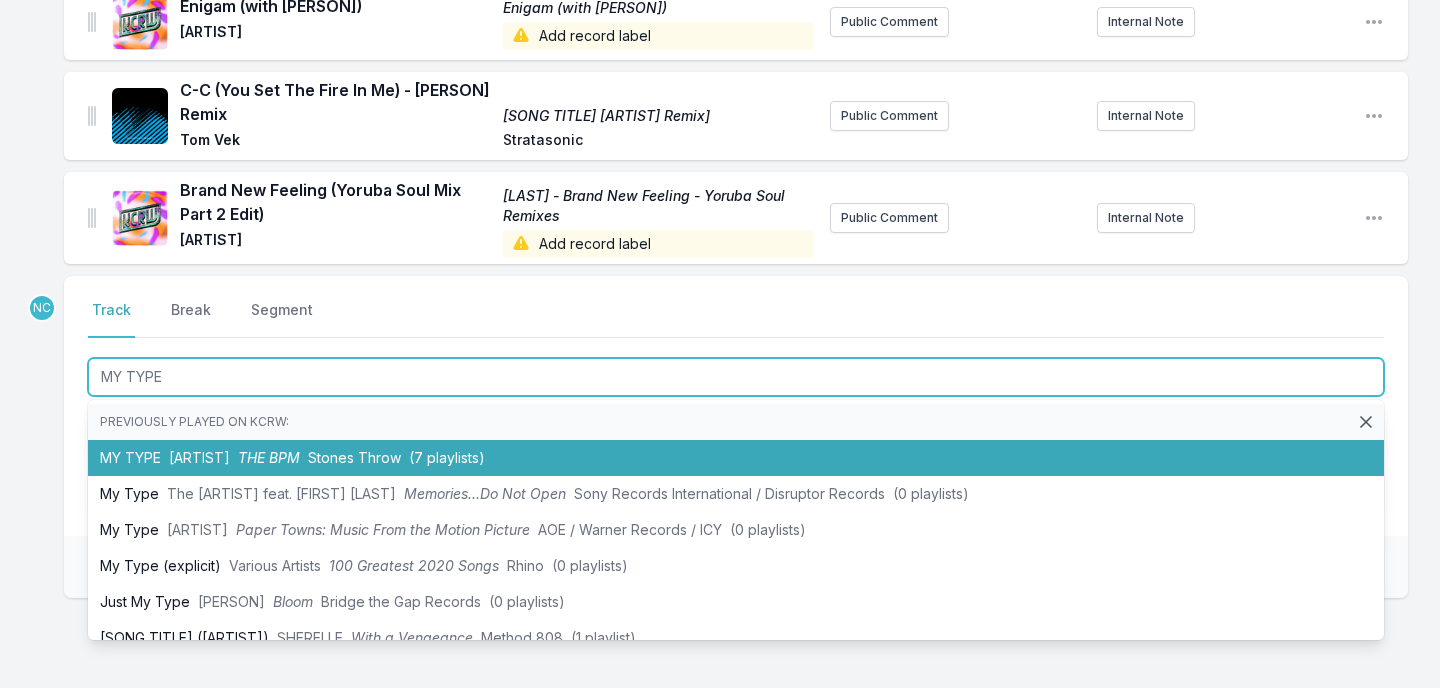 click on "MY TYPE [PERSON] [PERSON] [PERSON] ([PERSON] playlists)" at bounding box center [736, 458] 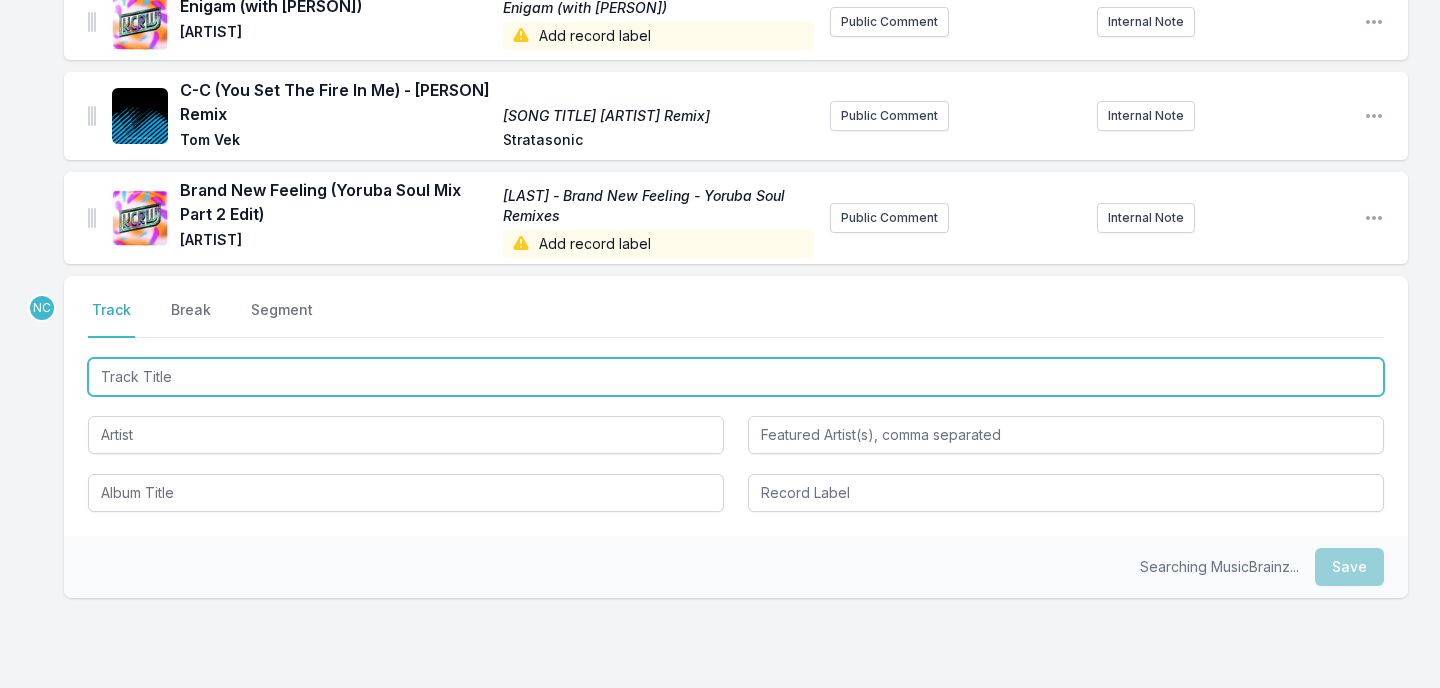 scroll, scrollTop: 2052, scrollLeft: 0, axis: vertical 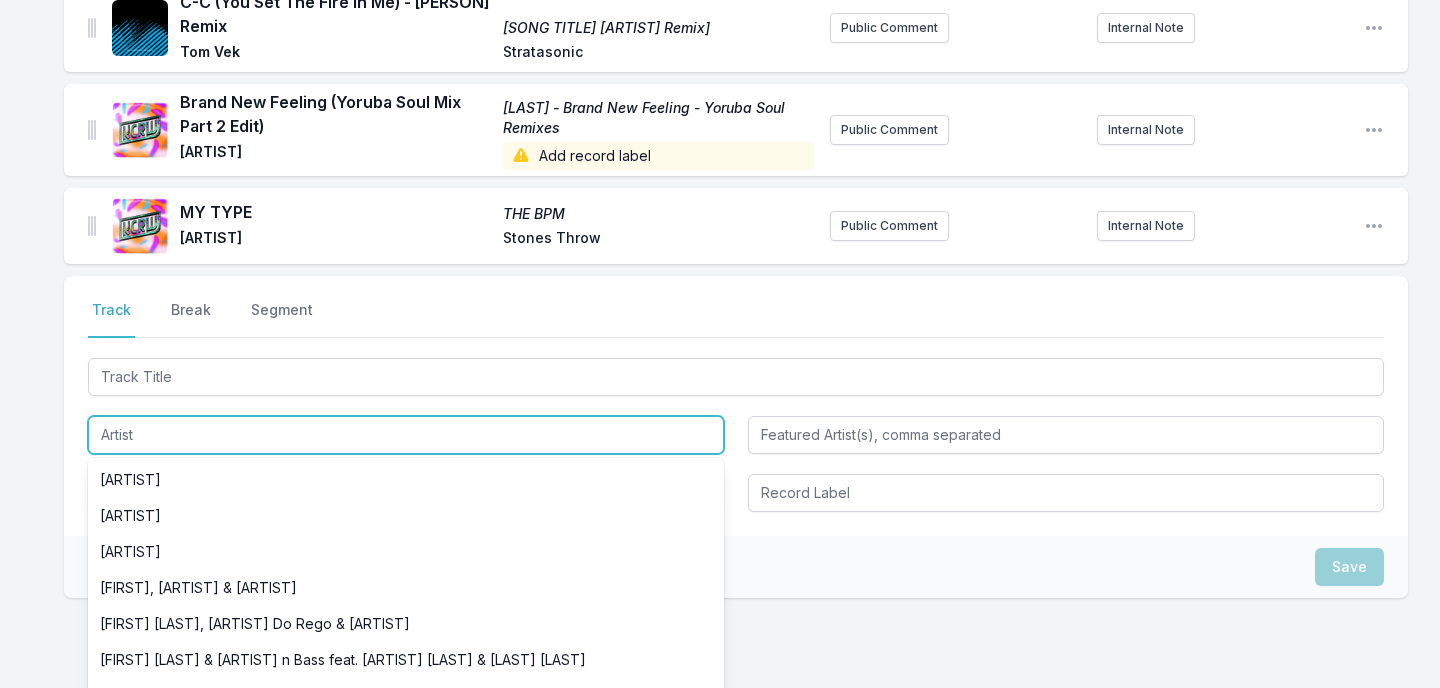 click at bounding box center [406, 435] 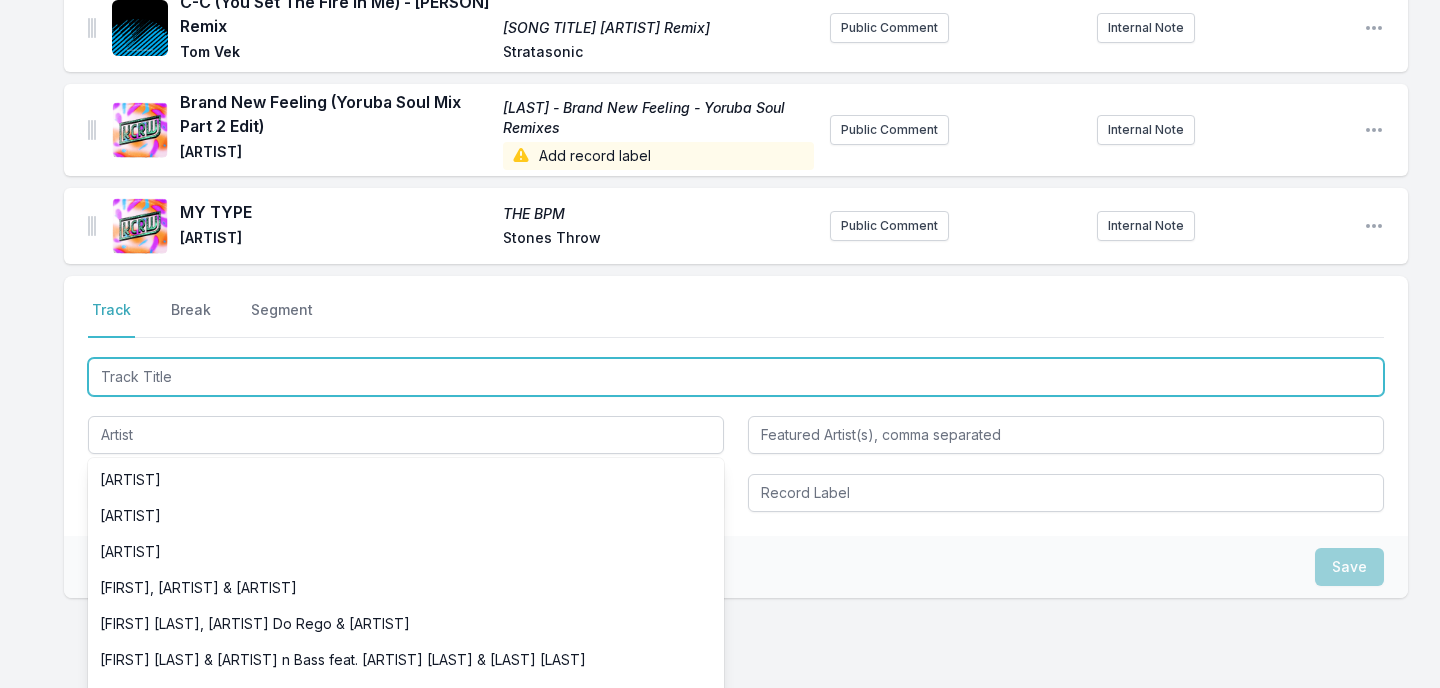 click at bounding box center (736, 377) 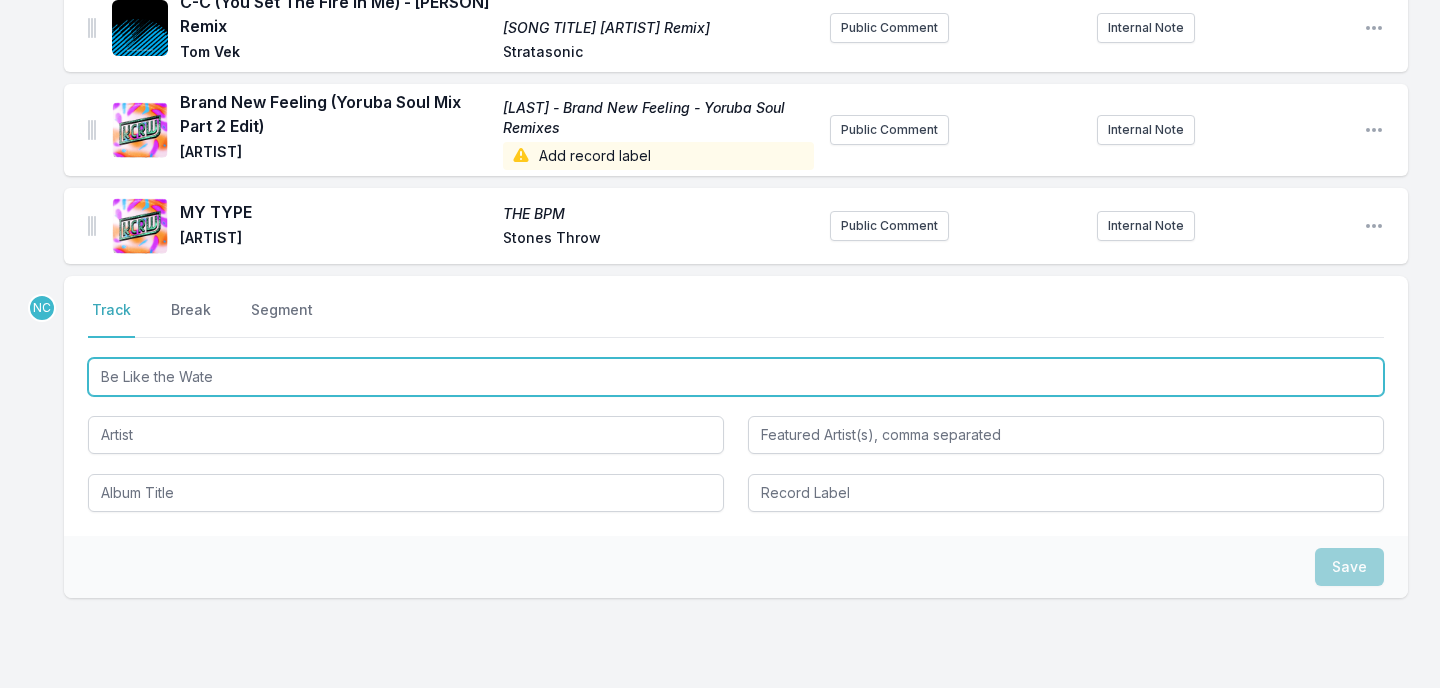 type on "Be Like the Water" 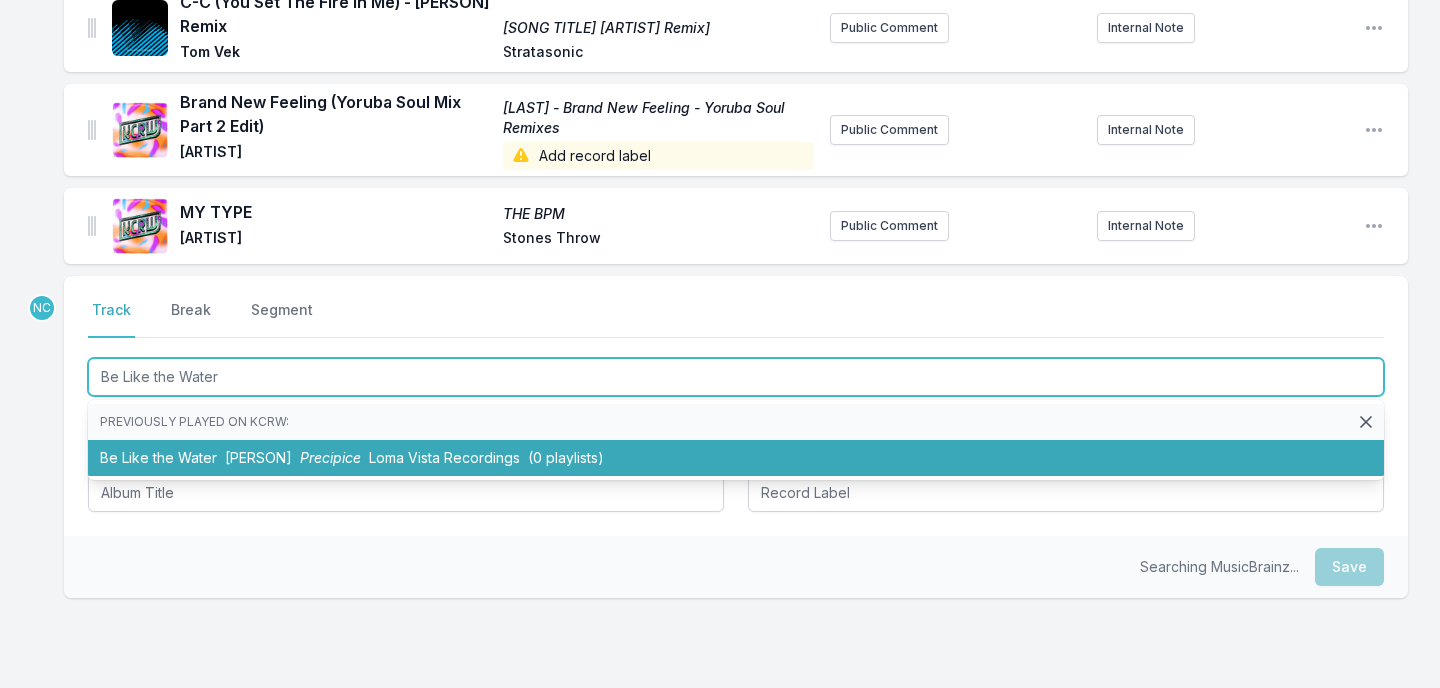 click on "Be Like the Water [ARTIST] [ARTIST] [ARTIST] Recordings (0 playlists)" at bounding box center [736, 458] 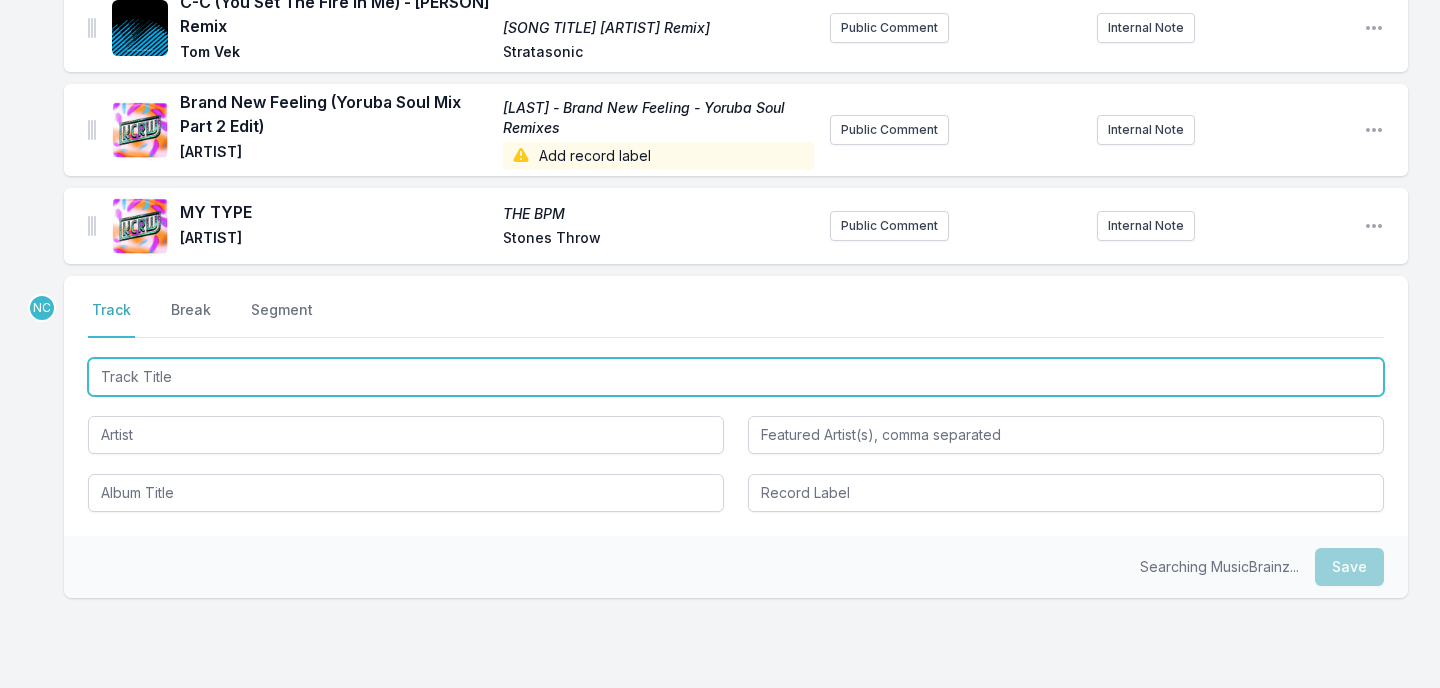 scroll, scrollTop: 2140, scrollLeft: 0, axis: vertical 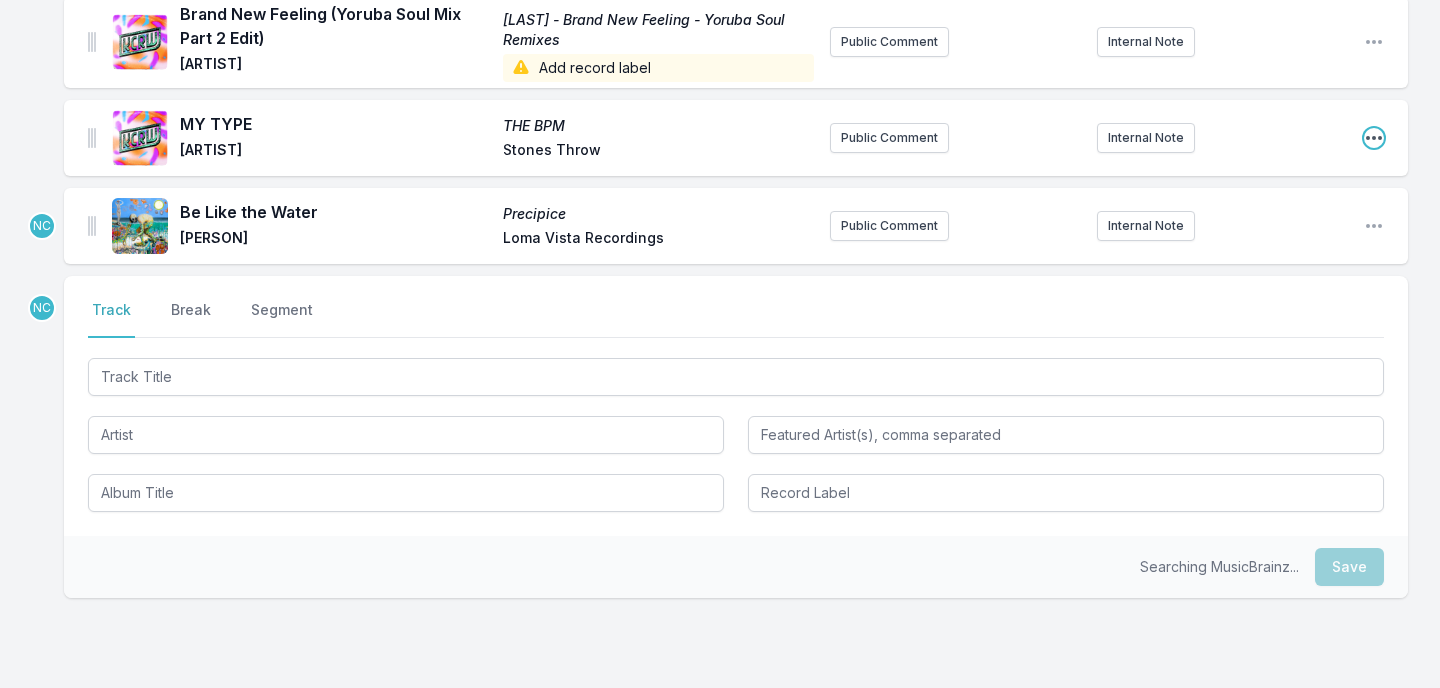 click 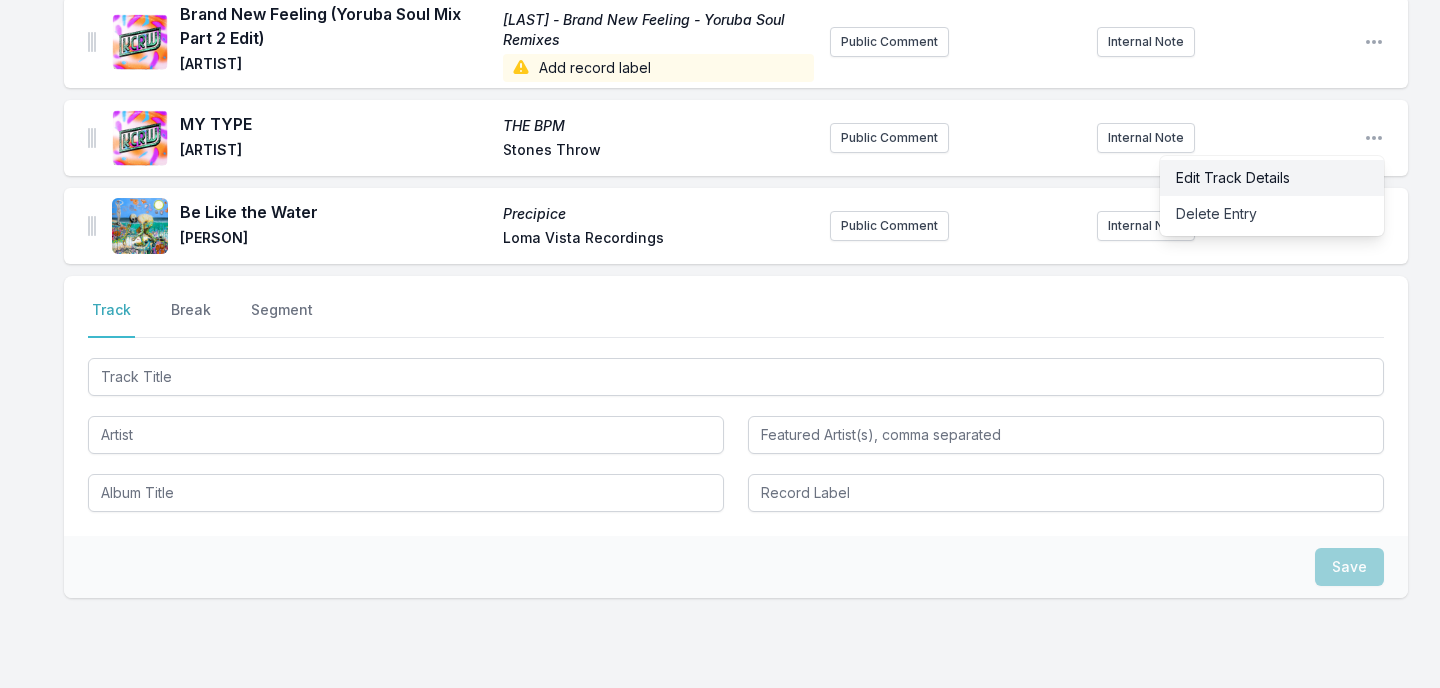 click on "Edit Track Details" at bounding box center (1272, 178) 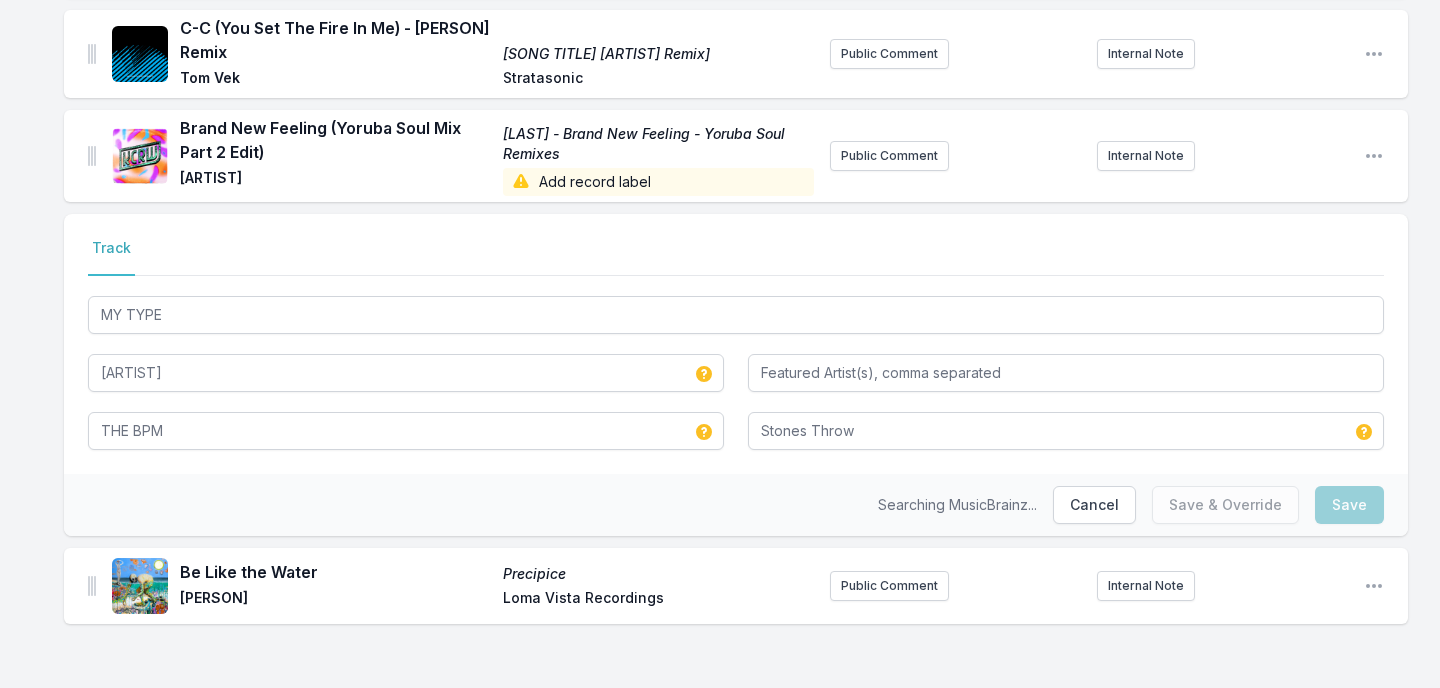 scroll, scrollTop: 2026, scrollLeft: 0, axis: vertical 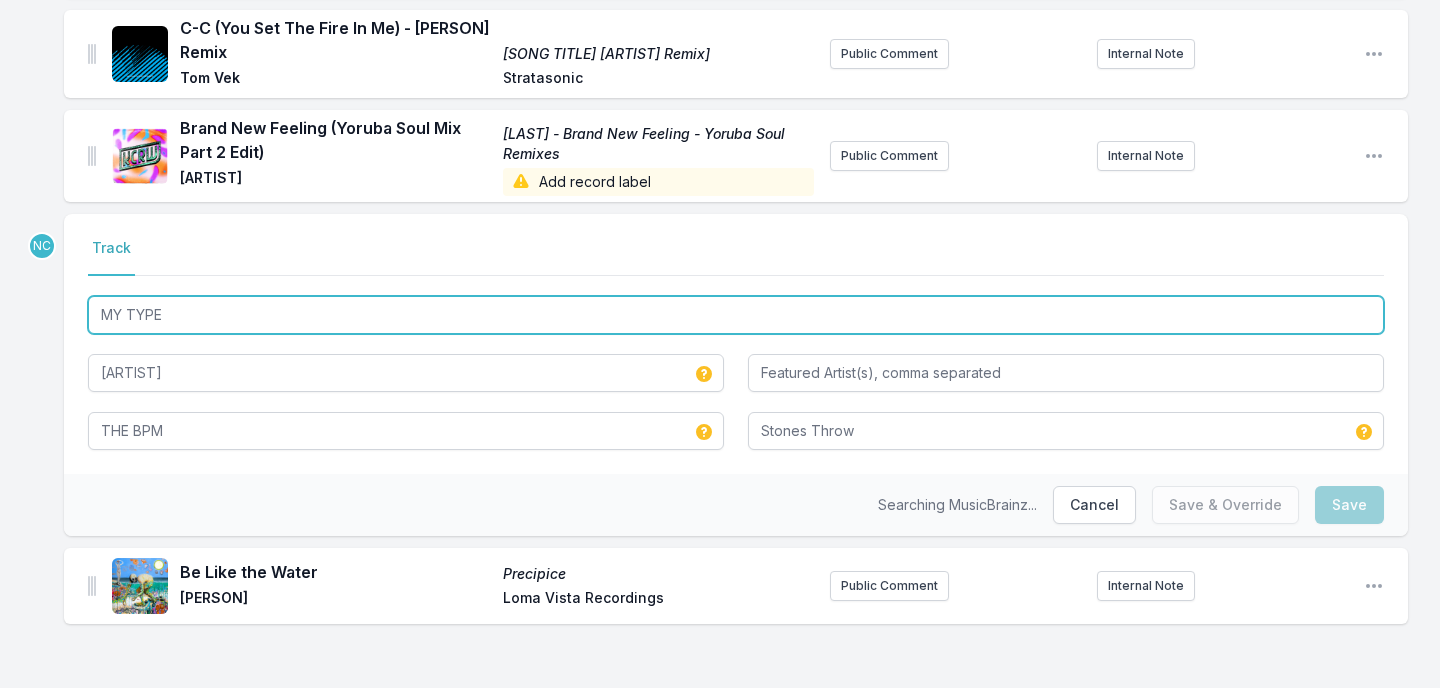 click on "MY TYPE" at bounding box center [736, 315] 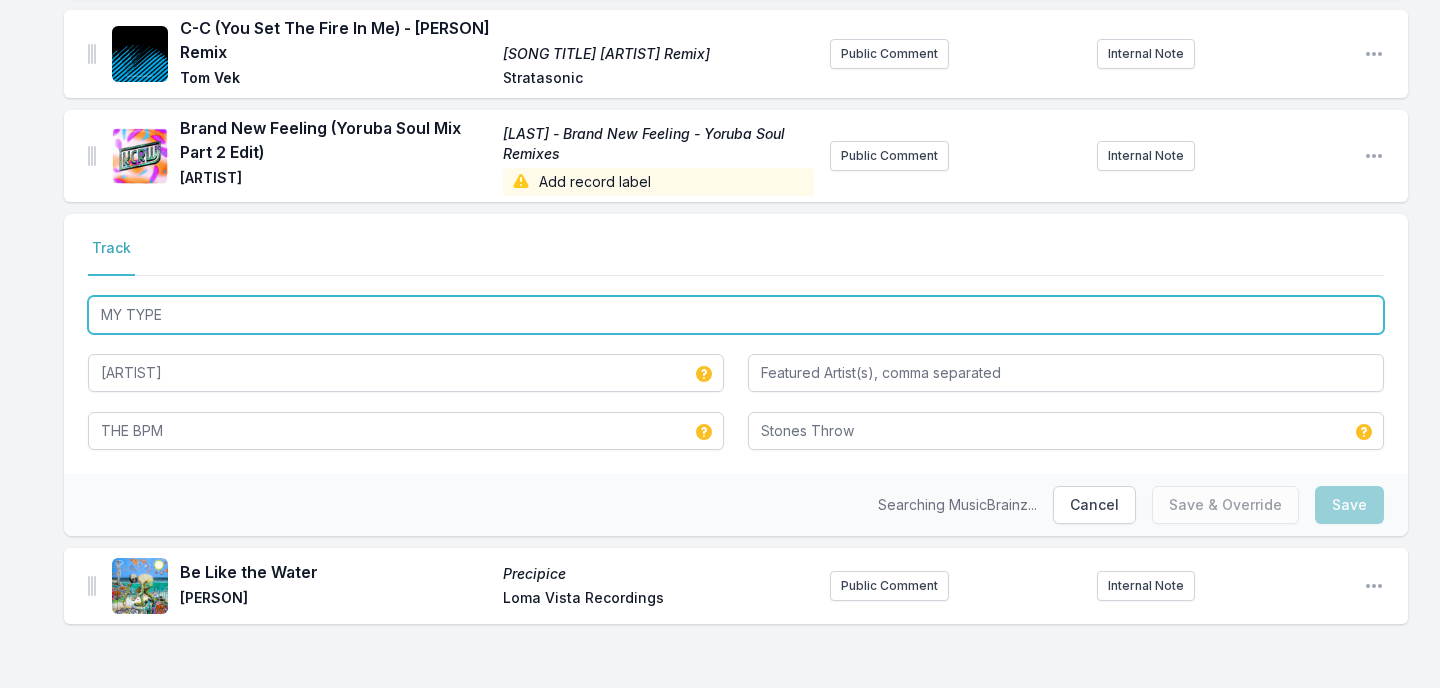 click on "MY TYPE" at bounding box center (736, 315) 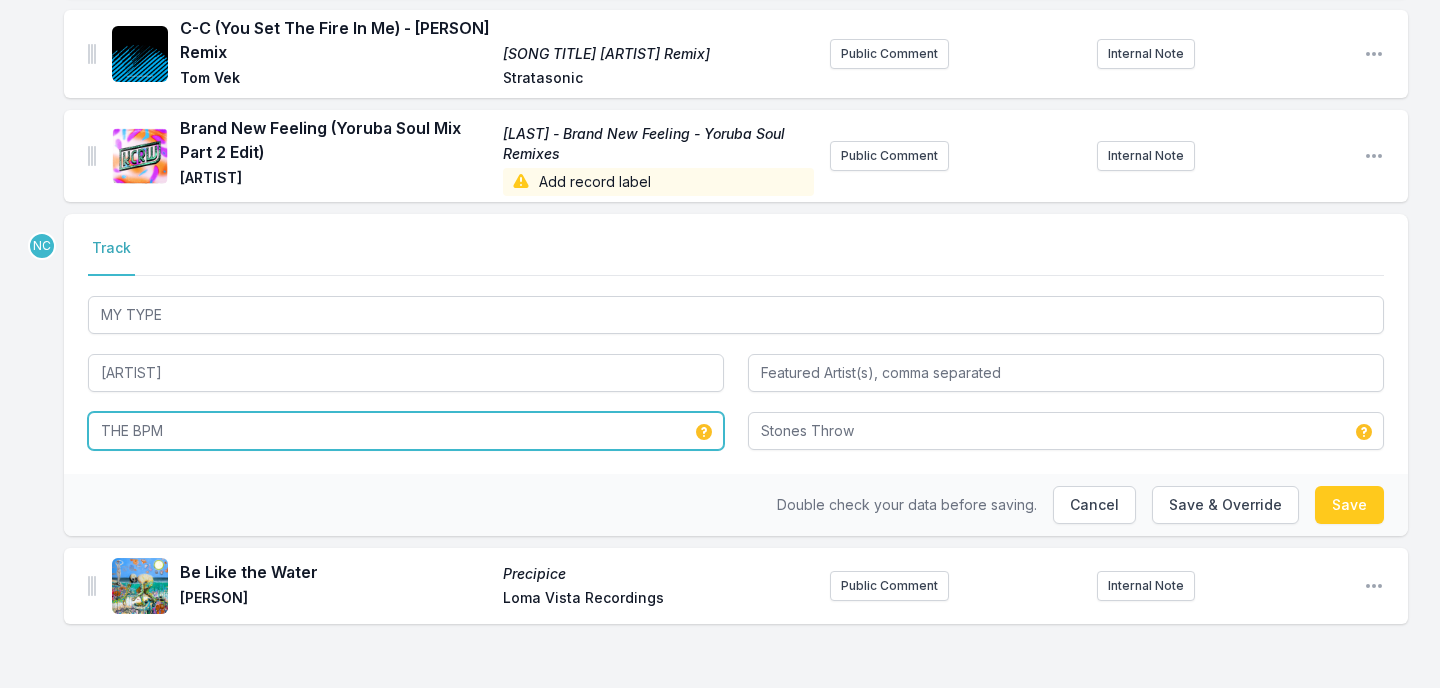 click on "THE BPM" at bounding box center [406, 431] 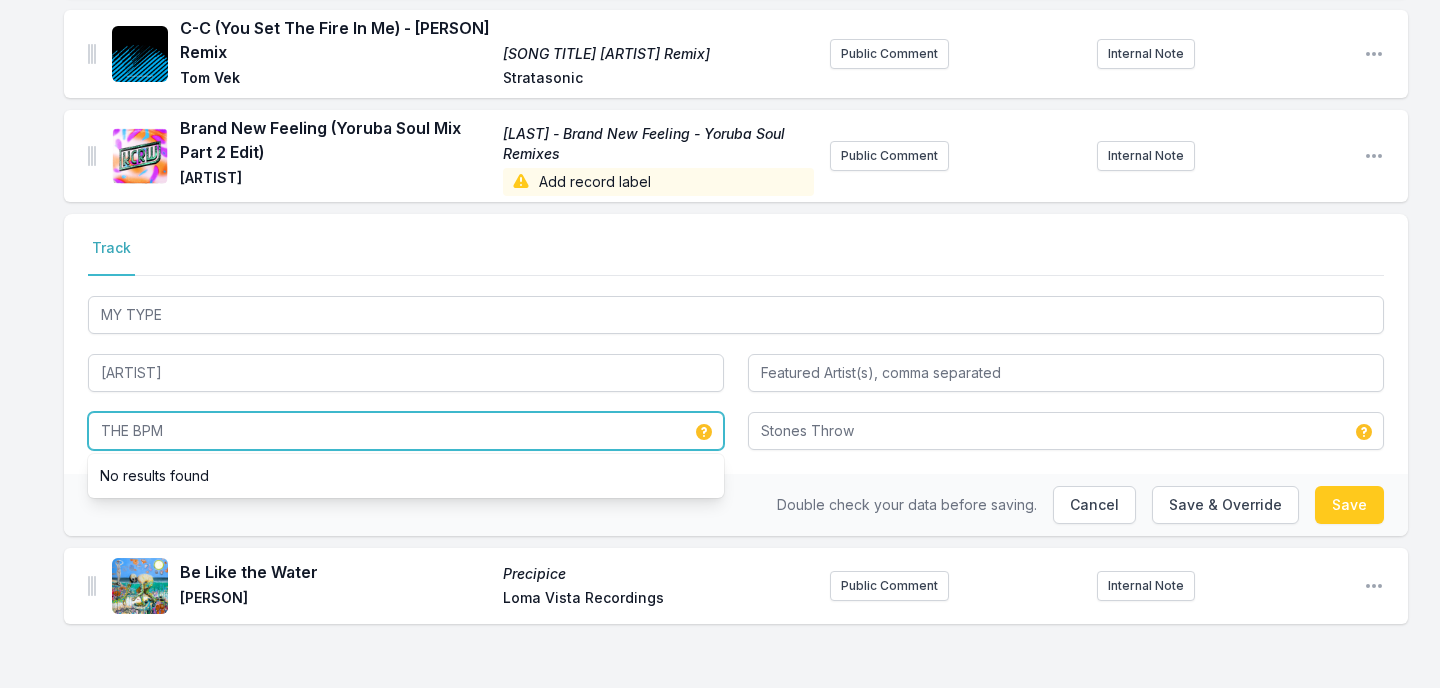 click on "THE BPM" at bounding box center [406, 431] 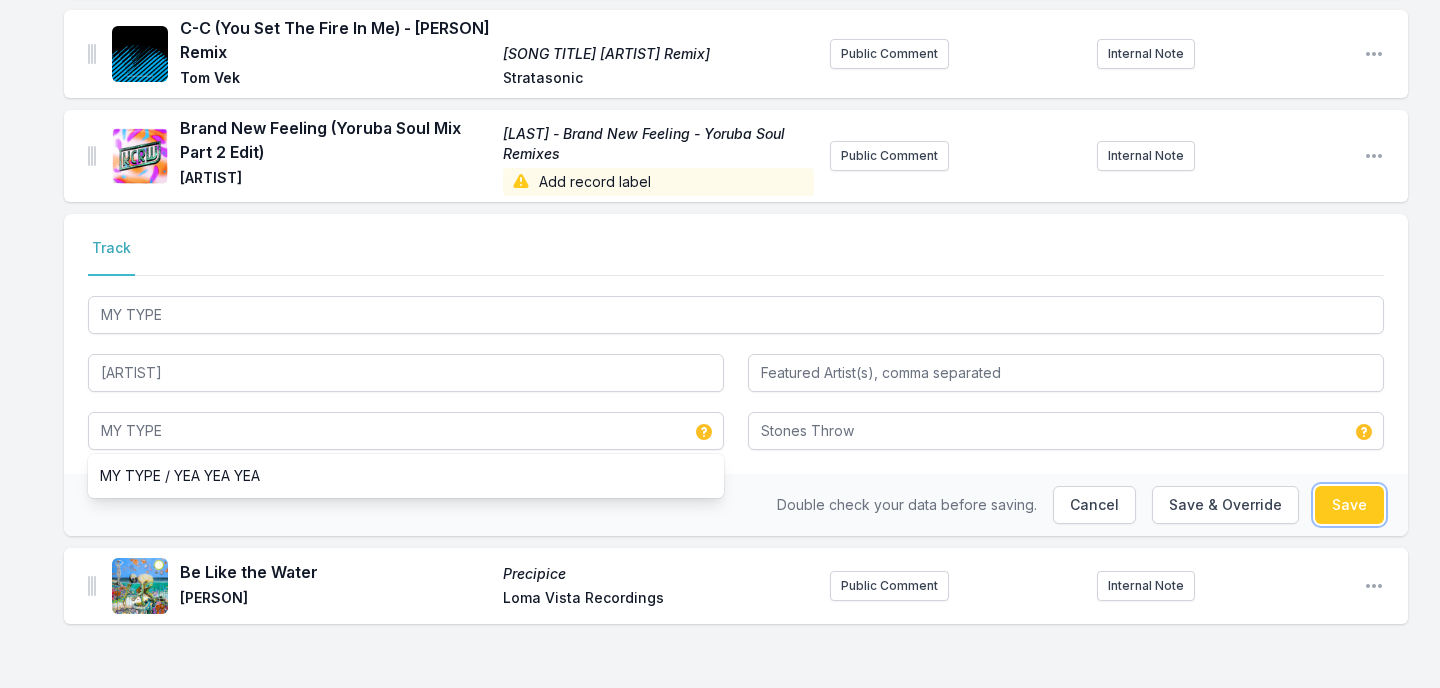 click on "Save" at bounding box center (1349, 505) 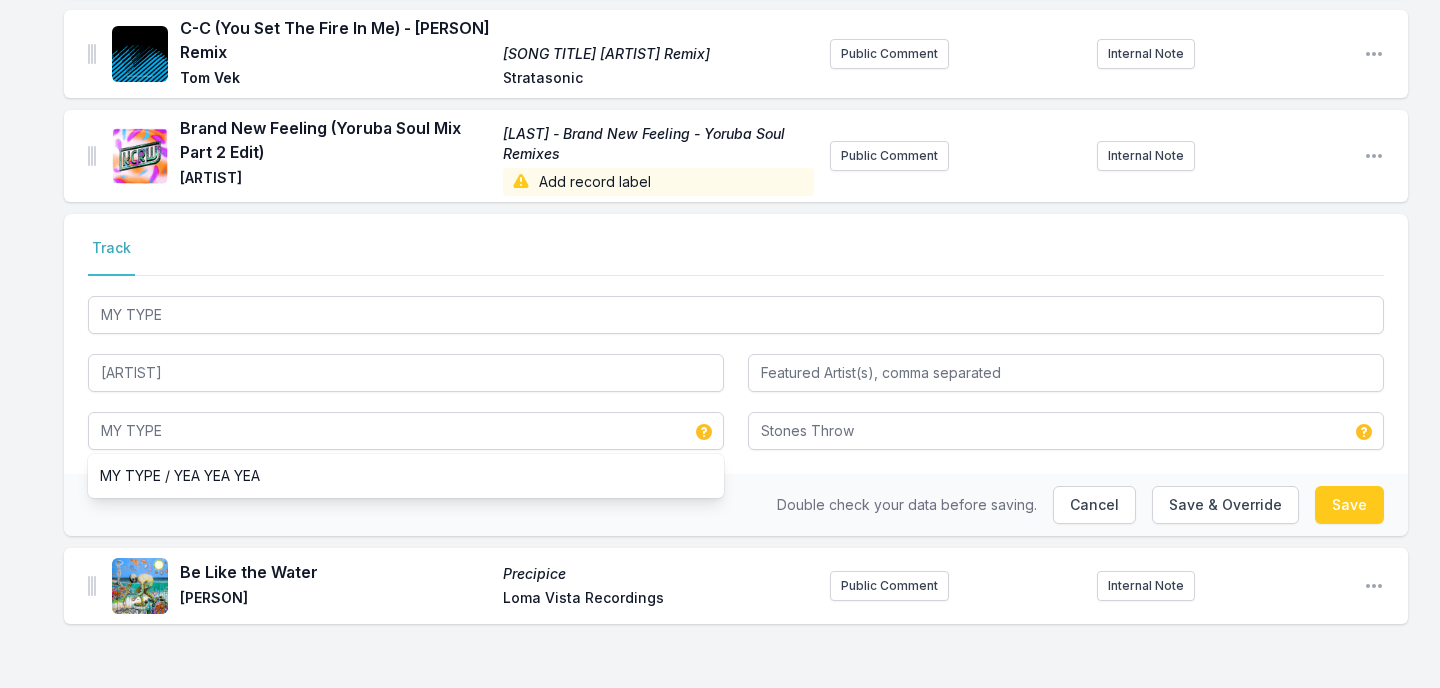 type on "THE BPM" 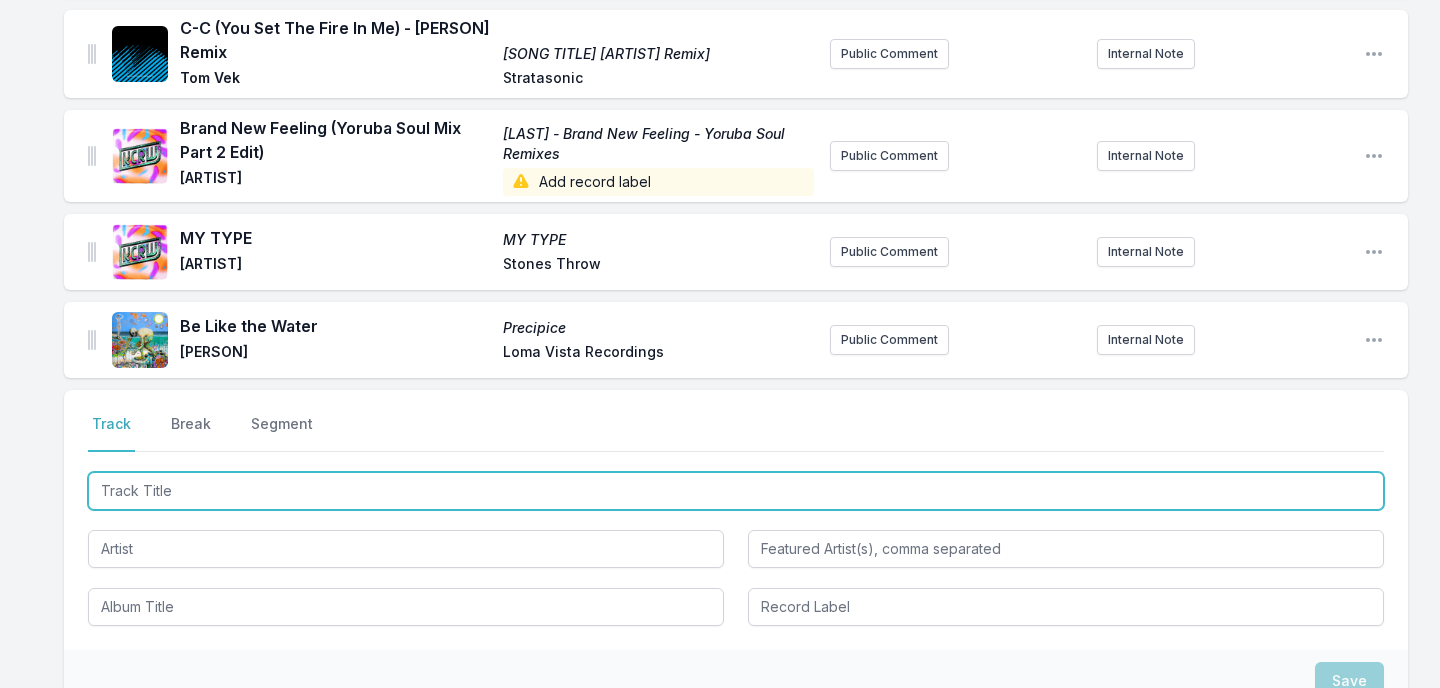 click at bounding box center (736, 491) 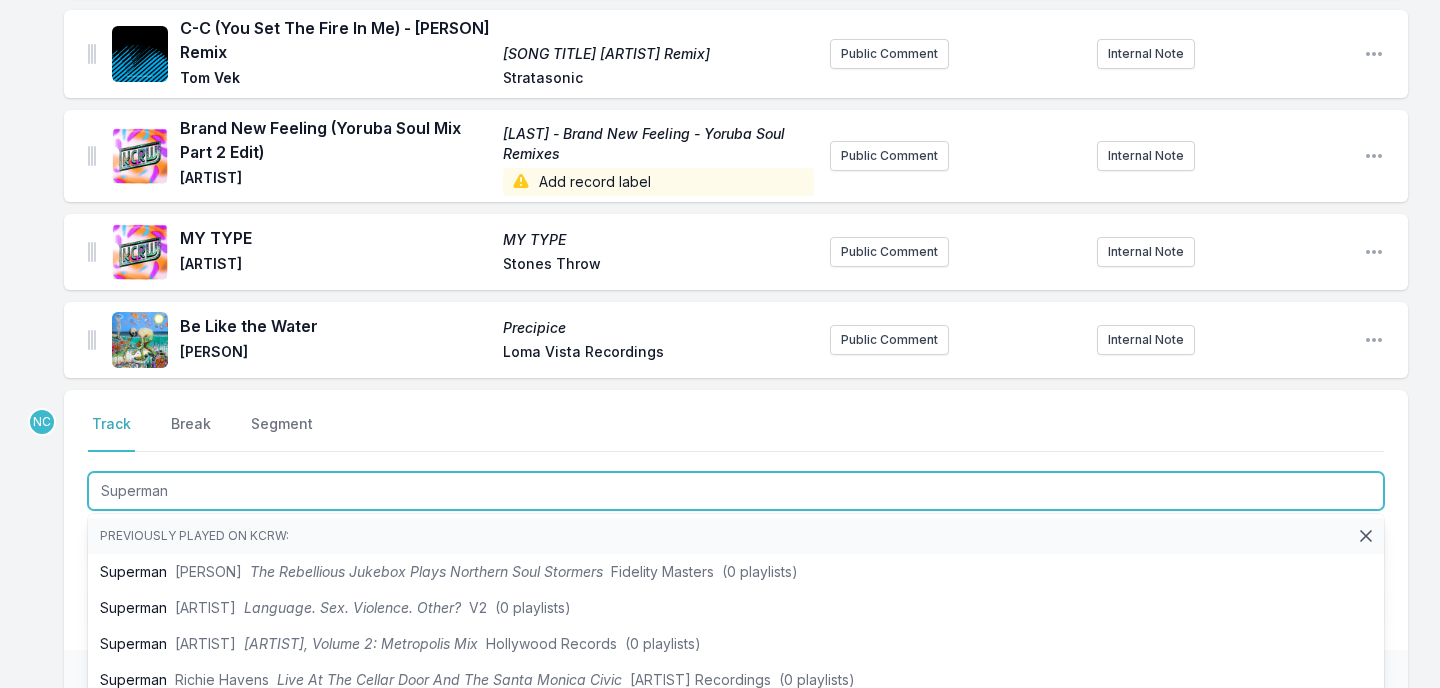 type on "Superman" 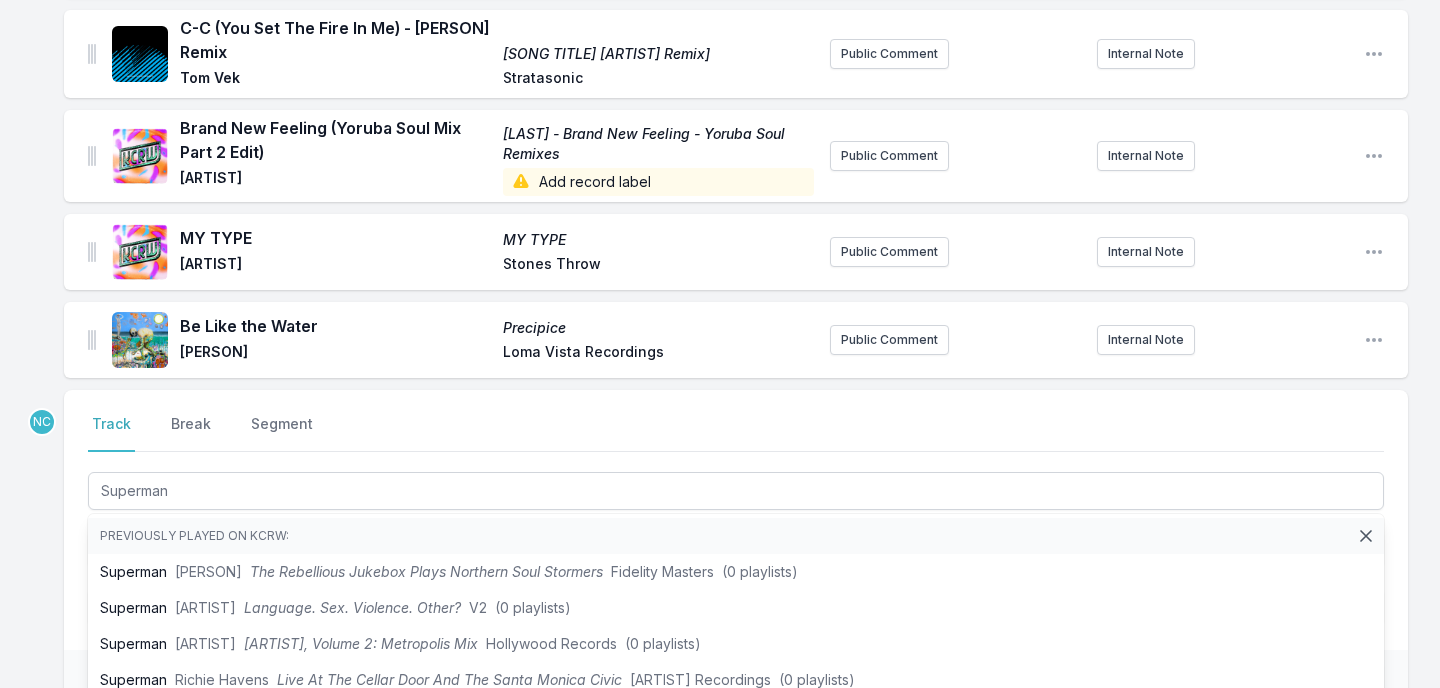 click on "Missing Data Some of your tracks are missing record label information. This info helps artists get paid! It needs to be filled out within 24 hours of showtime. [ARTIST] MOONSHOTS The South Hill Experiment: KCRW Live From HQ [no label] Public Comment Internal Note Open playlist item options Weird Curve Weird Curve [ARTIST] Add record label Public Comment Internal Note Open playlist item options No Juego (with [ARTIST]) No Juego (with [ARTIST]) [ARTIST] ATO Records Public Comment Internal Note Open playlist item options Mind Loaded (ft. [ARTIST], [ARTIST] & [ARTIST]) Mind Loaded [ARTIST] RCA Records Public Comment Internal Note Open playlist item options Run Free All Systems Are Lying / Run Free [ARTIST] DEEWEE / Because Public Comment Internal Note Open playlist item options Yougotmefeeling Yougotmefeeling [ARTIST] Because Music Public Comment Internal Note Open playlist item options Come Back Down [ARTIST] [ARTIST] Self Released Public Comment Internal Note Your Love [ARTIST]" at bounding box center (720, -463) 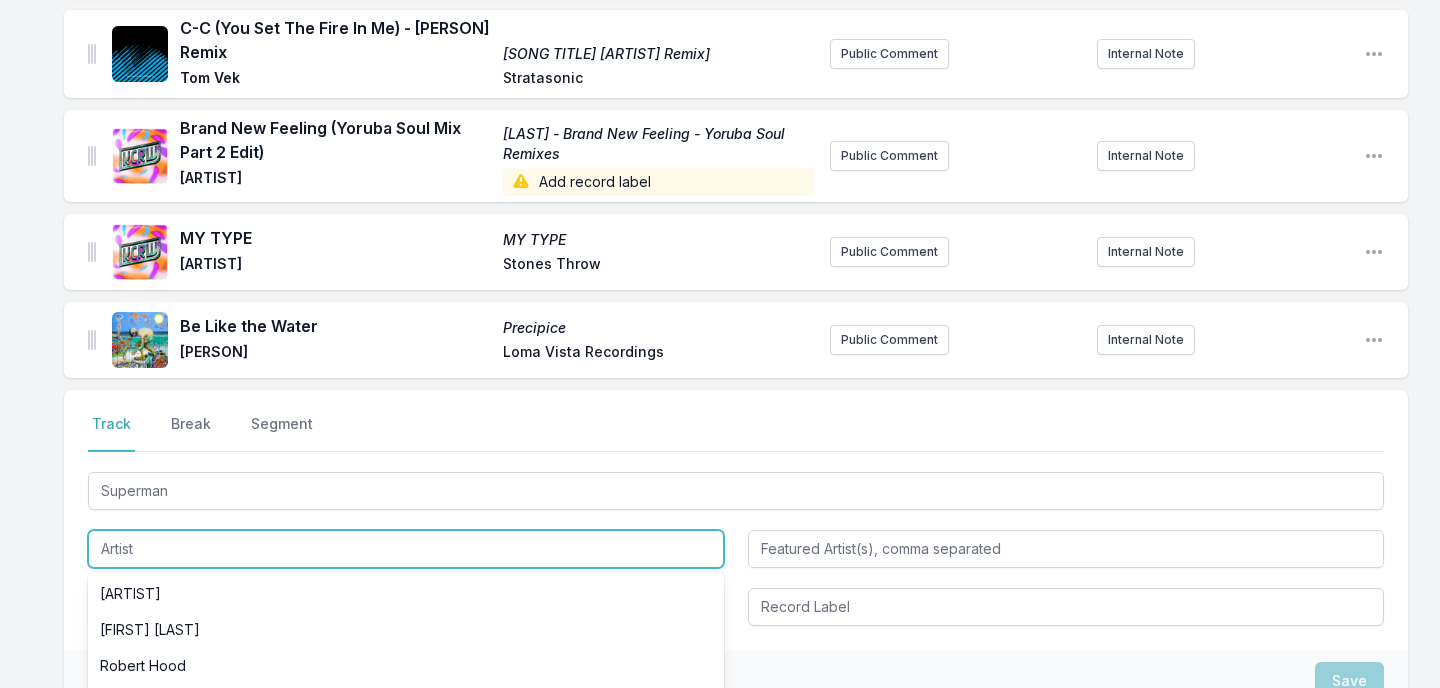click at bounding box center (406, 549) 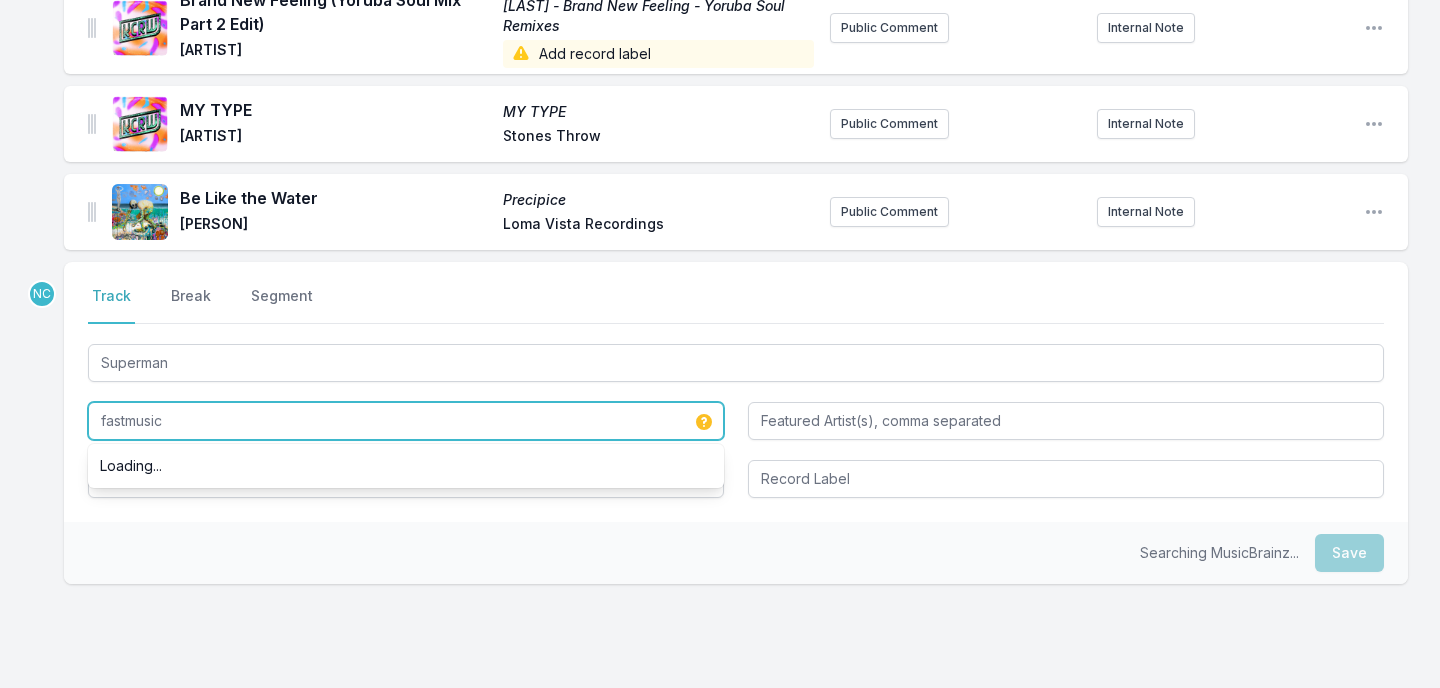 scroll, scrollTop: 2188, scrollLeft: 0, axis: vertical 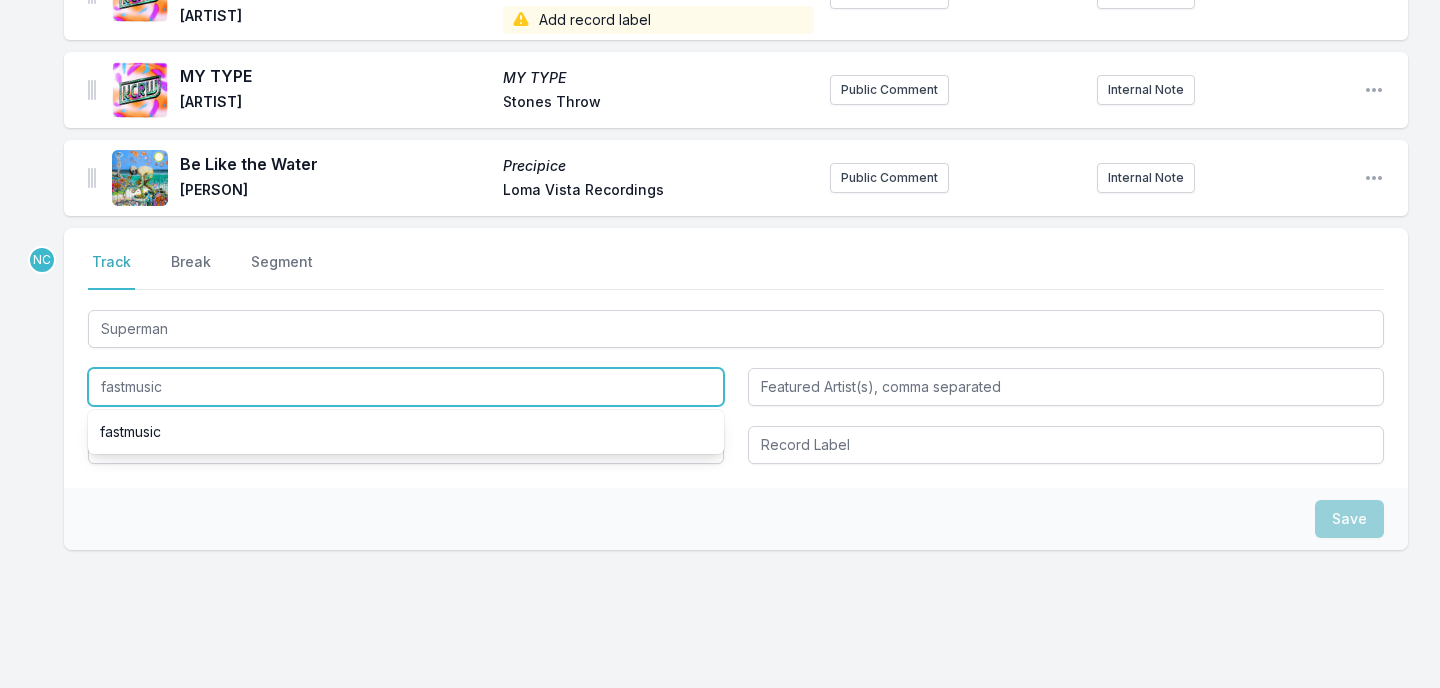 type on "fastmusic" 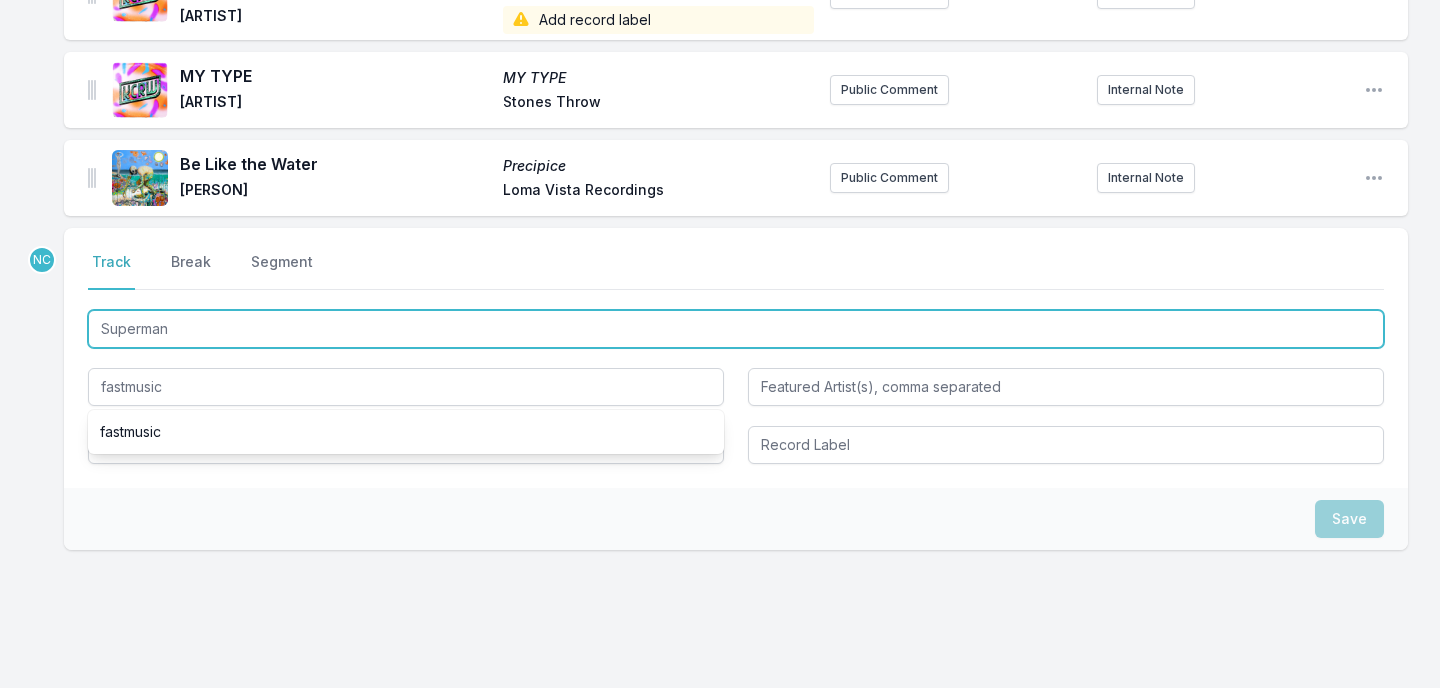 click on "Superman" at bounding box center [736, 329] 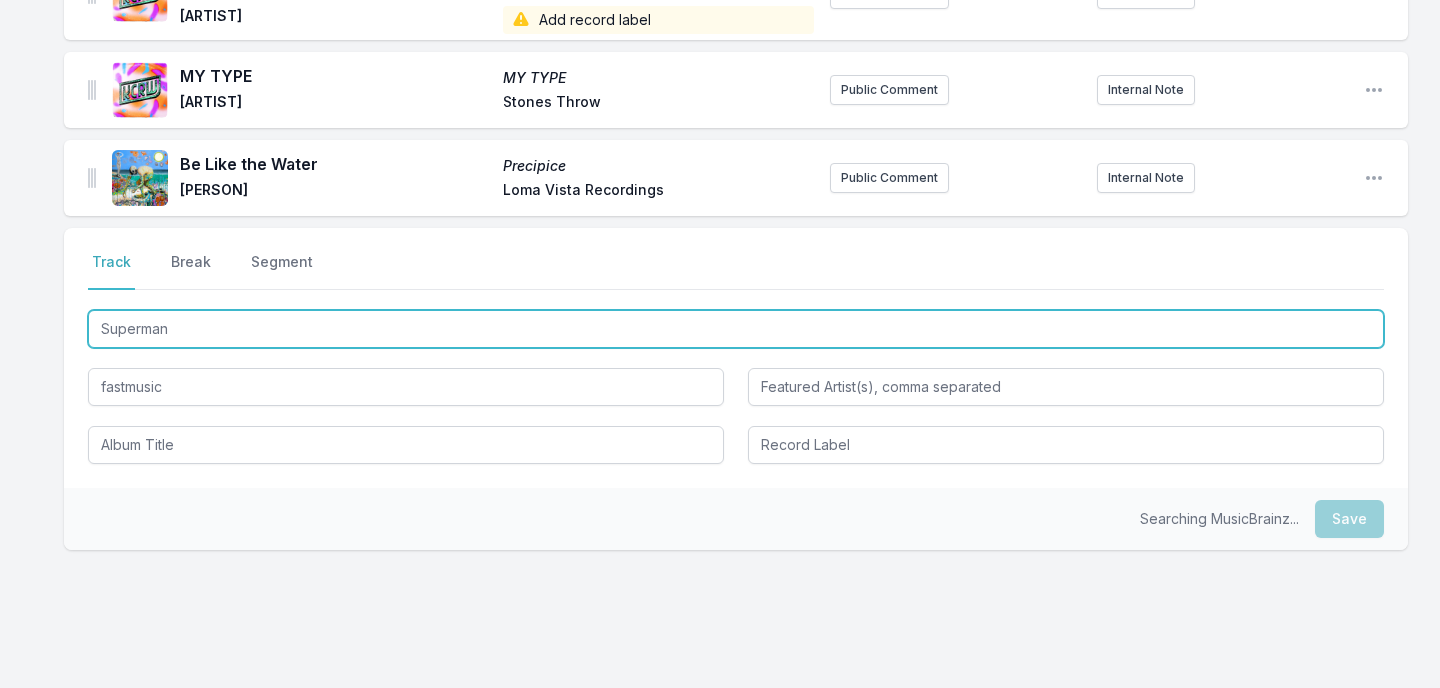 click on "Superman" at bounding box center (736, 329) 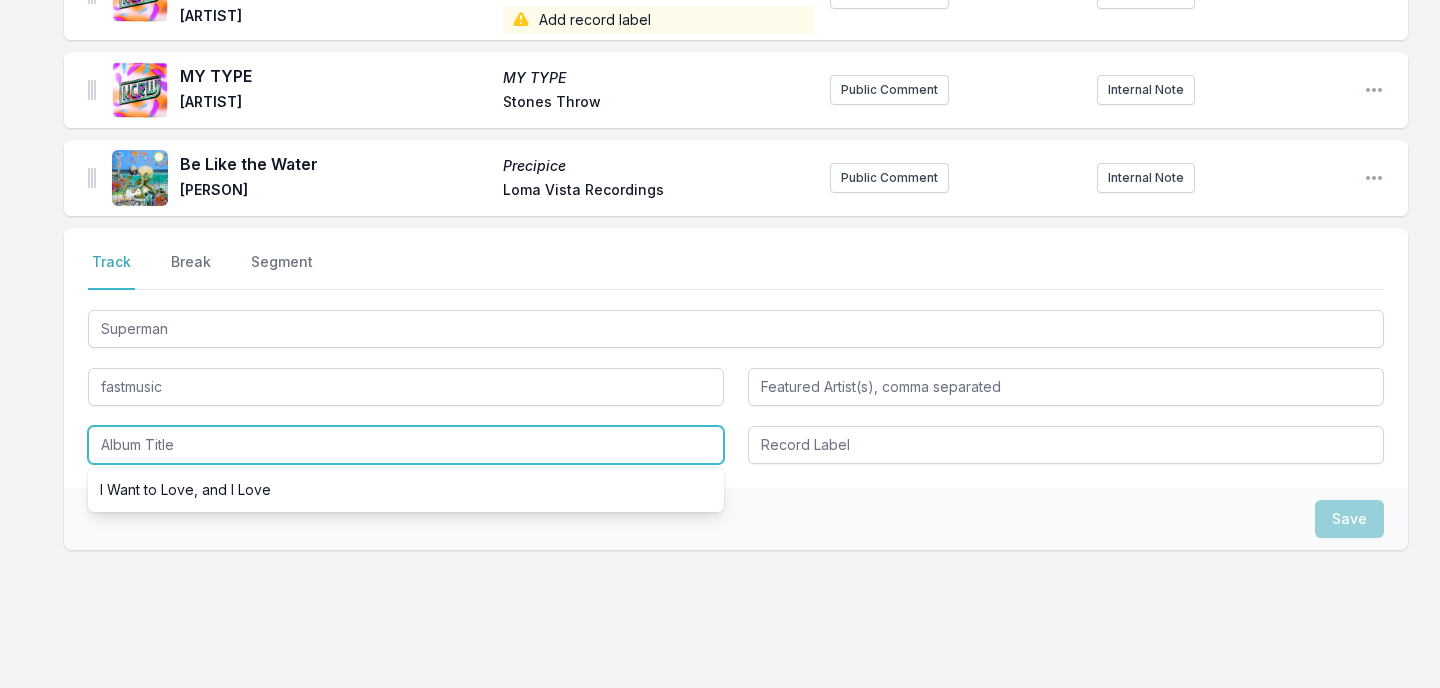 click at bounding box center [406, 445] 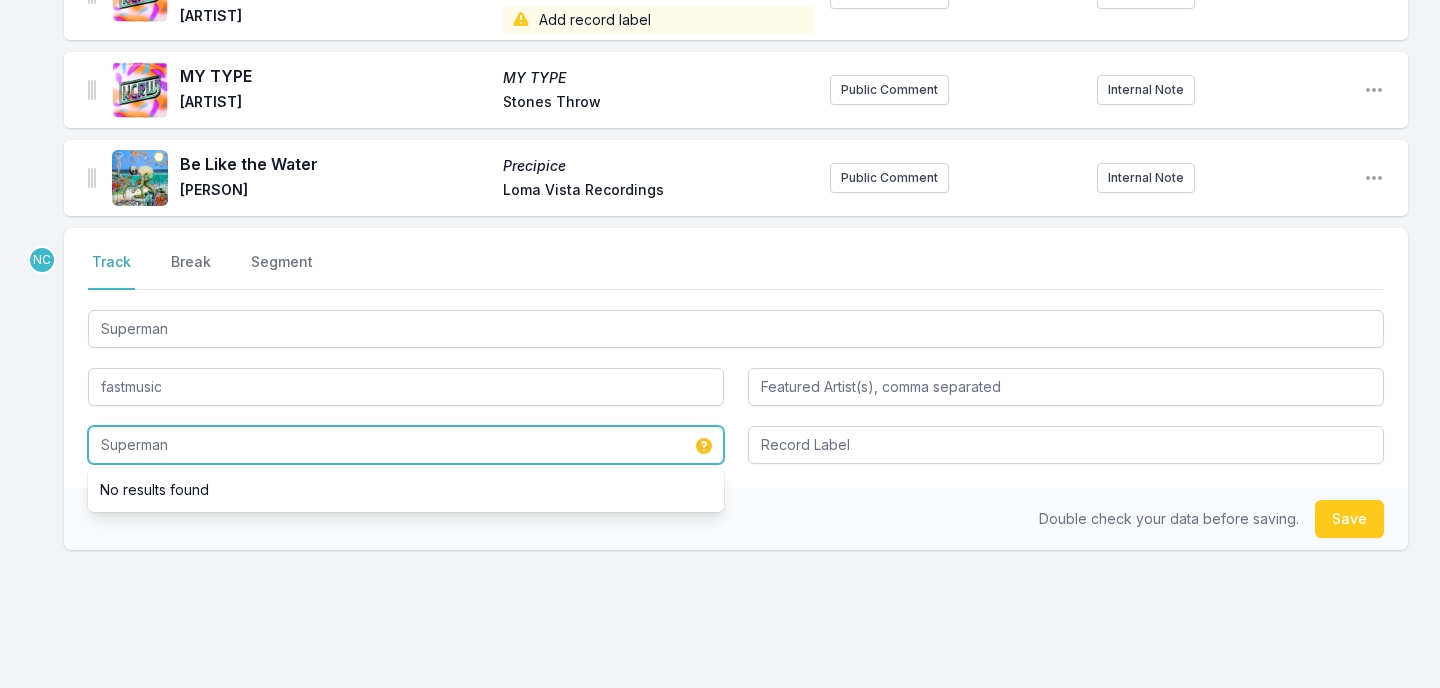 type on "Superman" 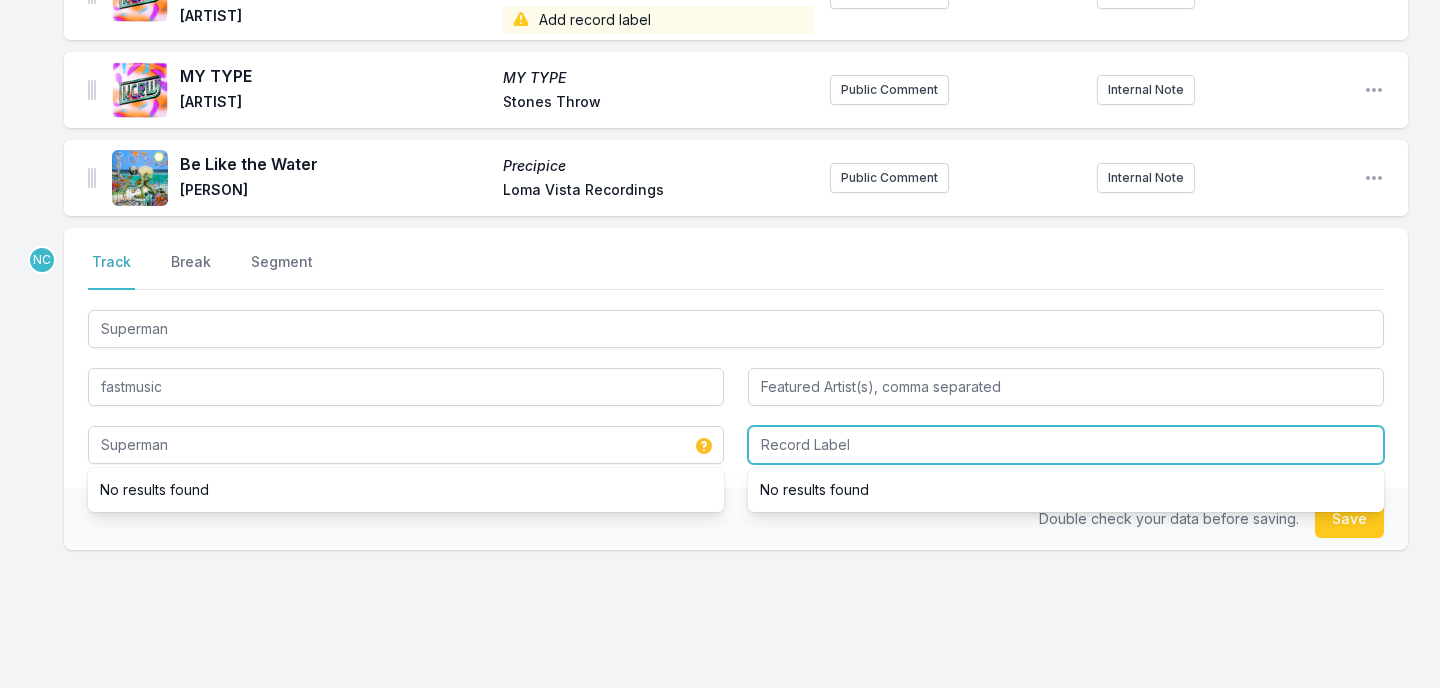 click at bounding box center (1066, 445) 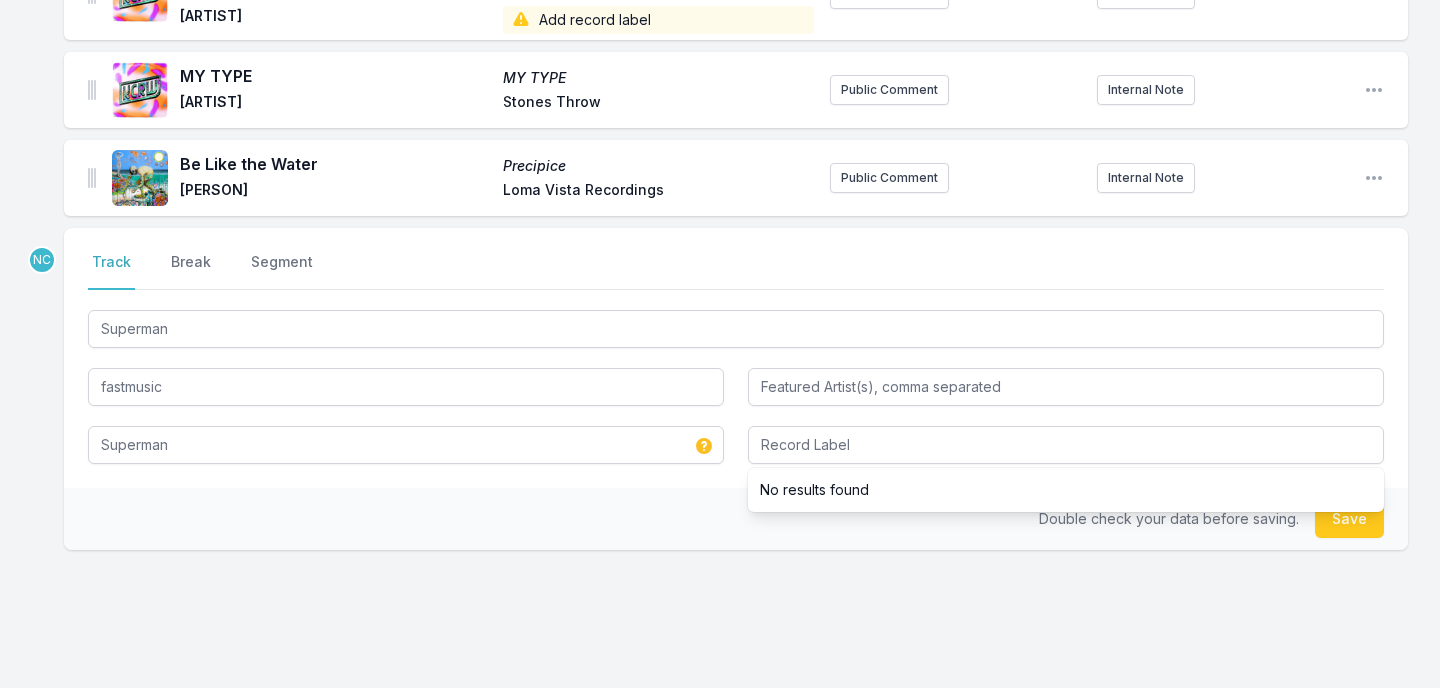 click on "Double check your data before saving. Save" at bounding box center (736, 519) 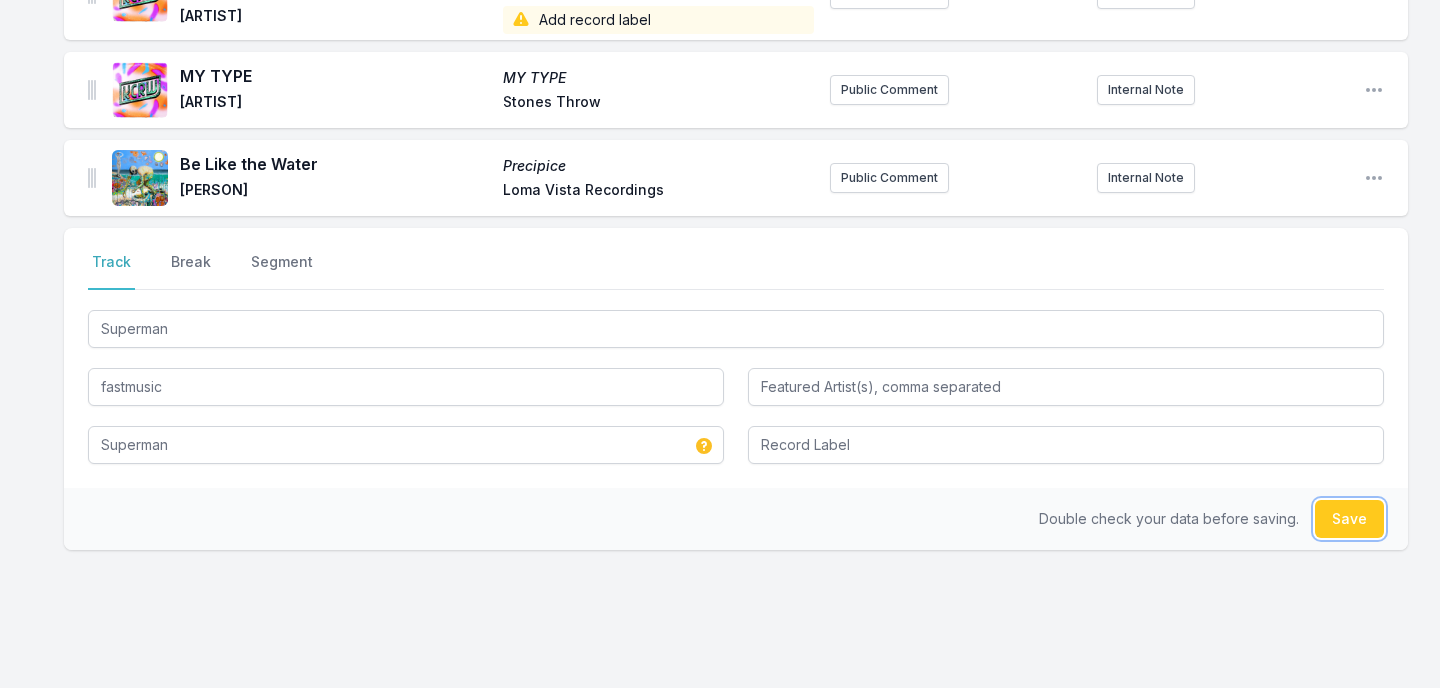 click on "Save" at bounding box center [1349, 519] 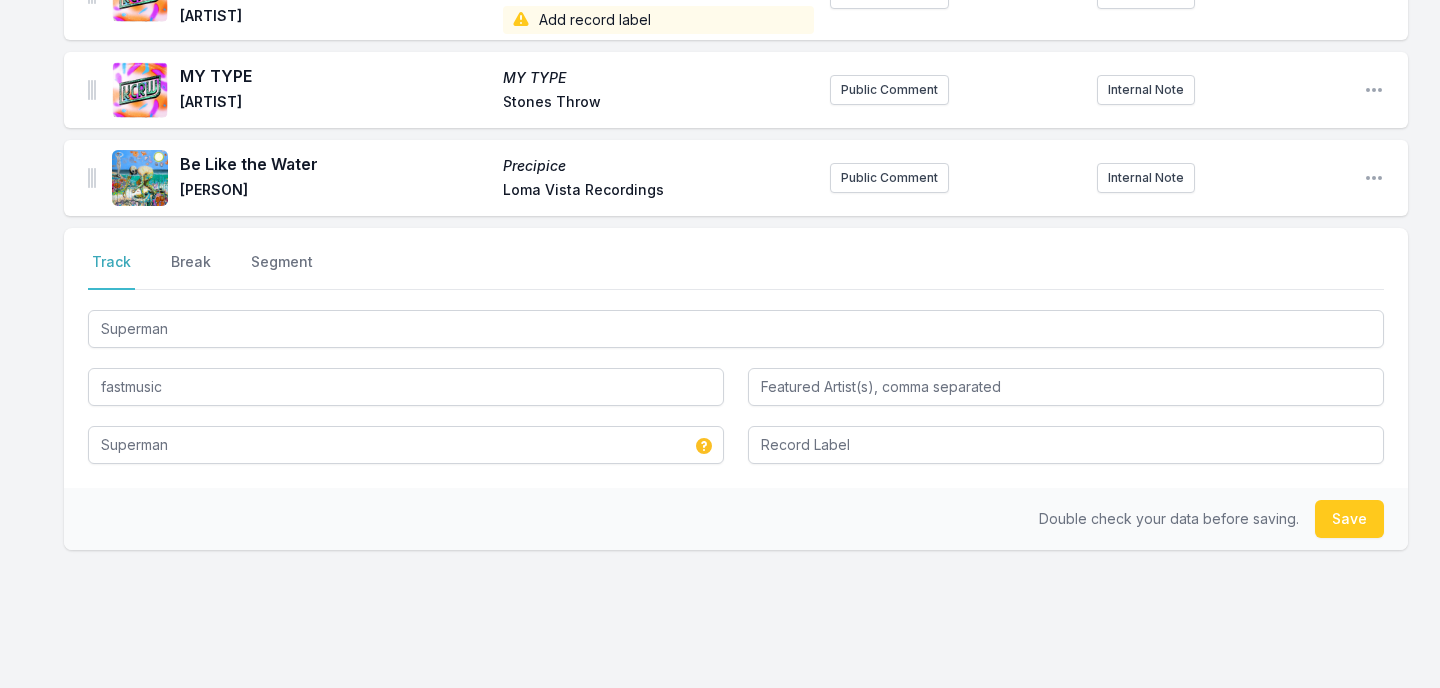 type 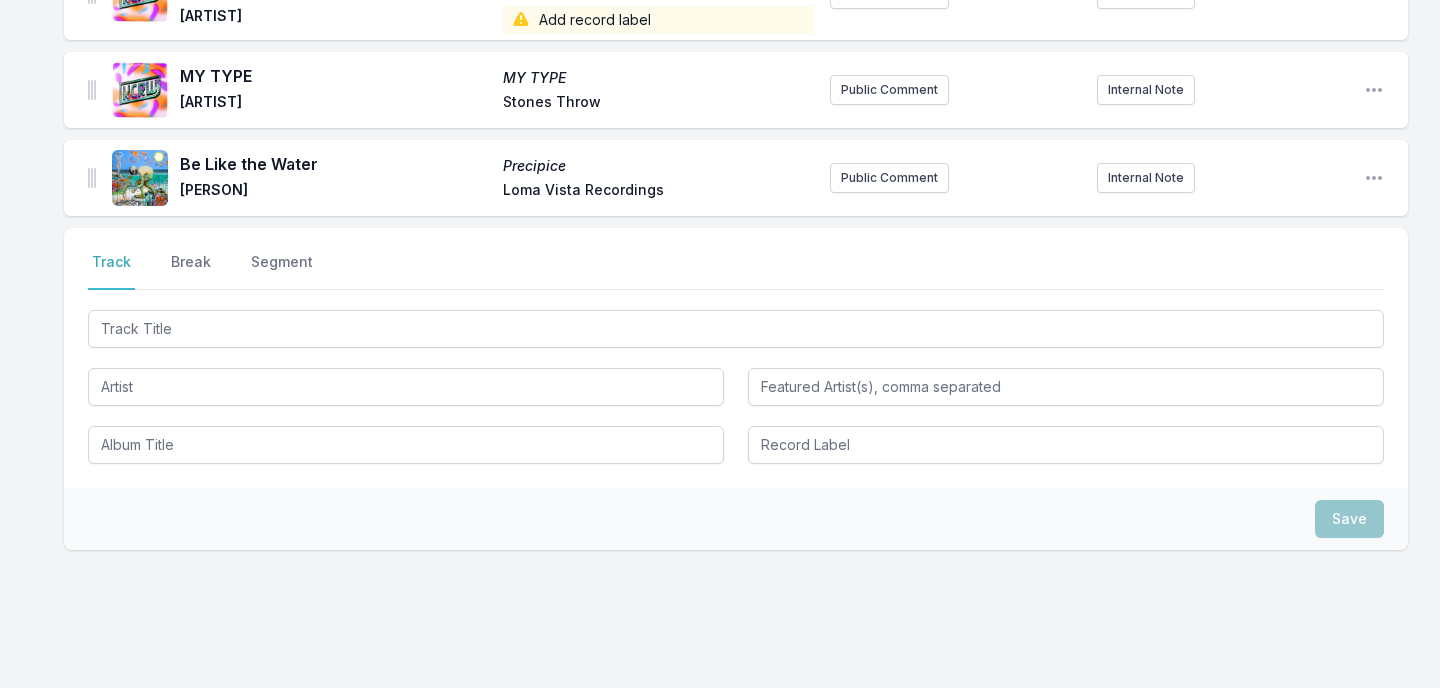 scroll, scrollTop: 2276, scrollLeft: 0, axis: vertical 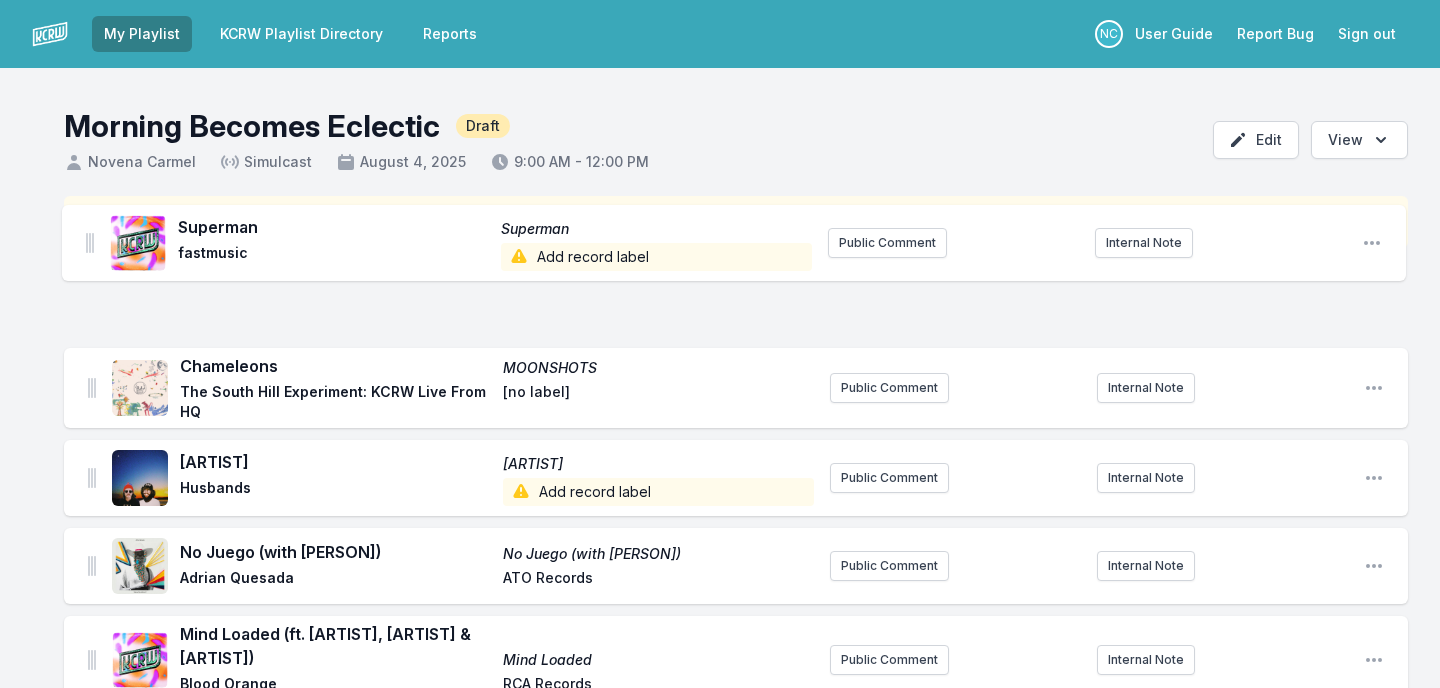 drag, startPoint x: 92, startPoint y: 176, endPoint x: 87, endPoint y: 235, distance: 59.211487 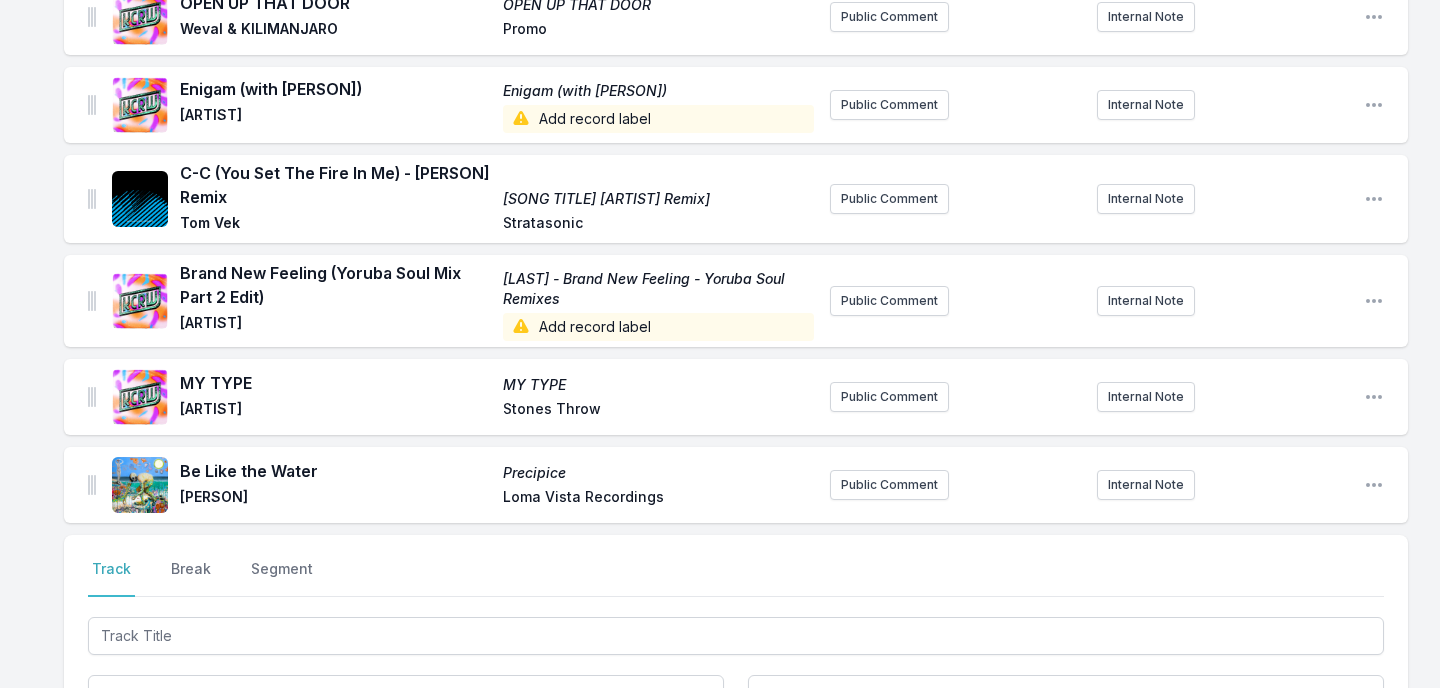 scroll, scrollTop: 2330, scrollLeft: 0, axis: vertical 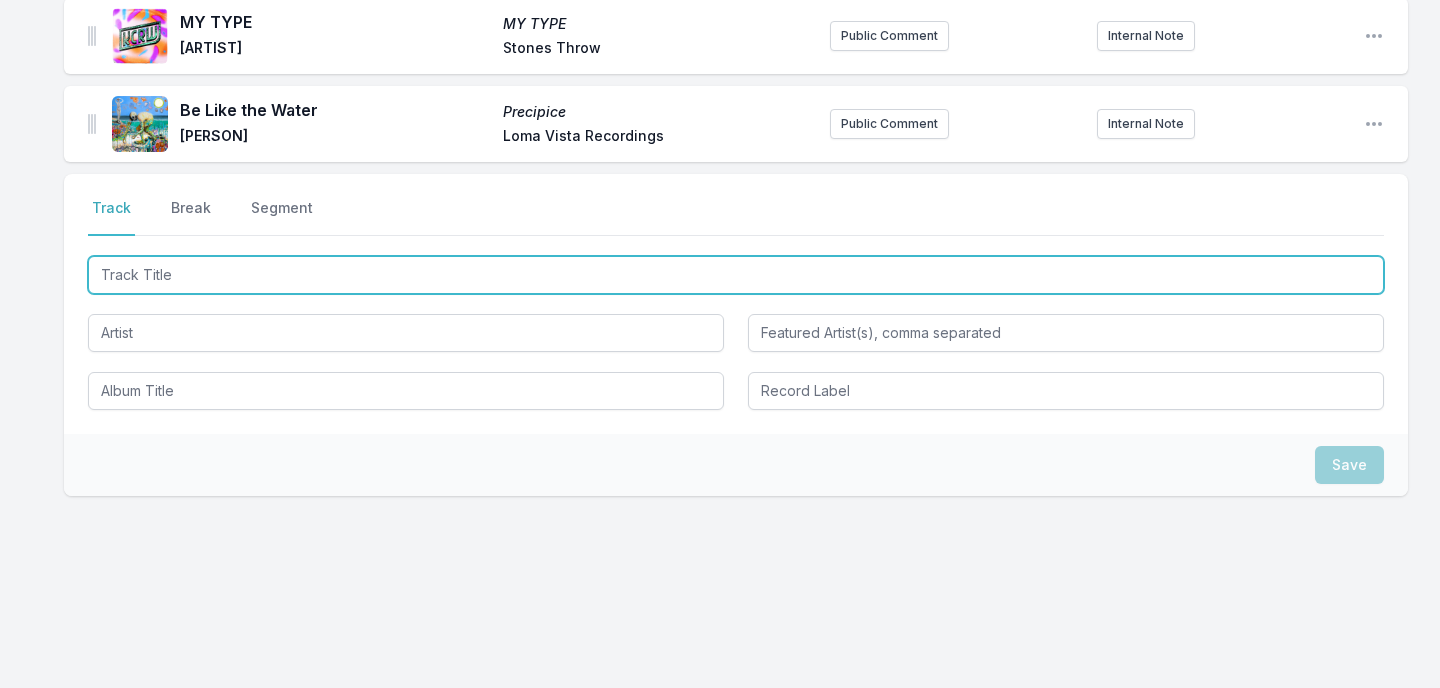 click at bounding box center (736, 275) 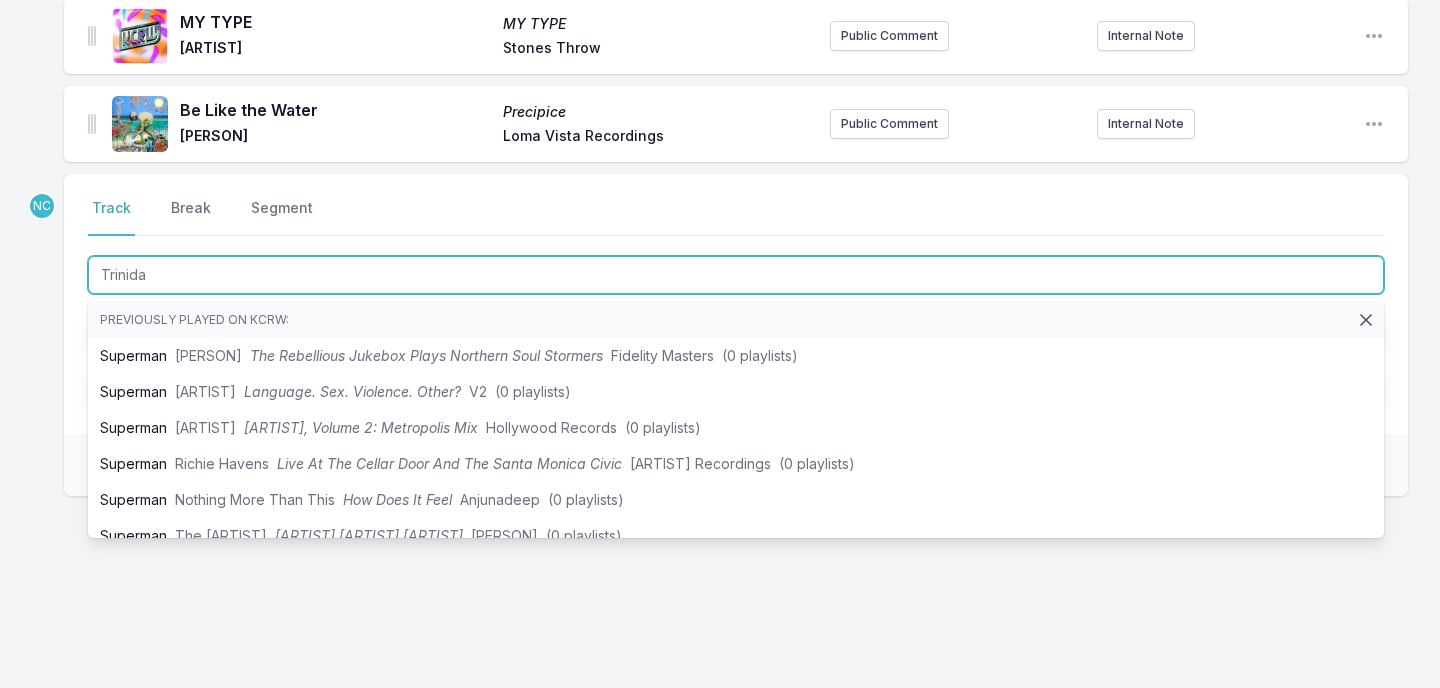 type on "Trinidad" 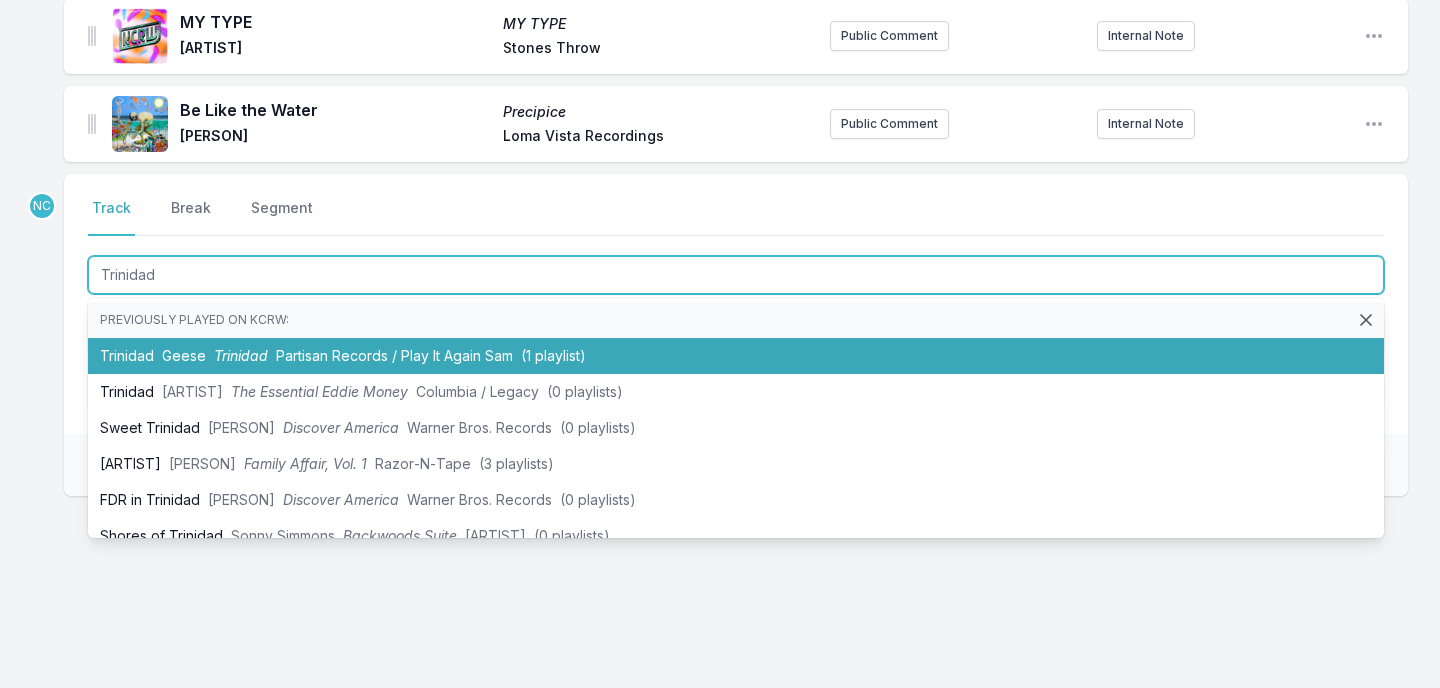 click on "Geese" at bounding box center (184, 355) 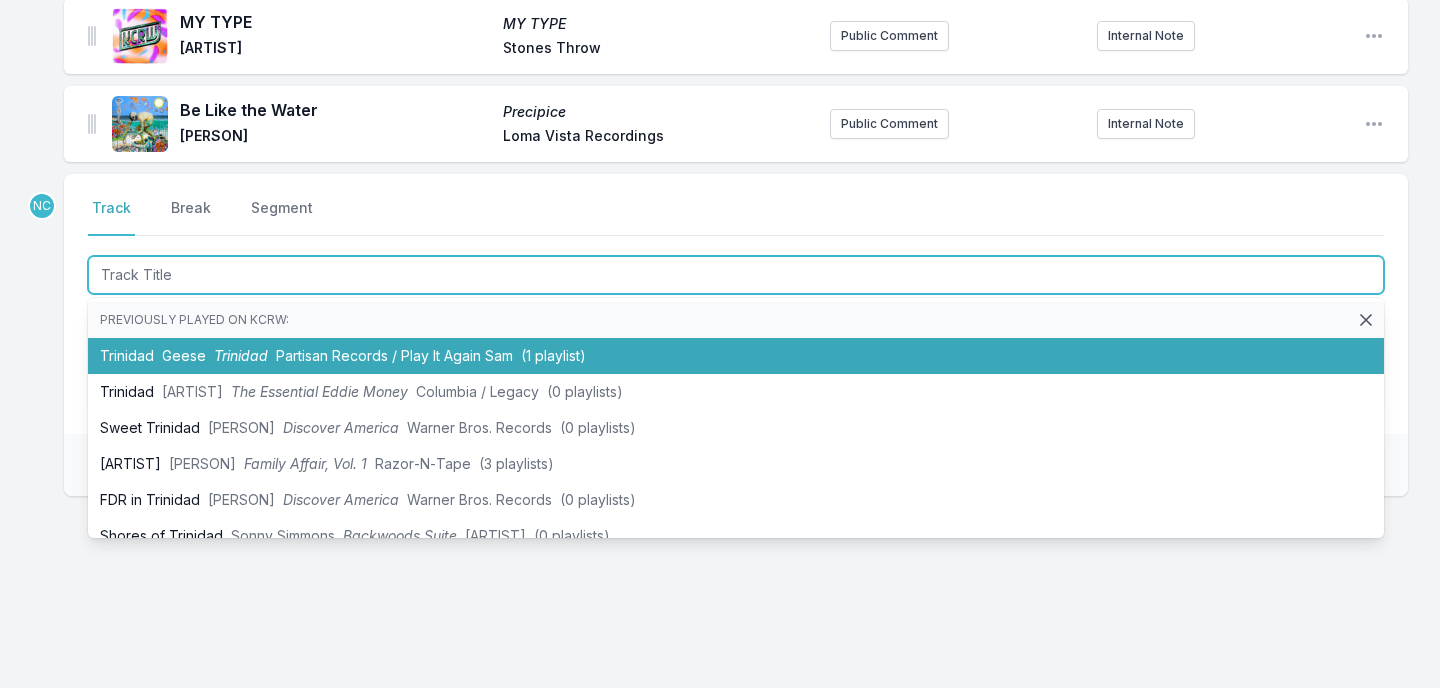 scroll, scrollTop: 2418, scrollLeft: 0, axis: vertical 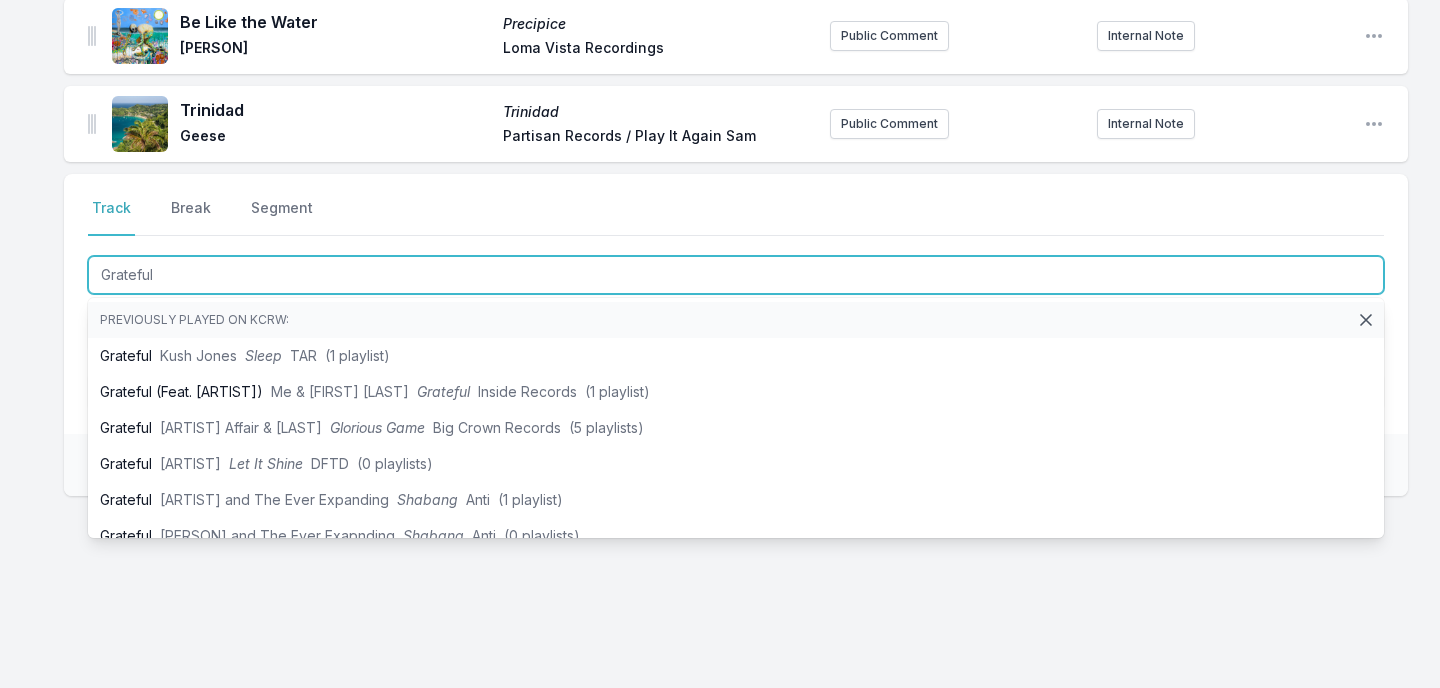 type on "Grateful" 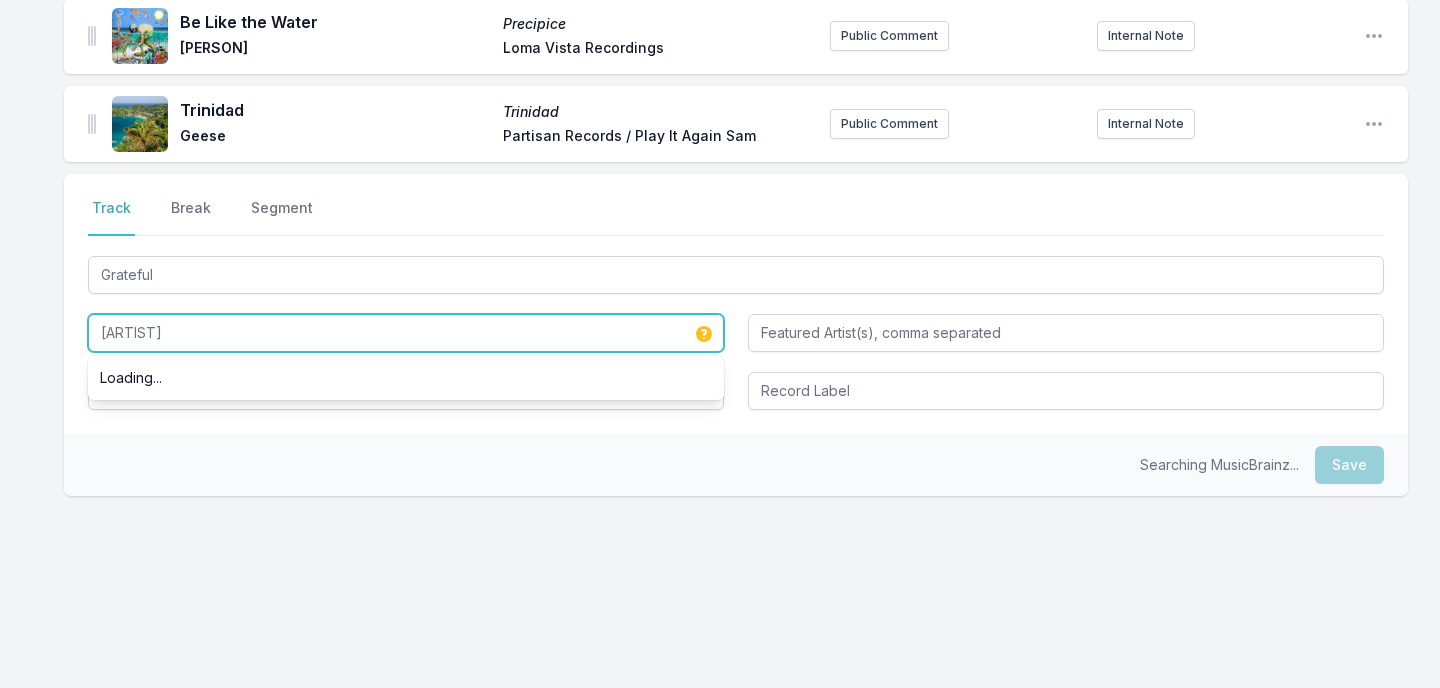type on "[ARTIST]" 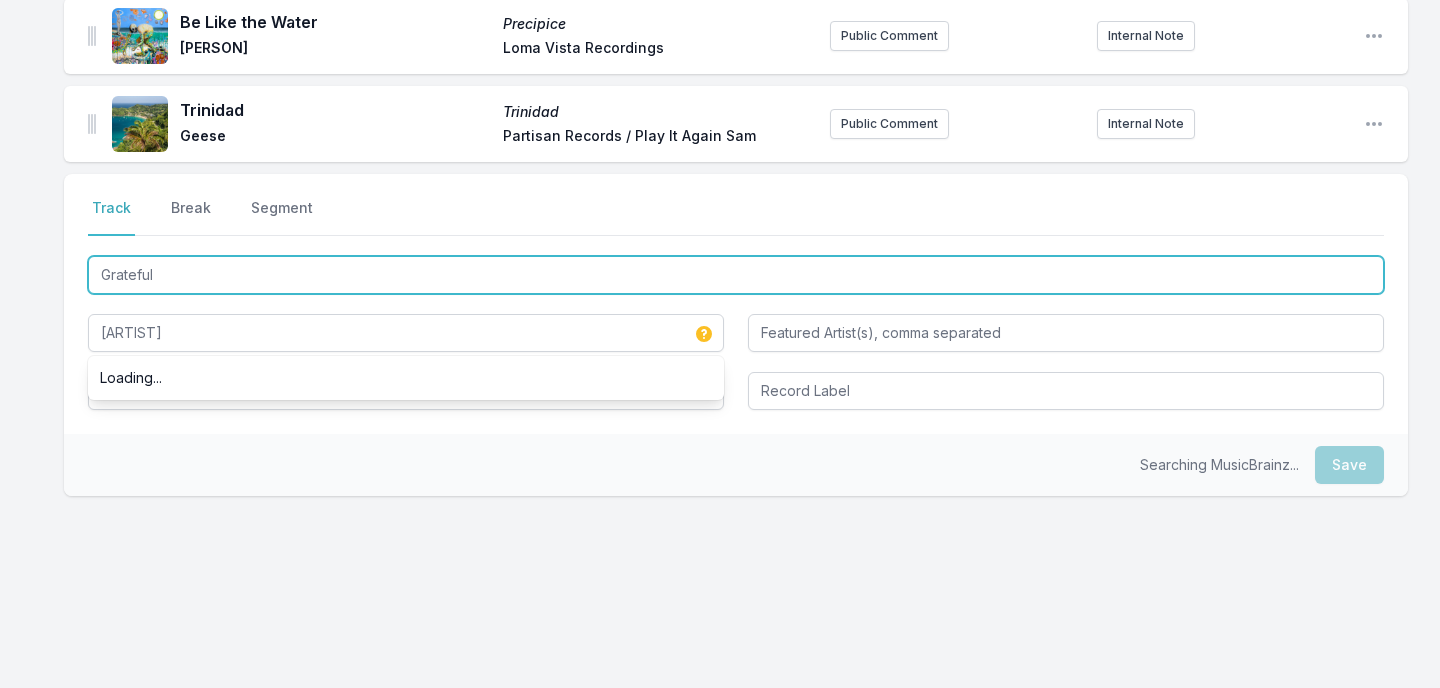 click on "Grateful" at bounding box center [736, 275] 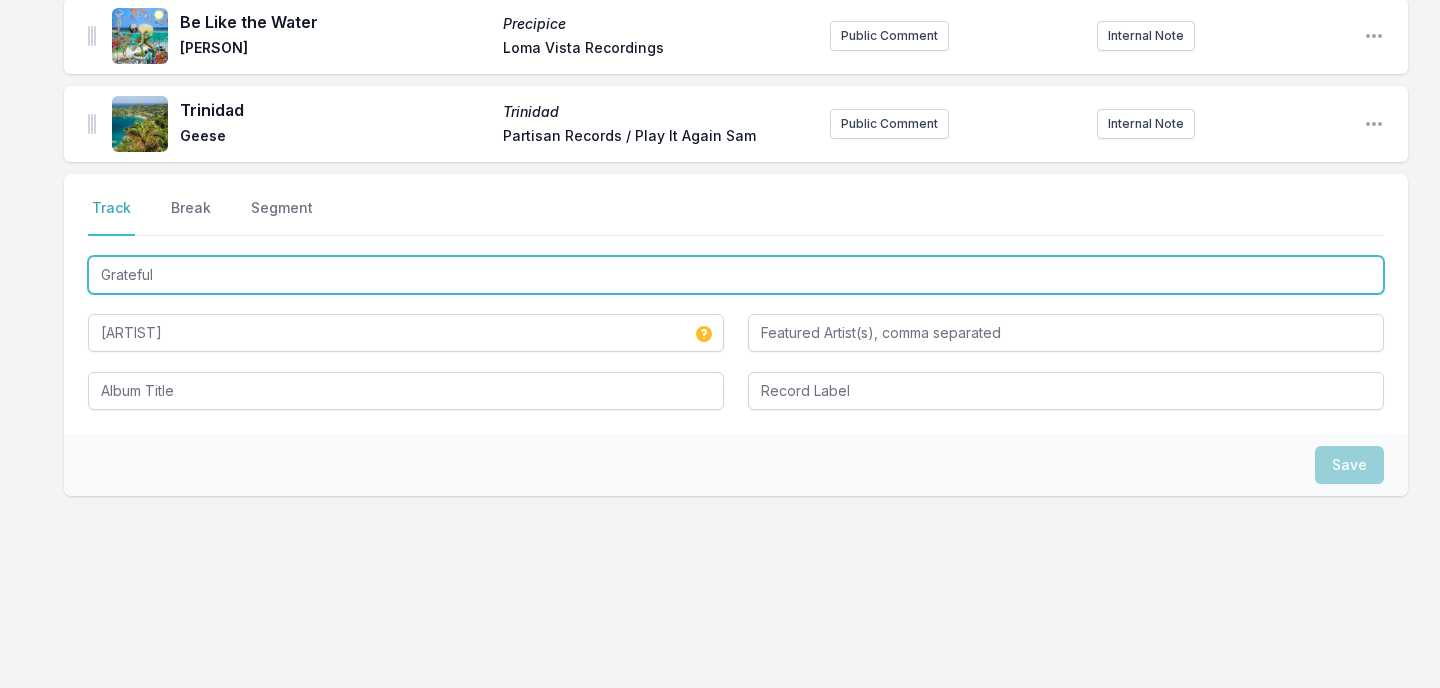 click on "Grateful" at bounding box center (736, 275) 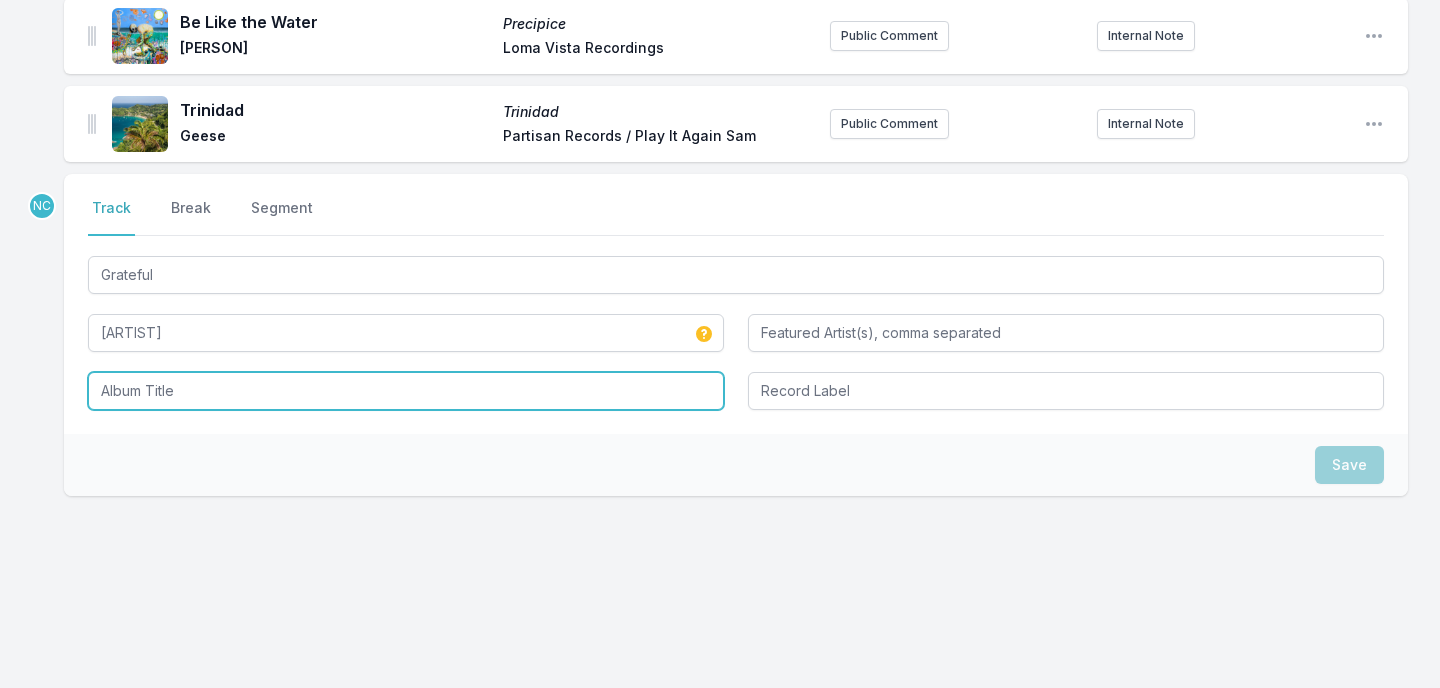 click at bounding box center [406, 391] 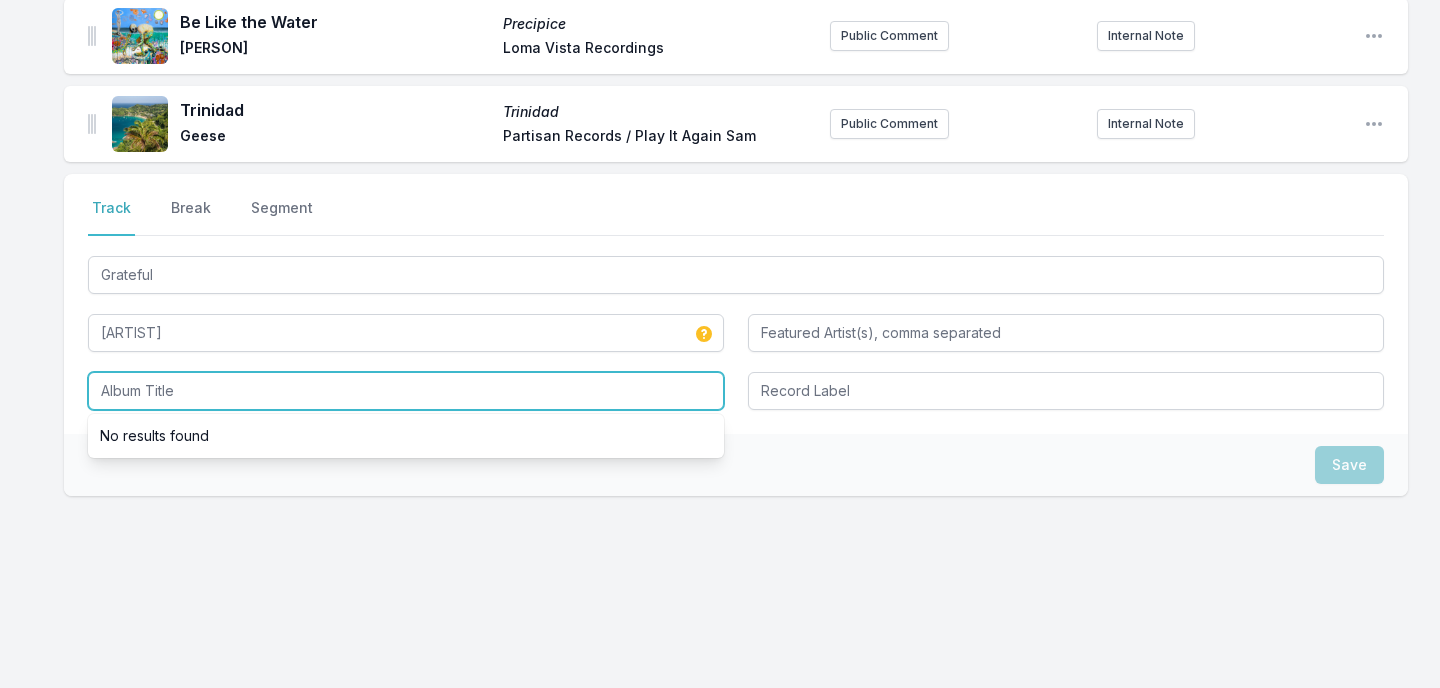 paste on "Grateful" 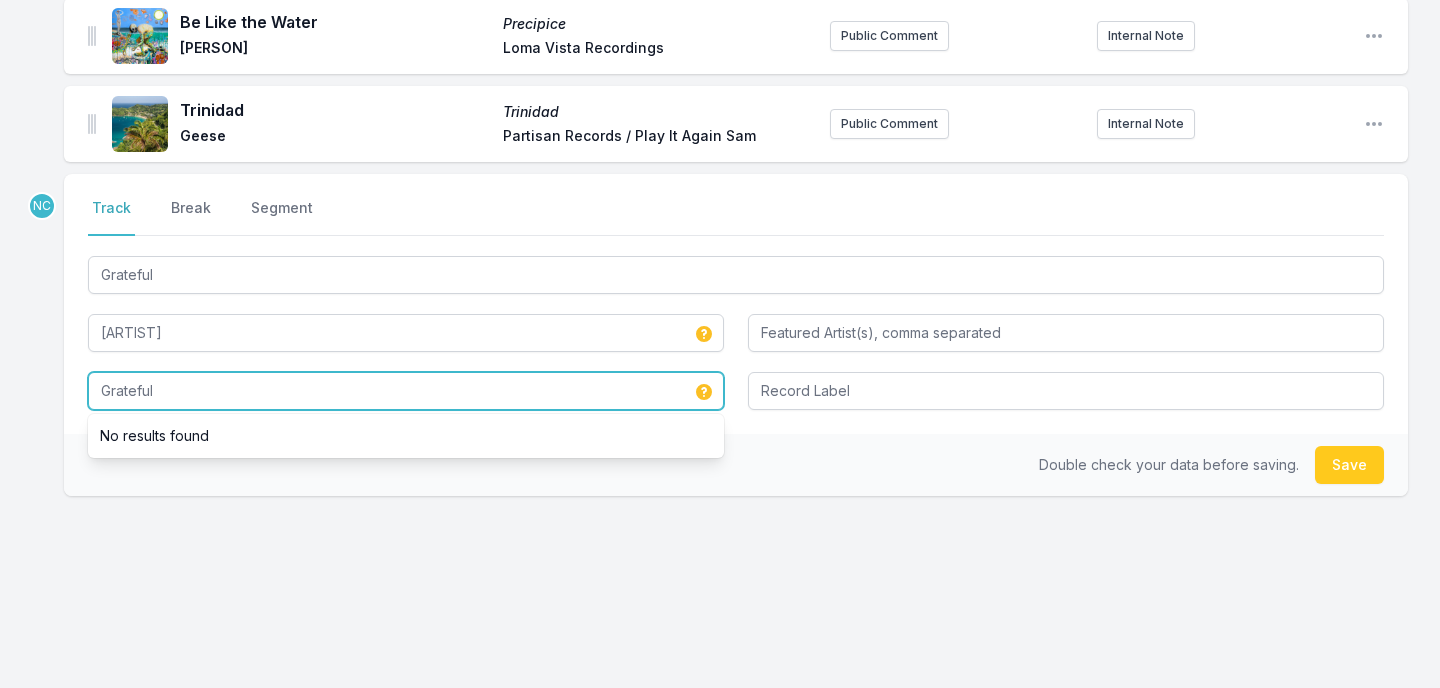 type on "Grateful" 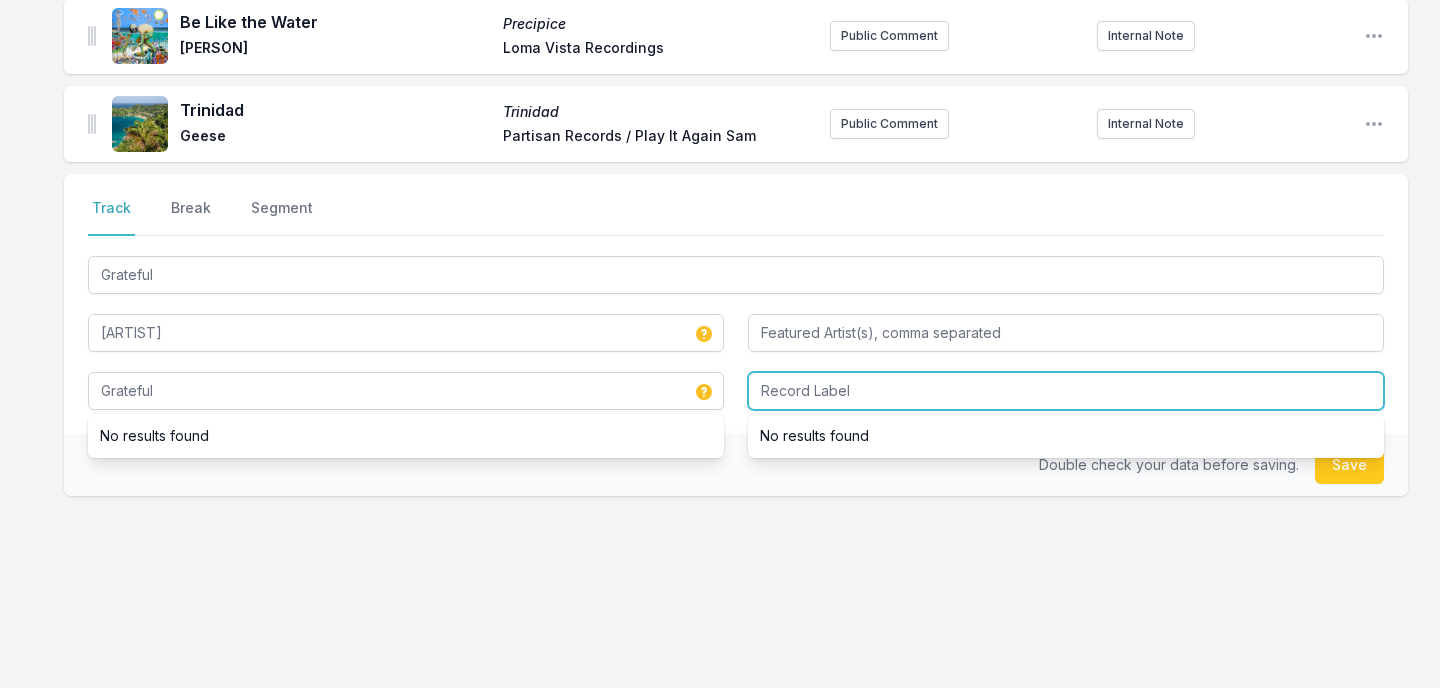 click at bounding box center (1066, 391) 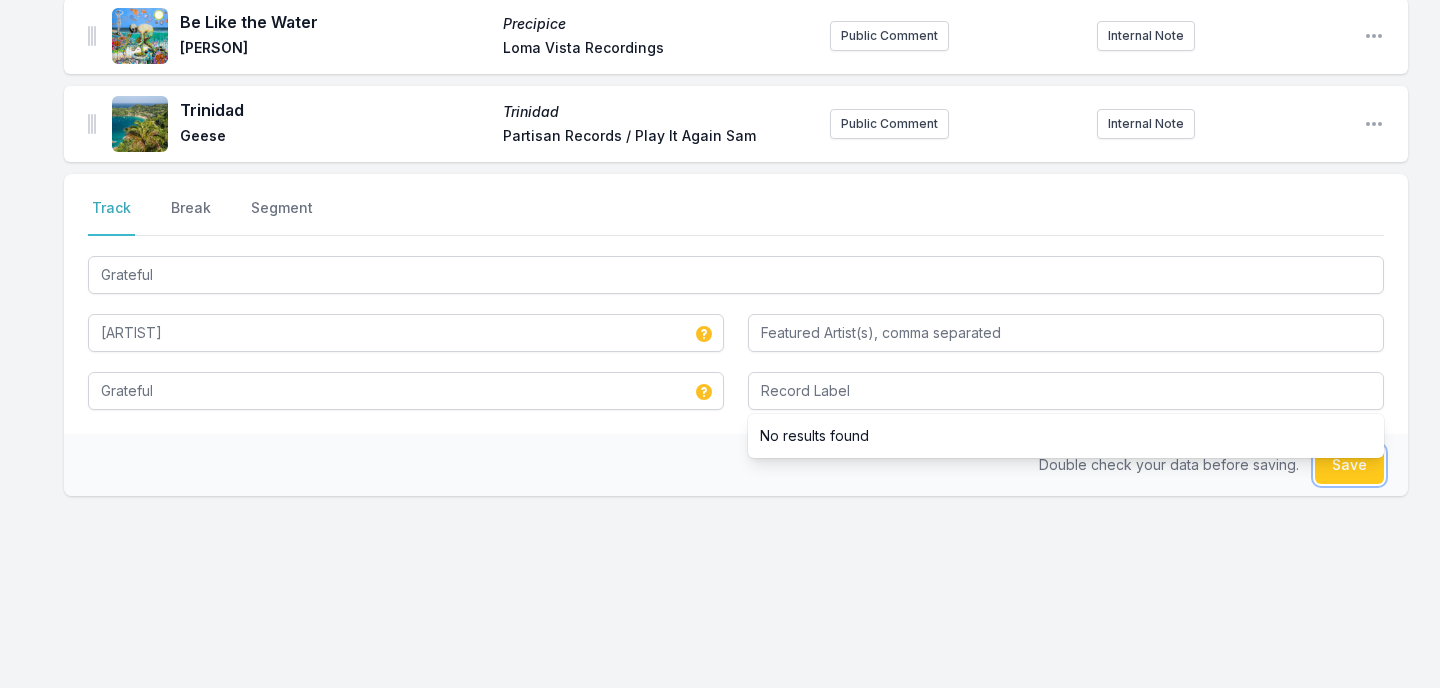 click on "Save" at bounding box center (1349, 465) 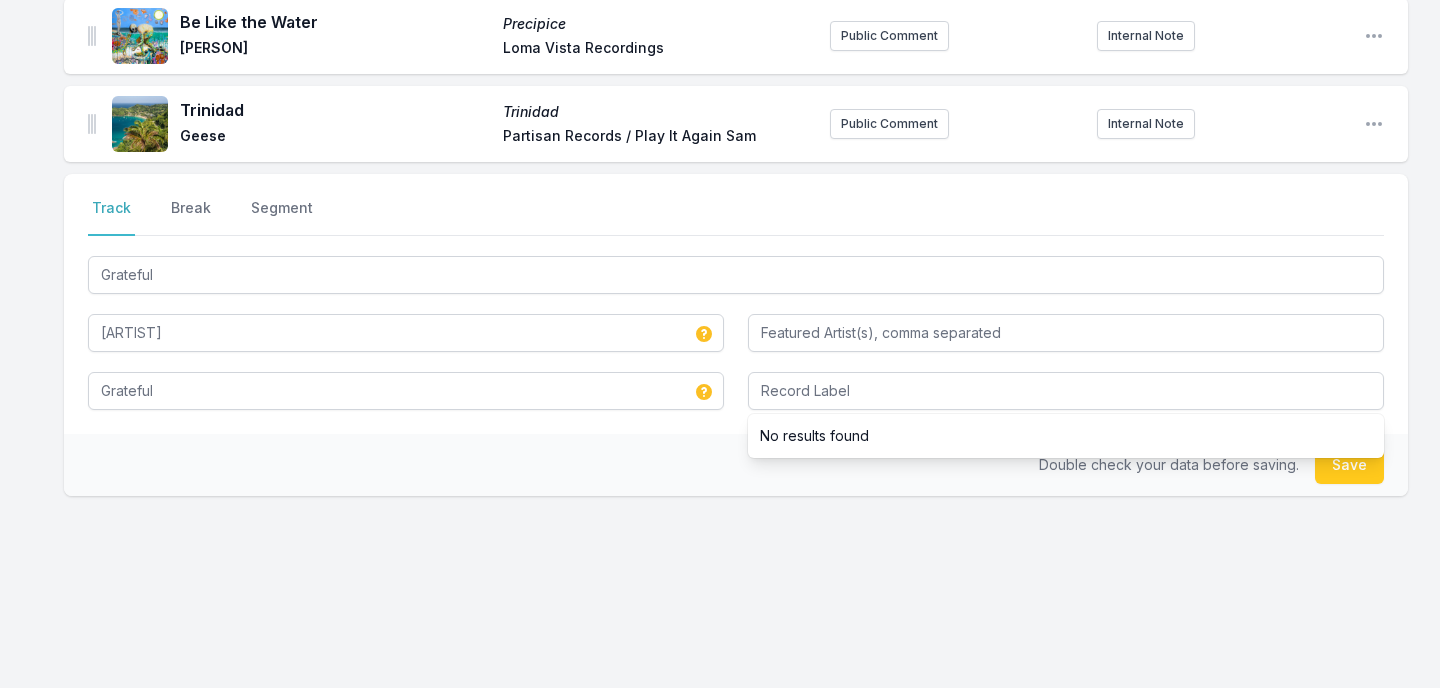 type 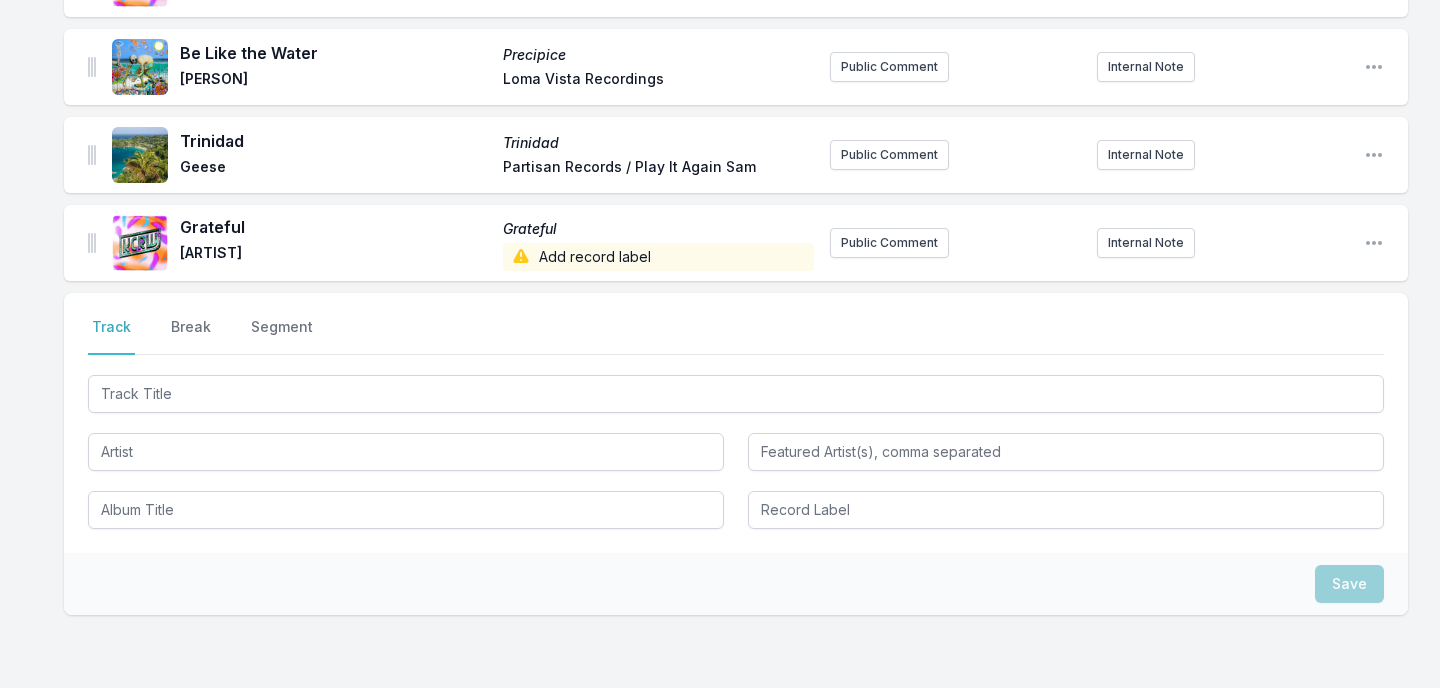 scroll, scrollTop: 2261, scrollLeft: 0, axis: vertical 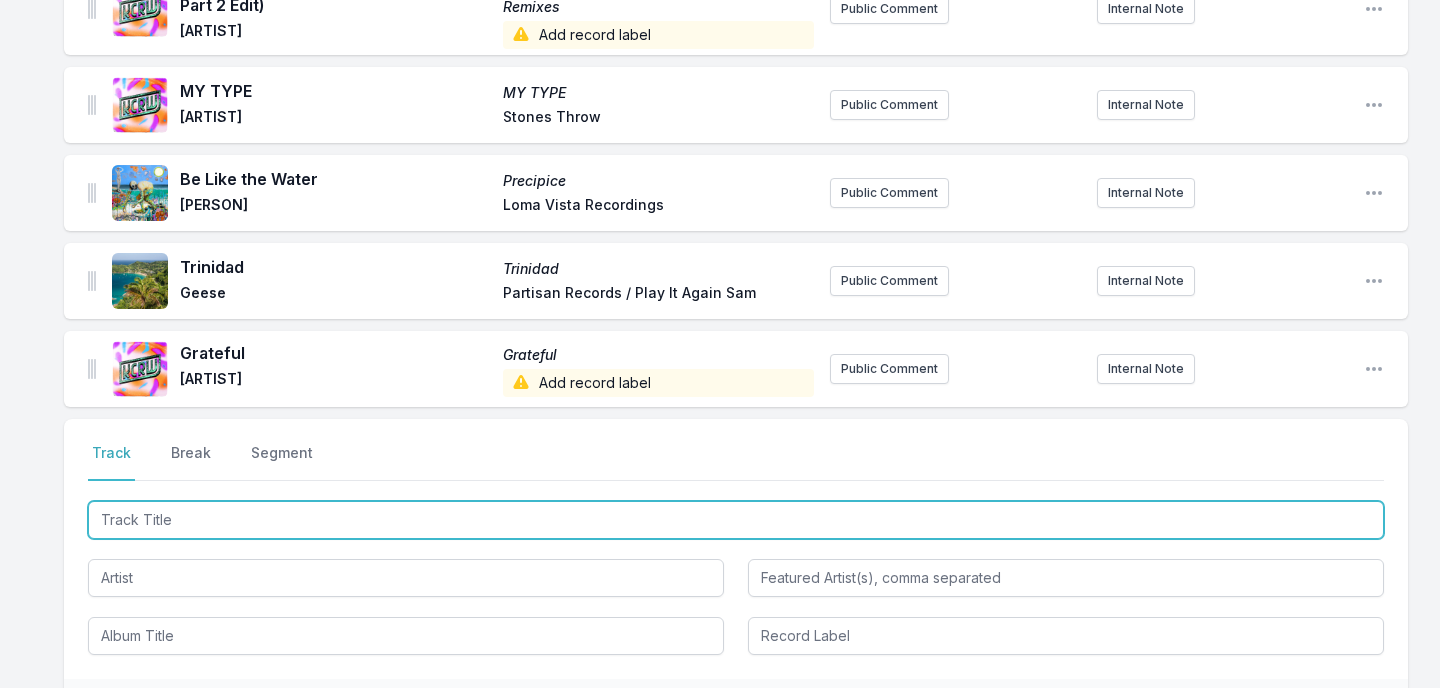 click at bounding box center (736, 520) 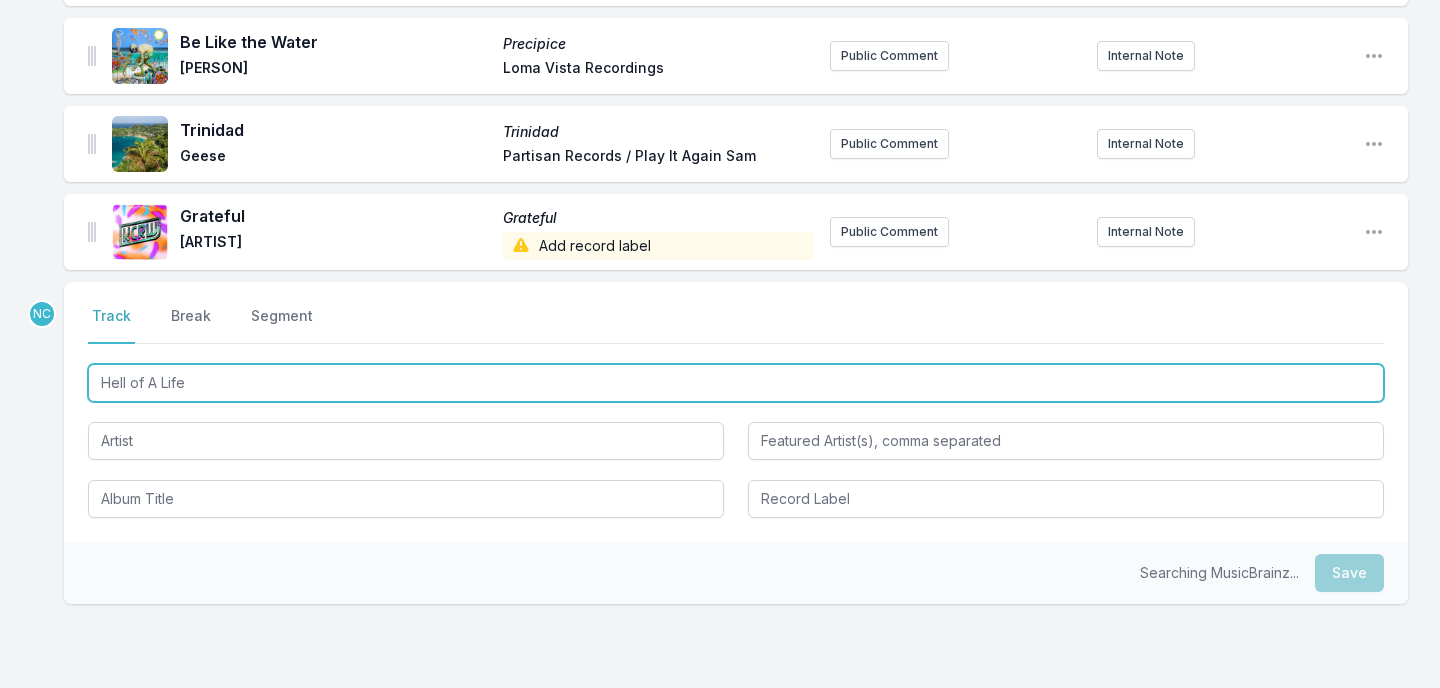 scroll, scrollTop: 2421, scrollLeft: 0, axis: vertical 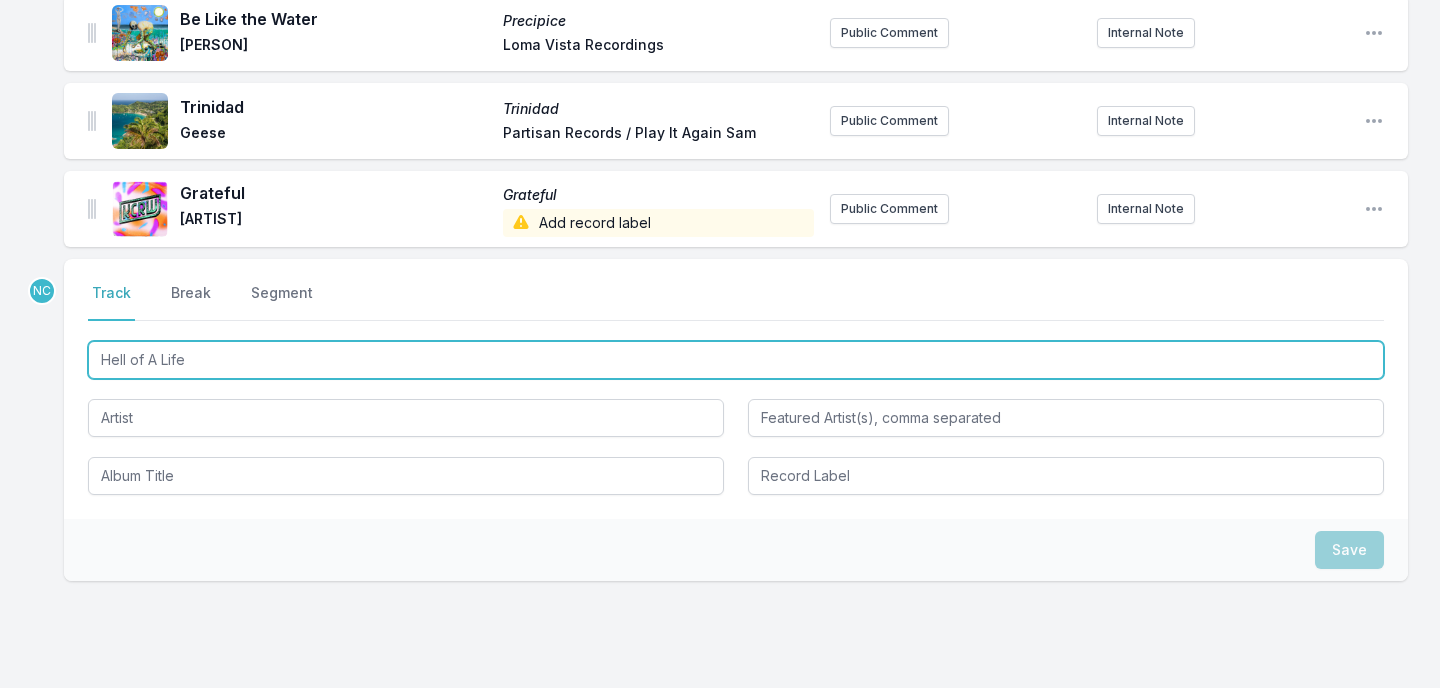 type on "Hell of A Life" 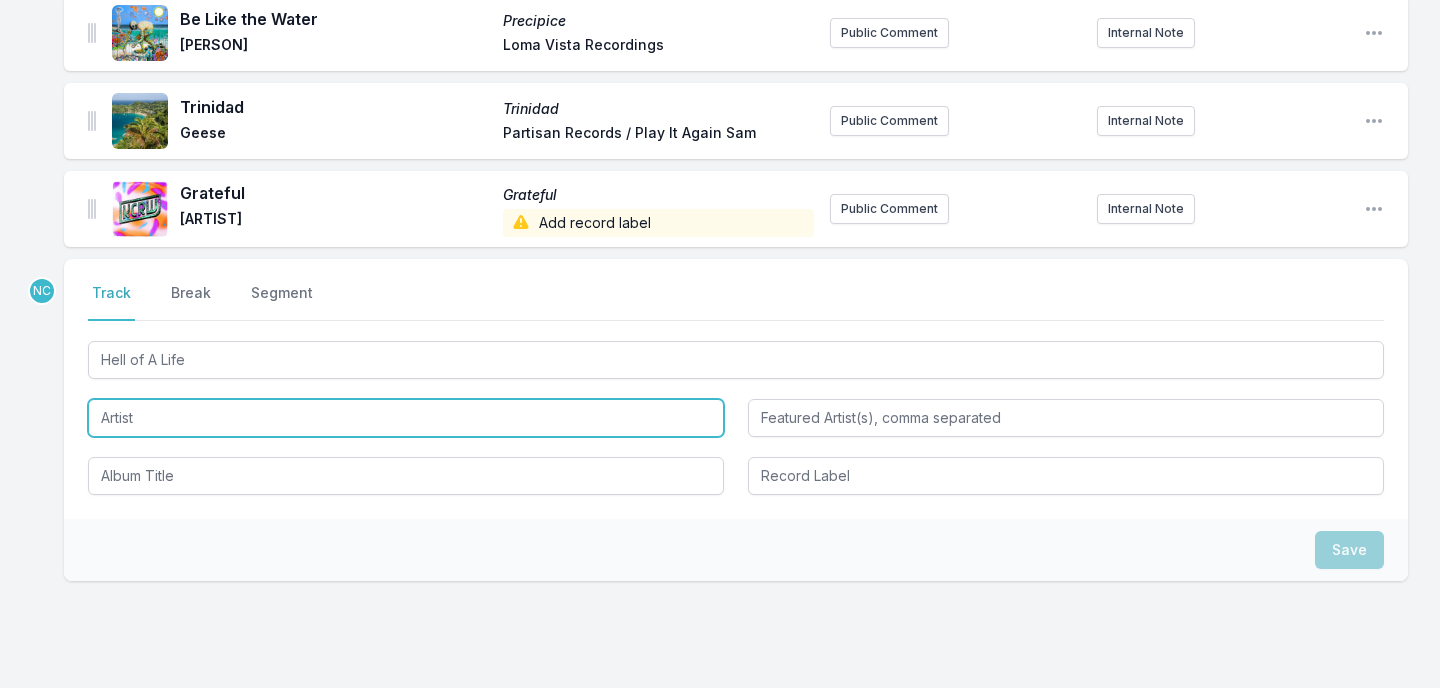 click at bounding box center [406, 418] 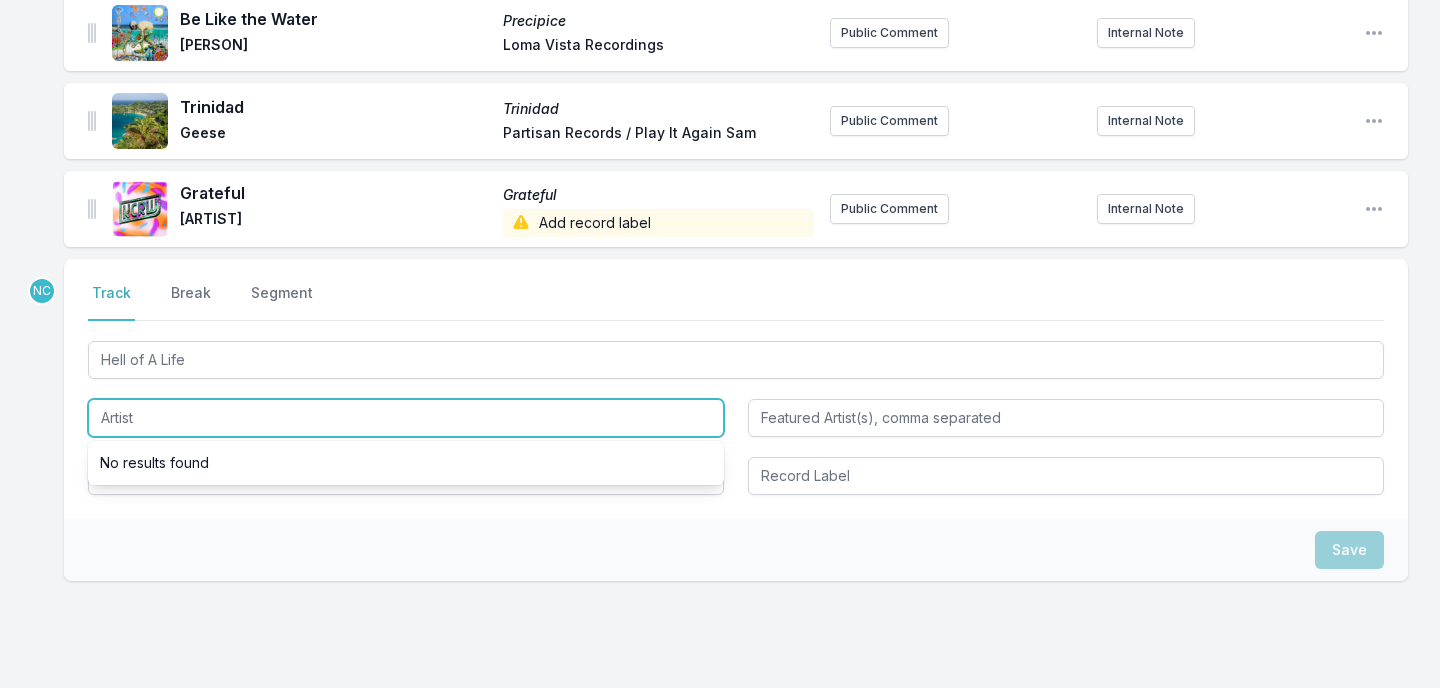 click at bounding box center [406, 418] 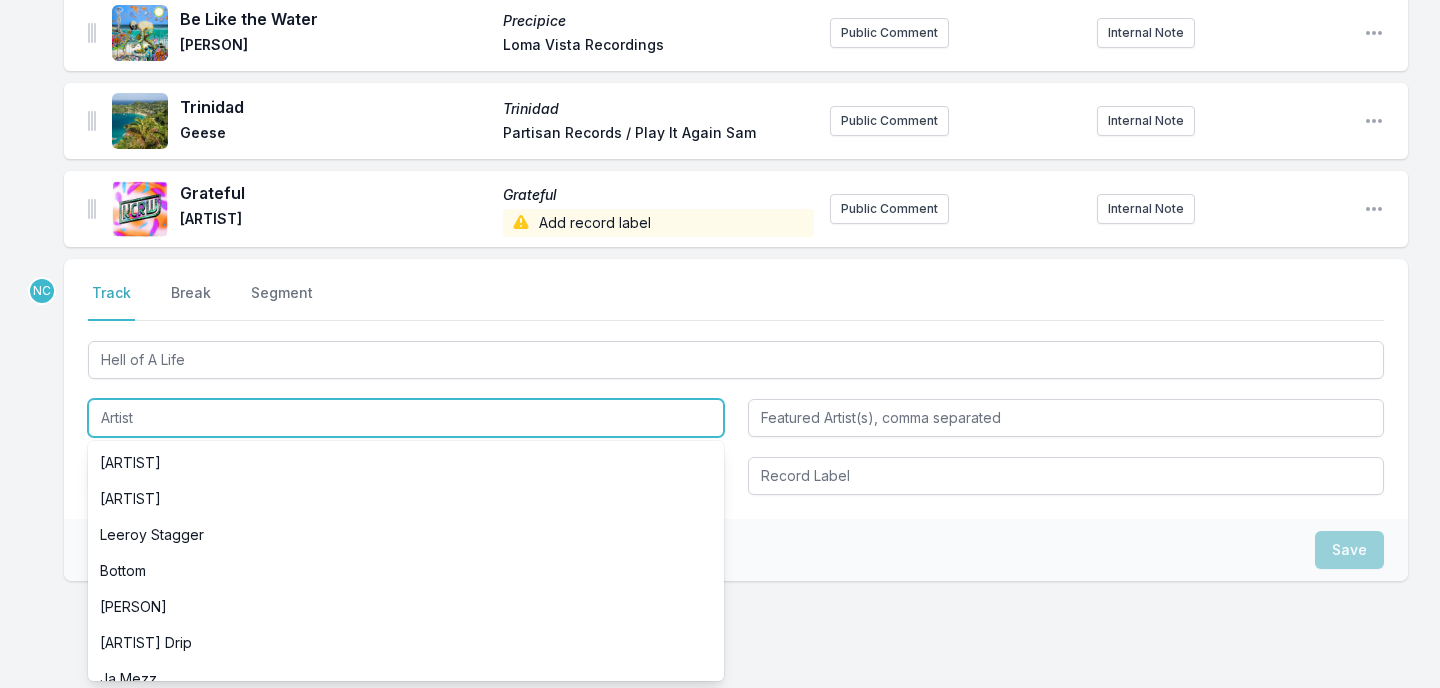 click at bounding box center (406, 418) 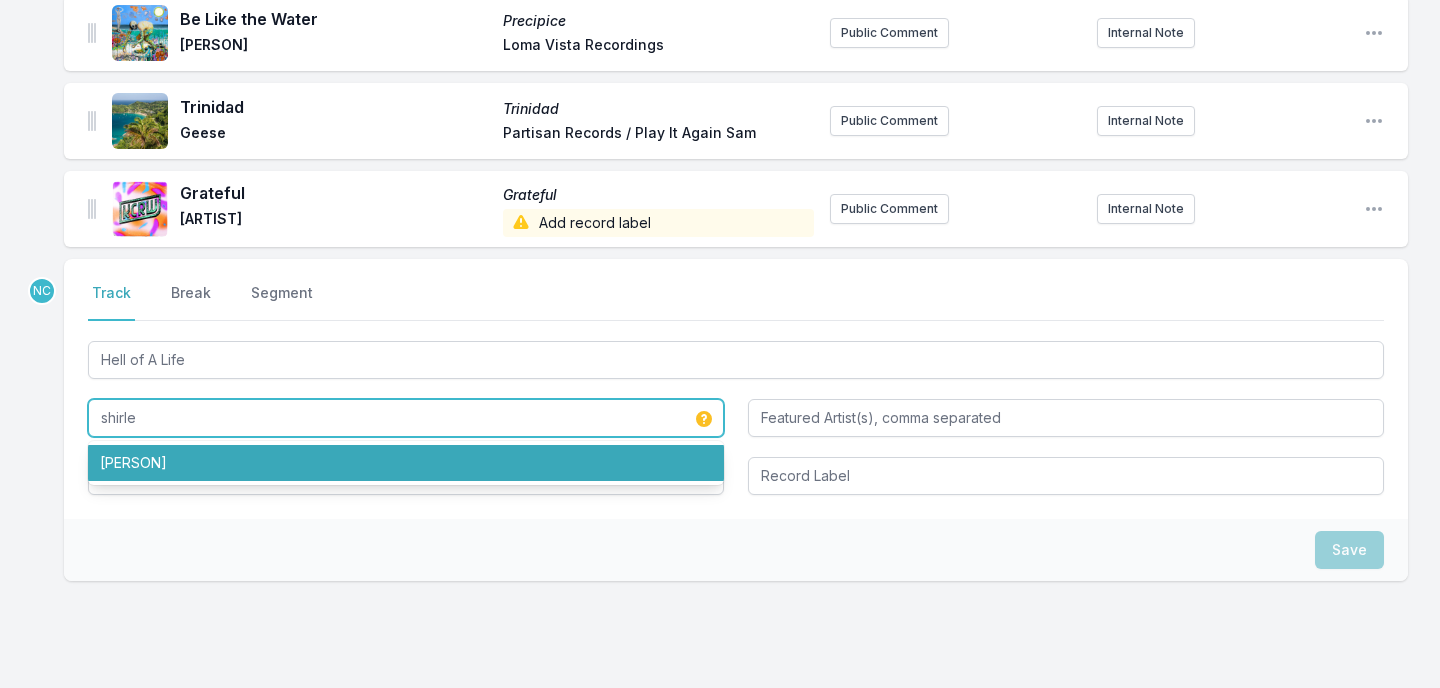 click on "[PERSON]" at bounding box center [406, 463] 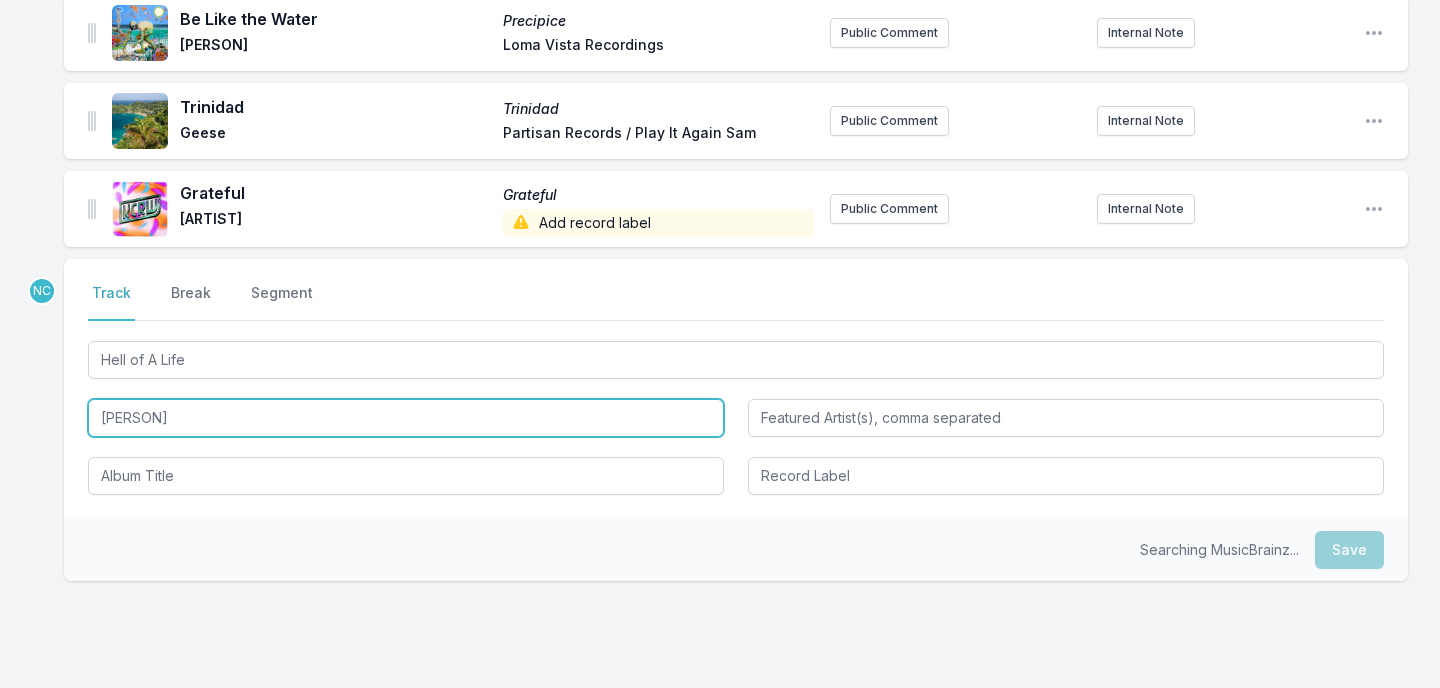 type on "[PERSON]" 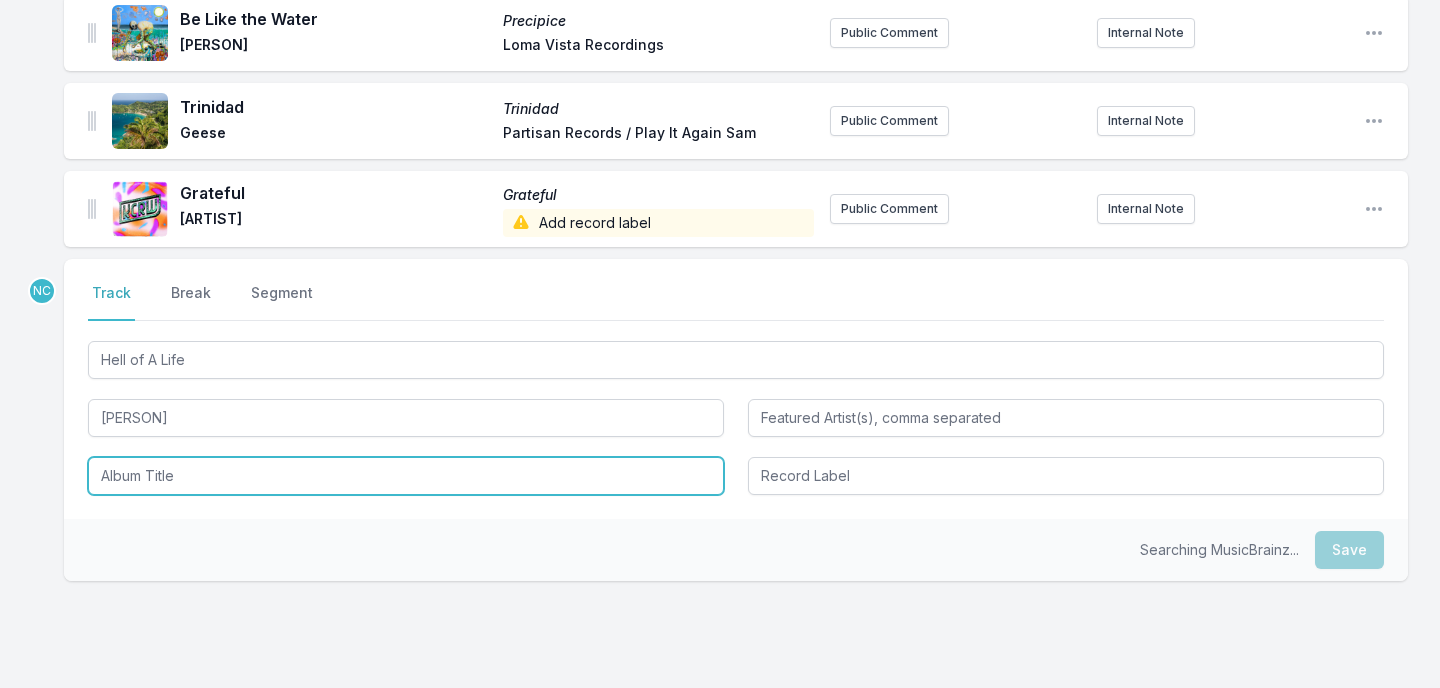 click at bounding box center (406, 476) 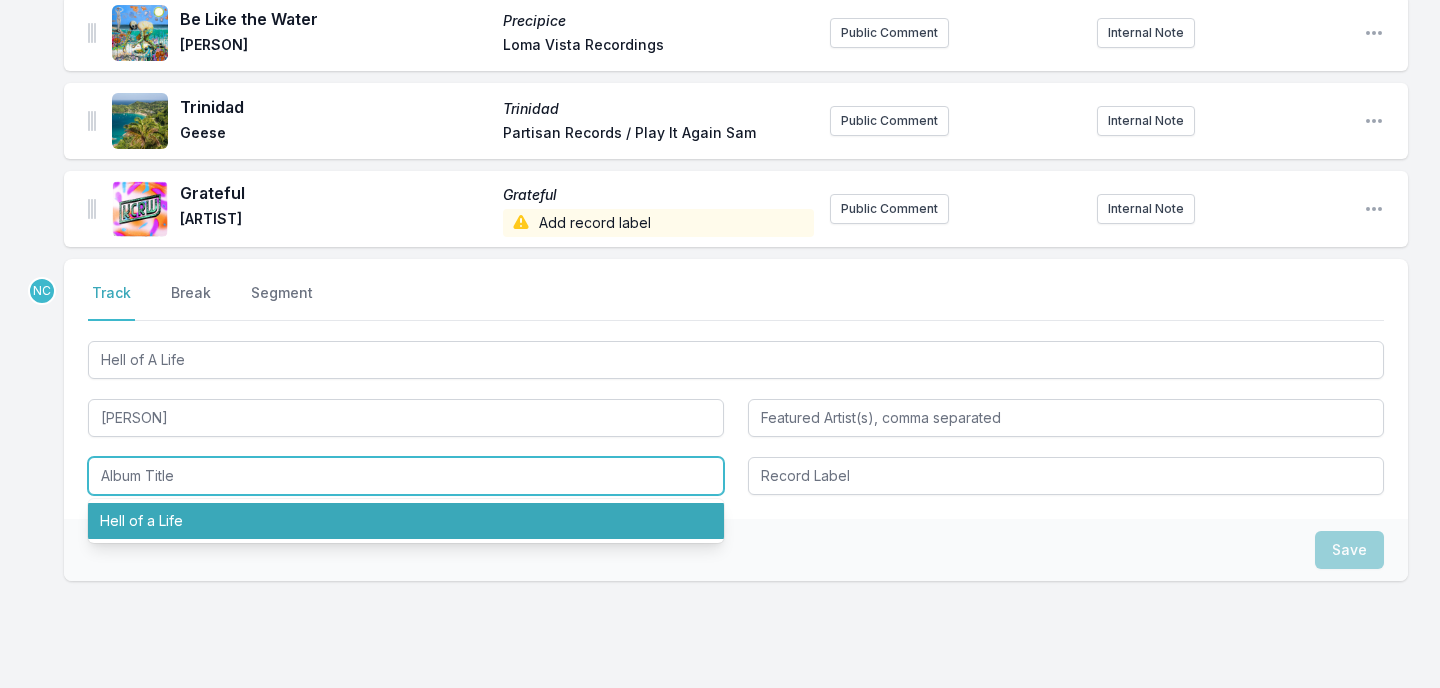 click on "Hell of a Life" at bounding box center [406, 521] 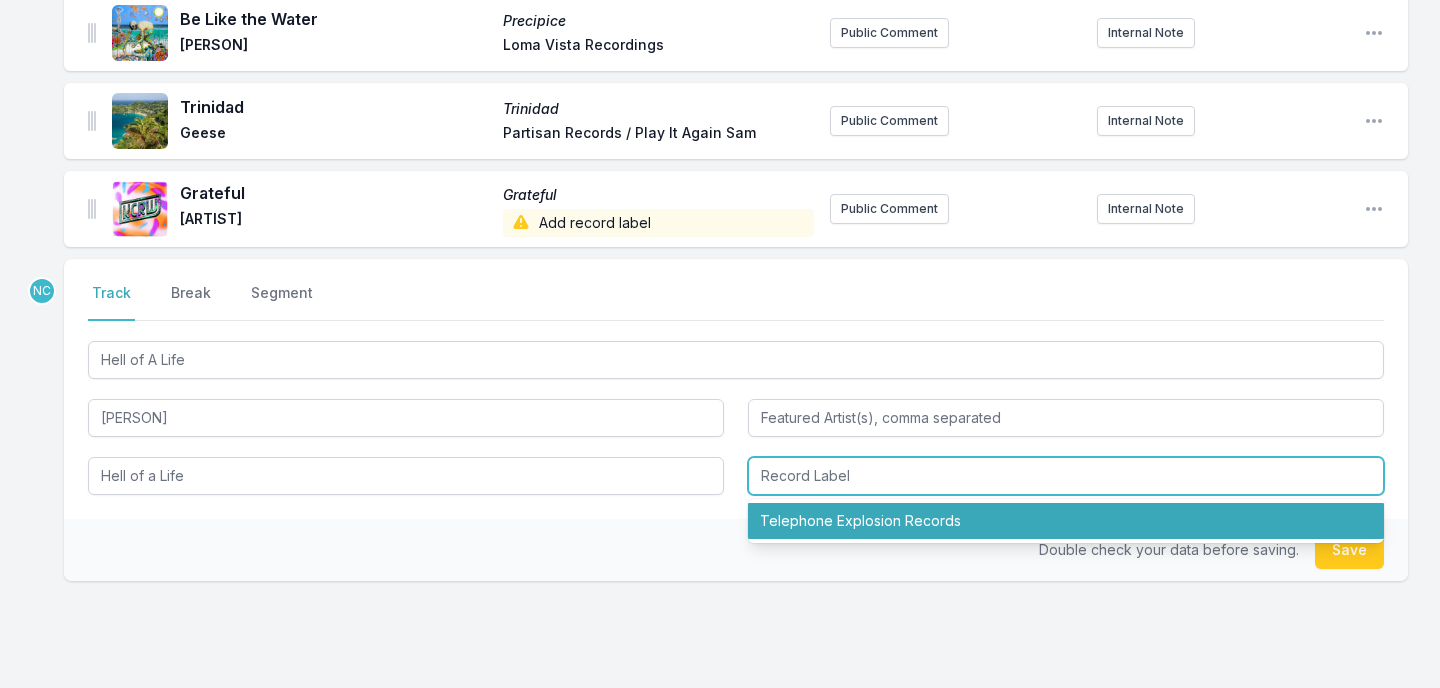 click at bounding box center (1066, 476) 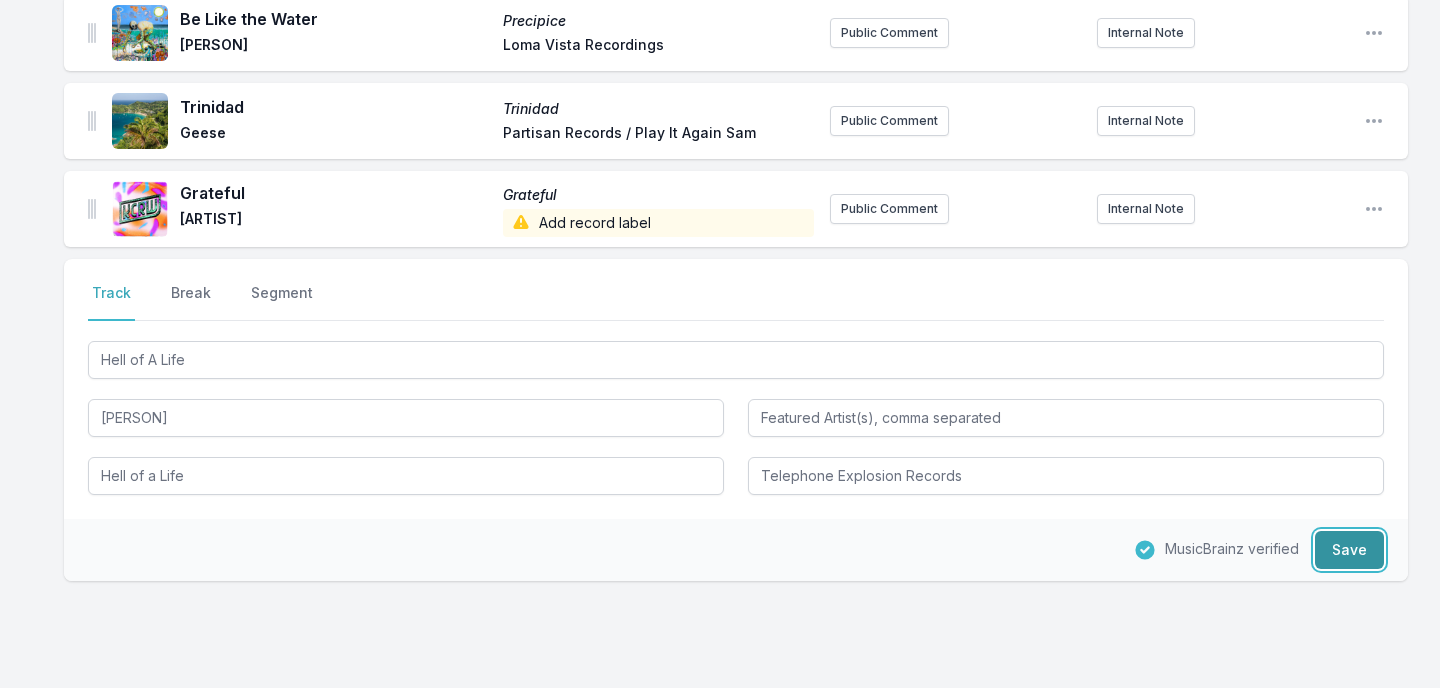 click on "Save" at bounding box center [1349, 550] 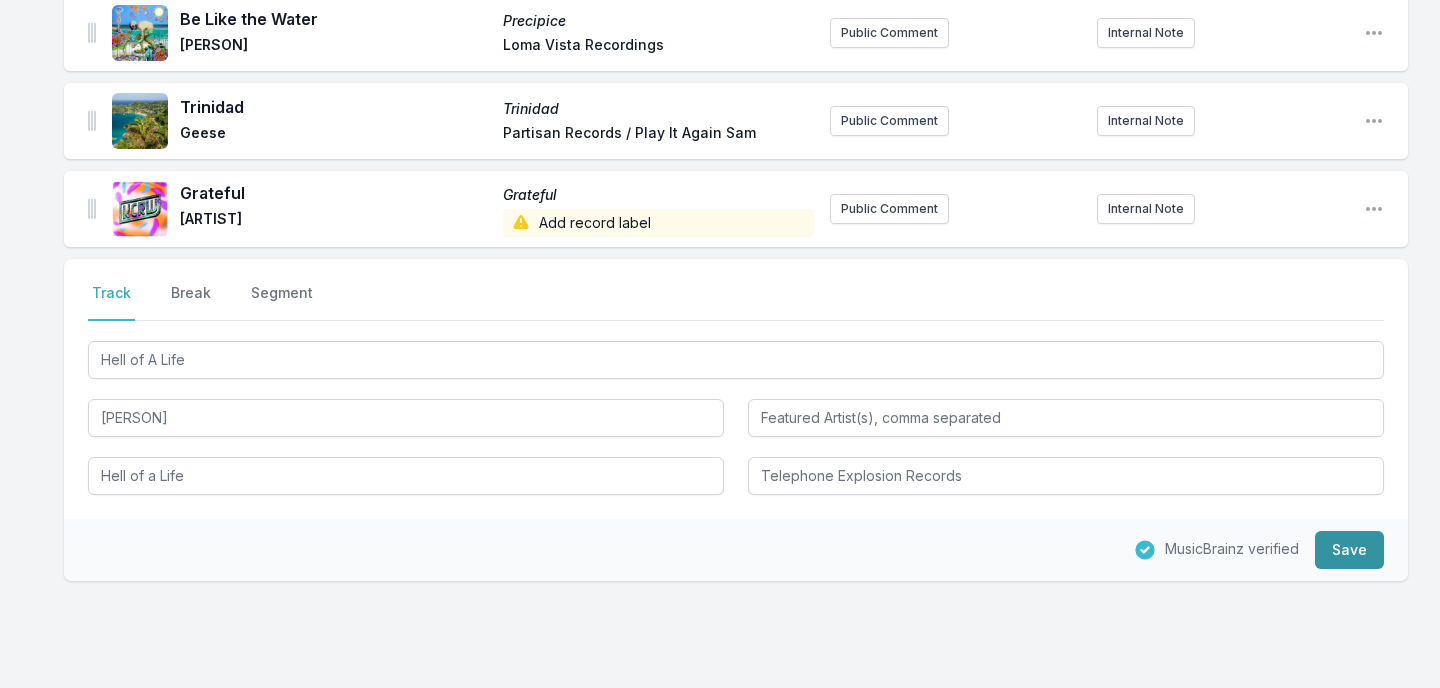 type 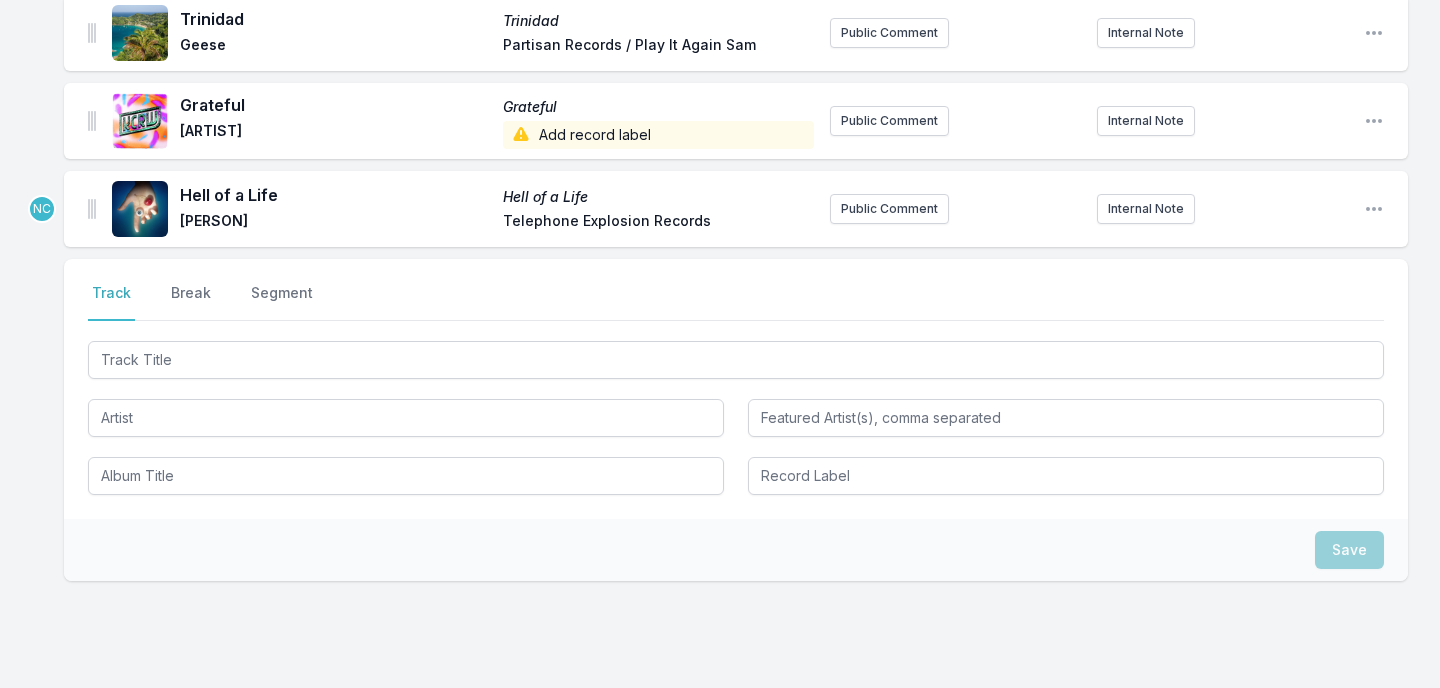 scroll, scrollTop: 2274, scrollLeft: 0, axis: vertical 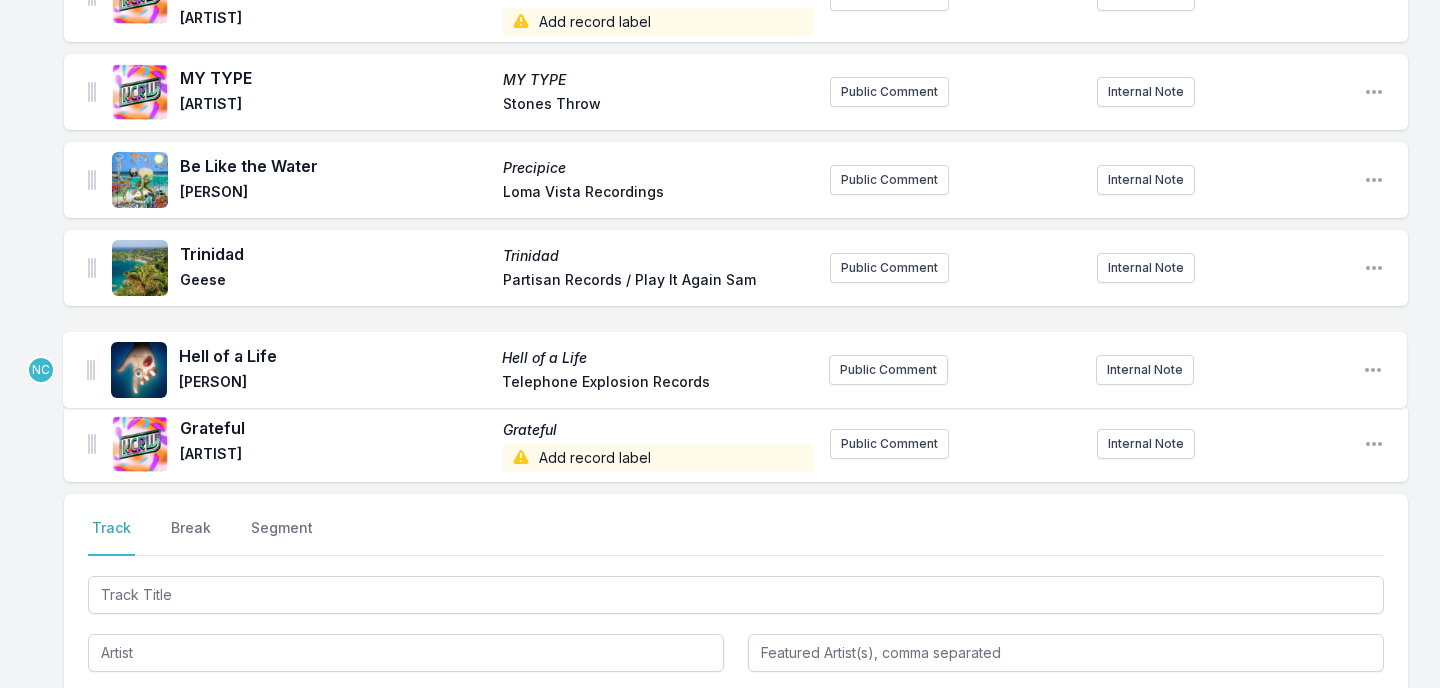 drag, startPoint x: 91, startPoint y: 443, endPoint x: 90, endPoint y: 358, distance: 85.00588 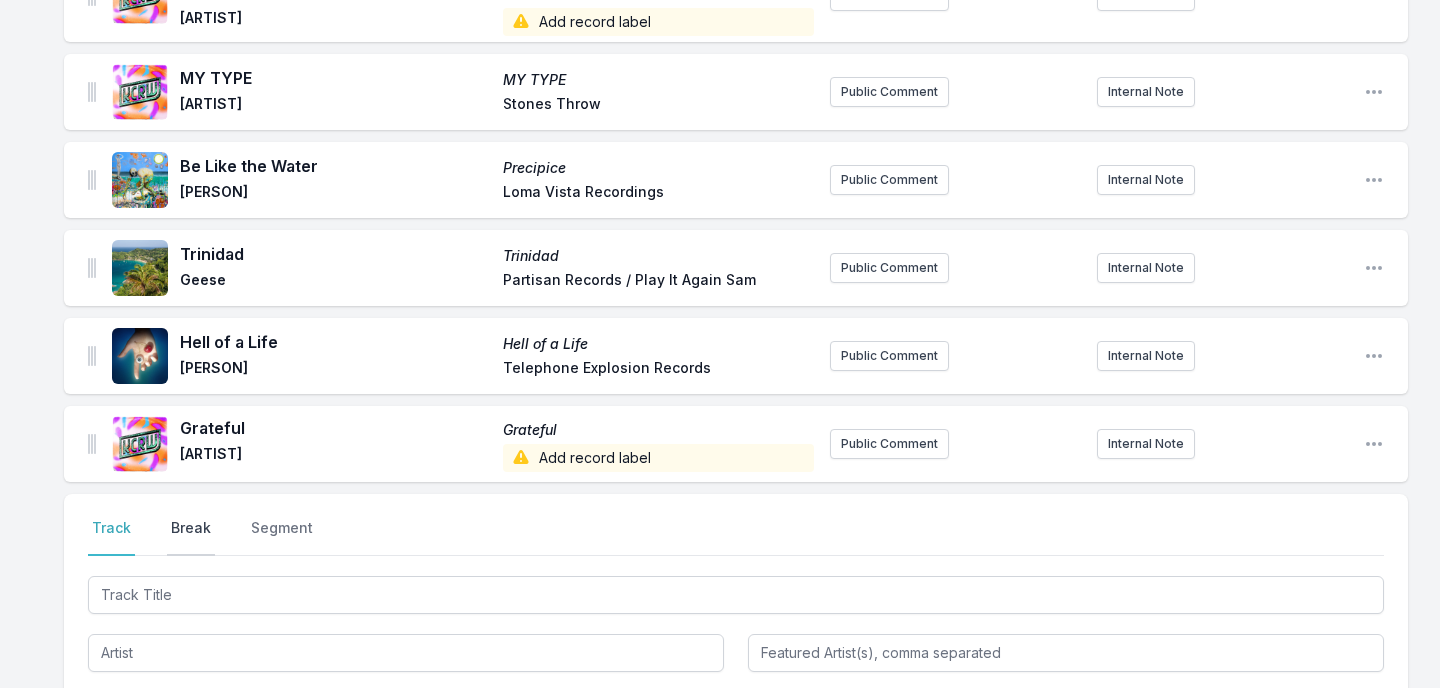 click on "Break" at bounding box center (191, 537) 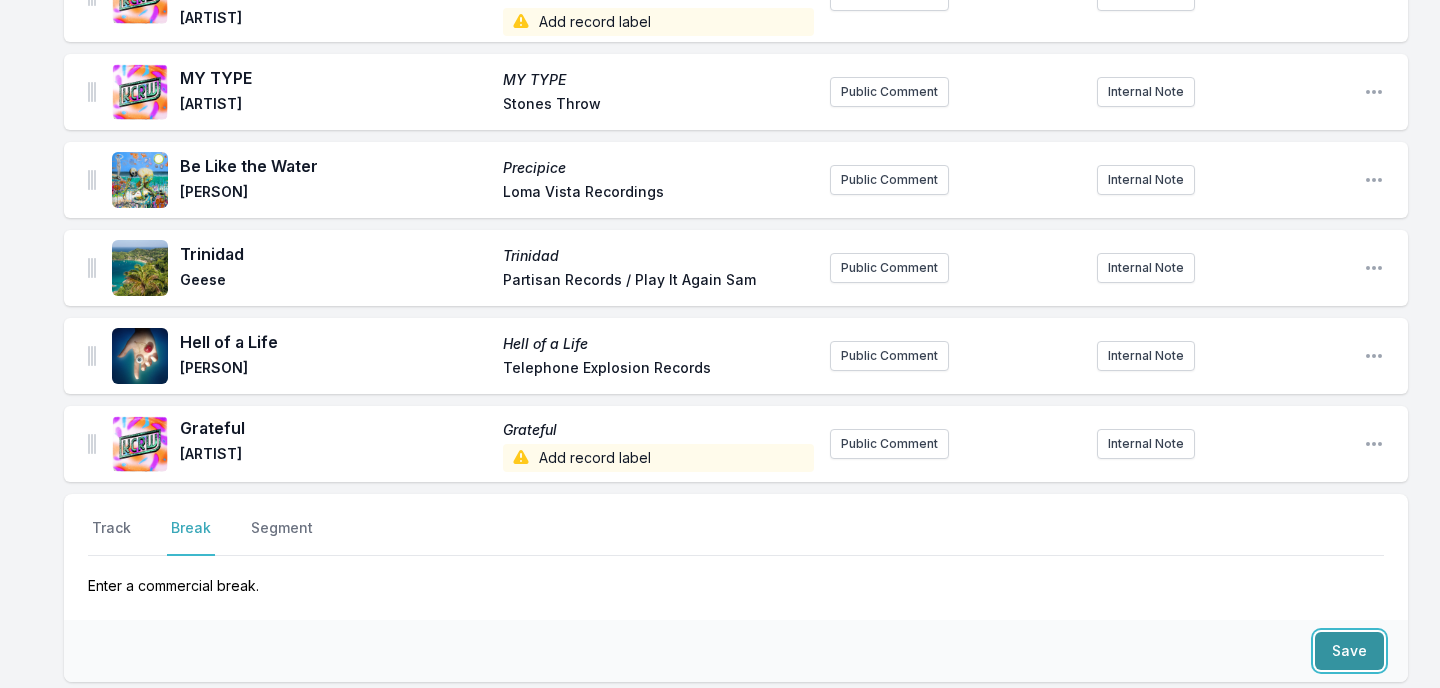click on "Save" at bounding box center (1349, 651) 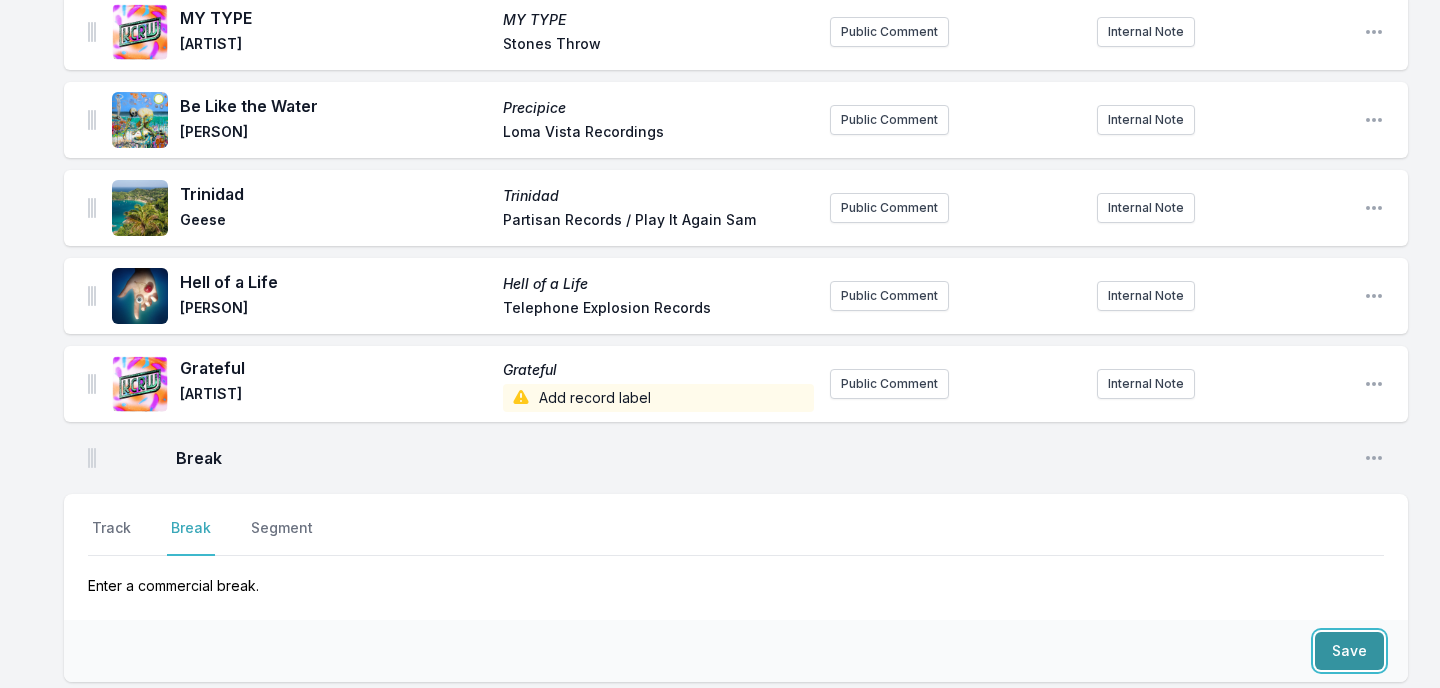 click on "Save" at bounding box center [1349, 651] 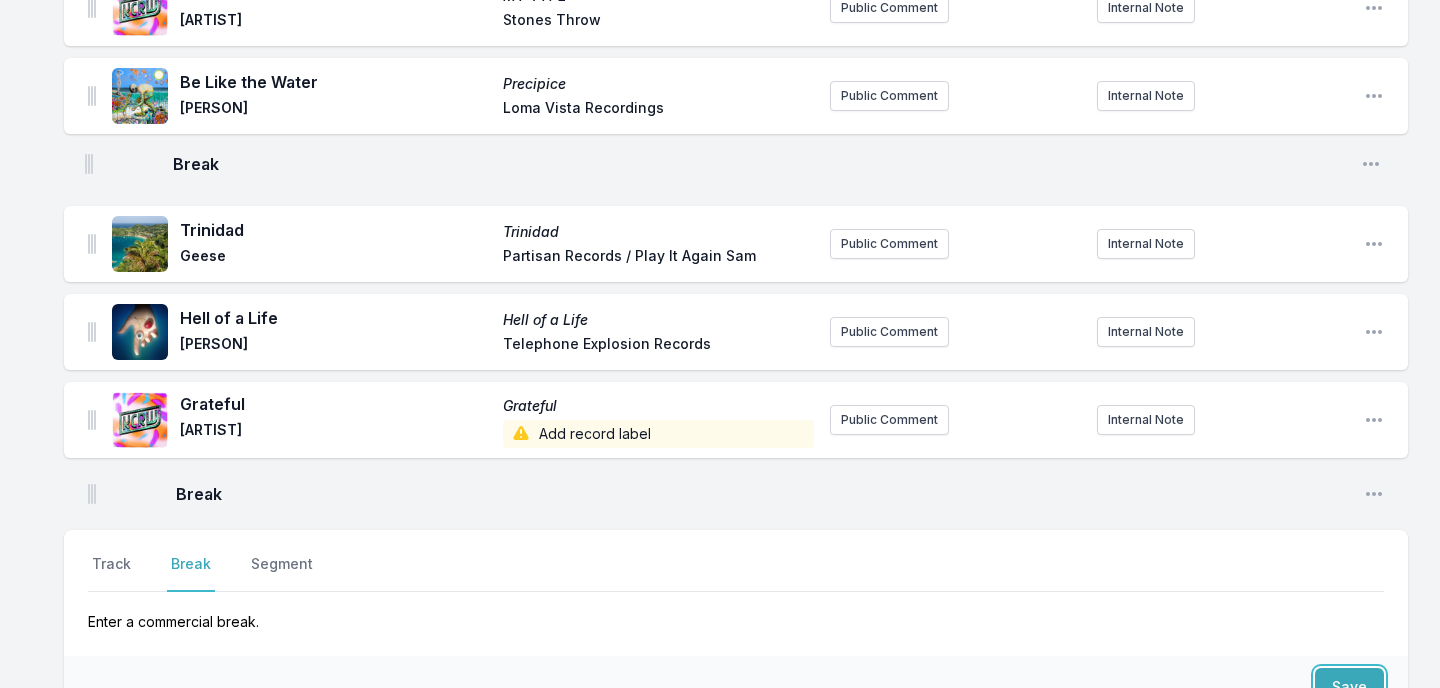 scroll, scrollTop: 2353, scrollLeft: 0, axis: vertical 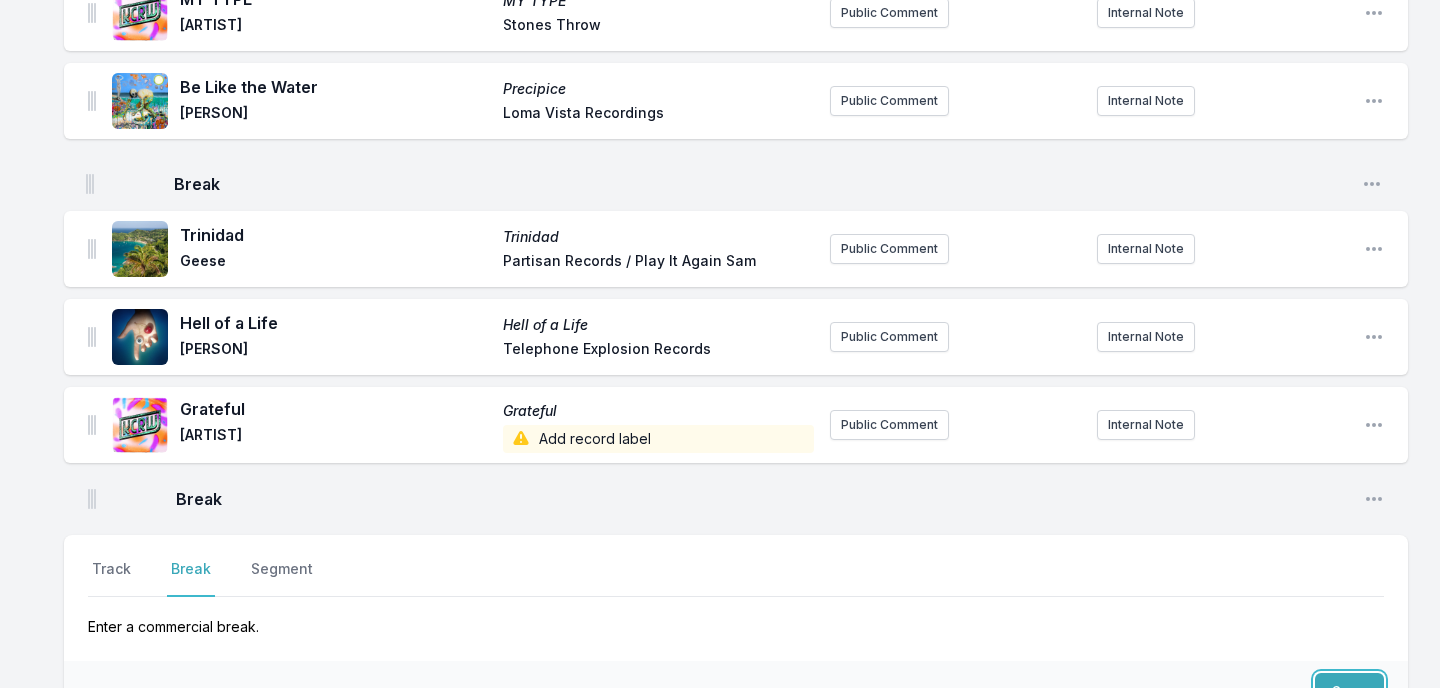 drag, startPoint x: 88, startPoint y: 400, endPoint x: 85, endPoint y: 178, distance: 222.02026 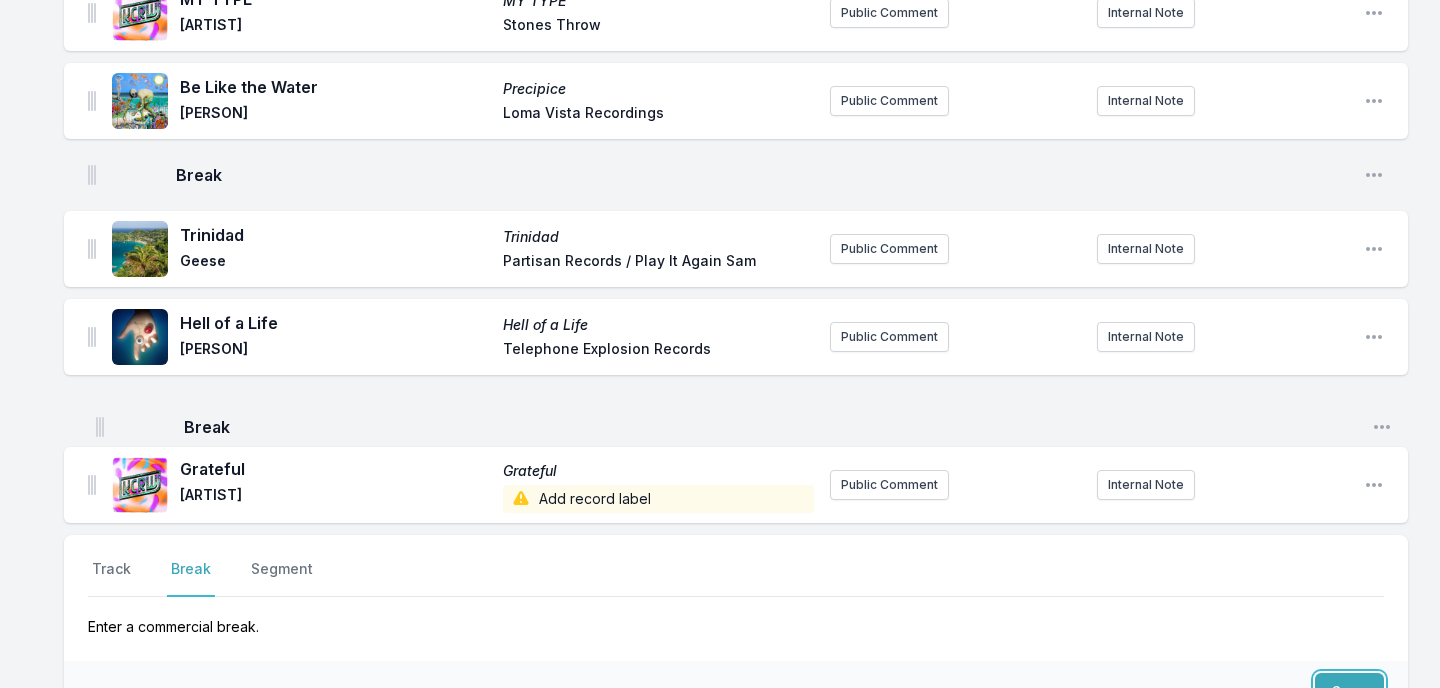 drag, startPoint x: 90, startPoint y: 496, endPoint x: 98, endPoint y: 419, distance: 77.41447 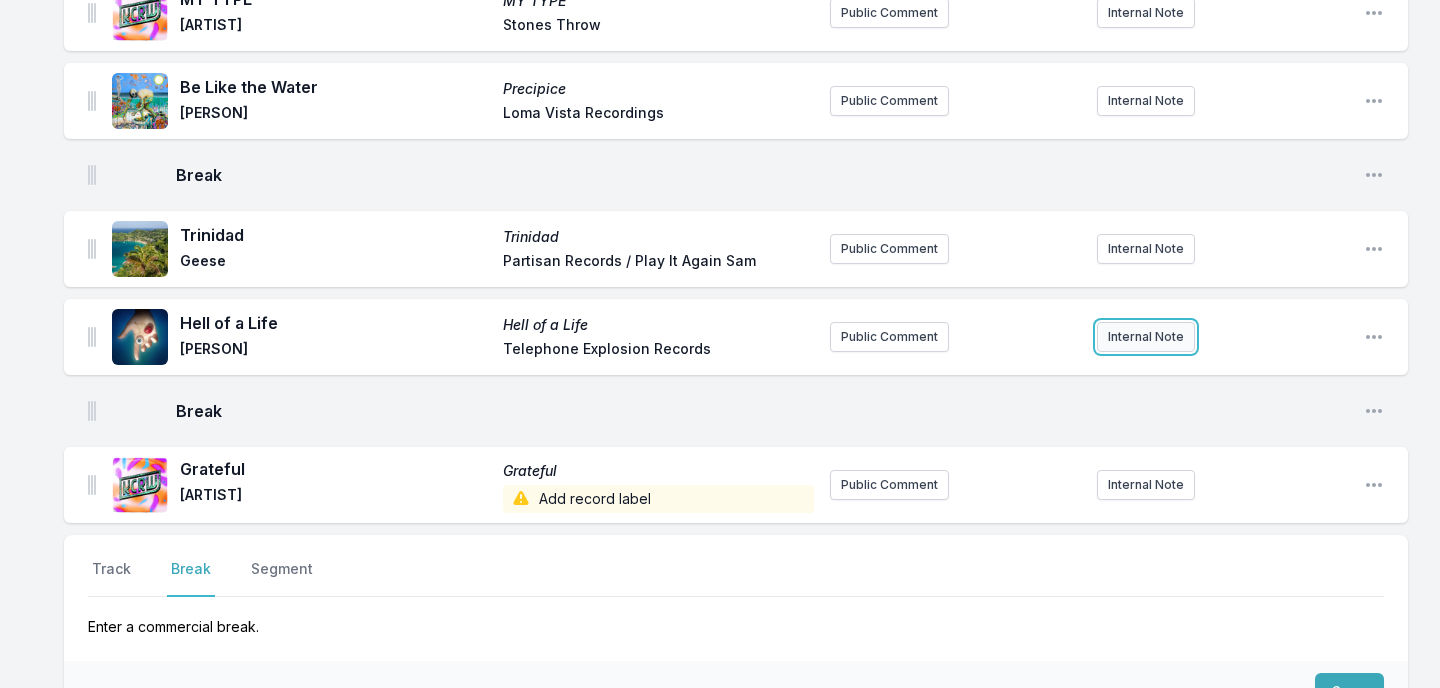 click on "Internal Note" at bounding box center (1146, 337) 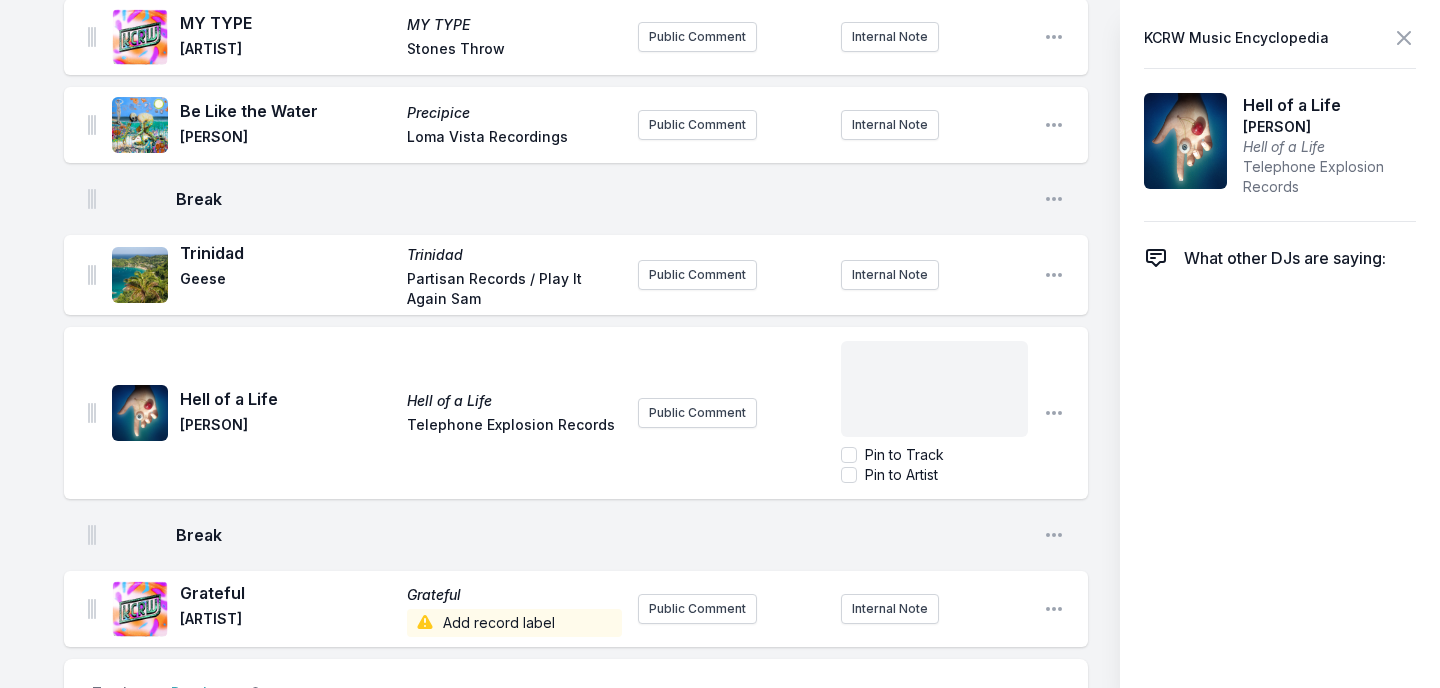 scroll, scrollTop: 2429, scrollLeft: 0, axis: vertical 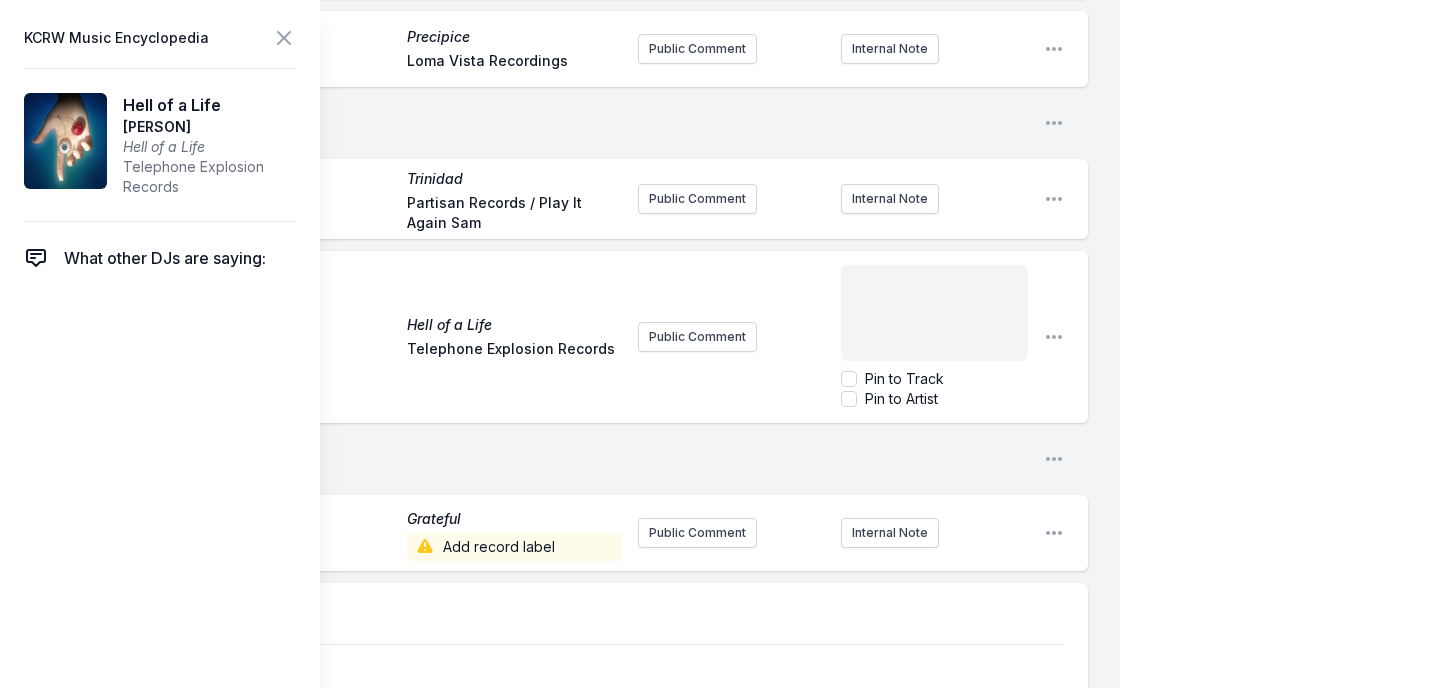 type 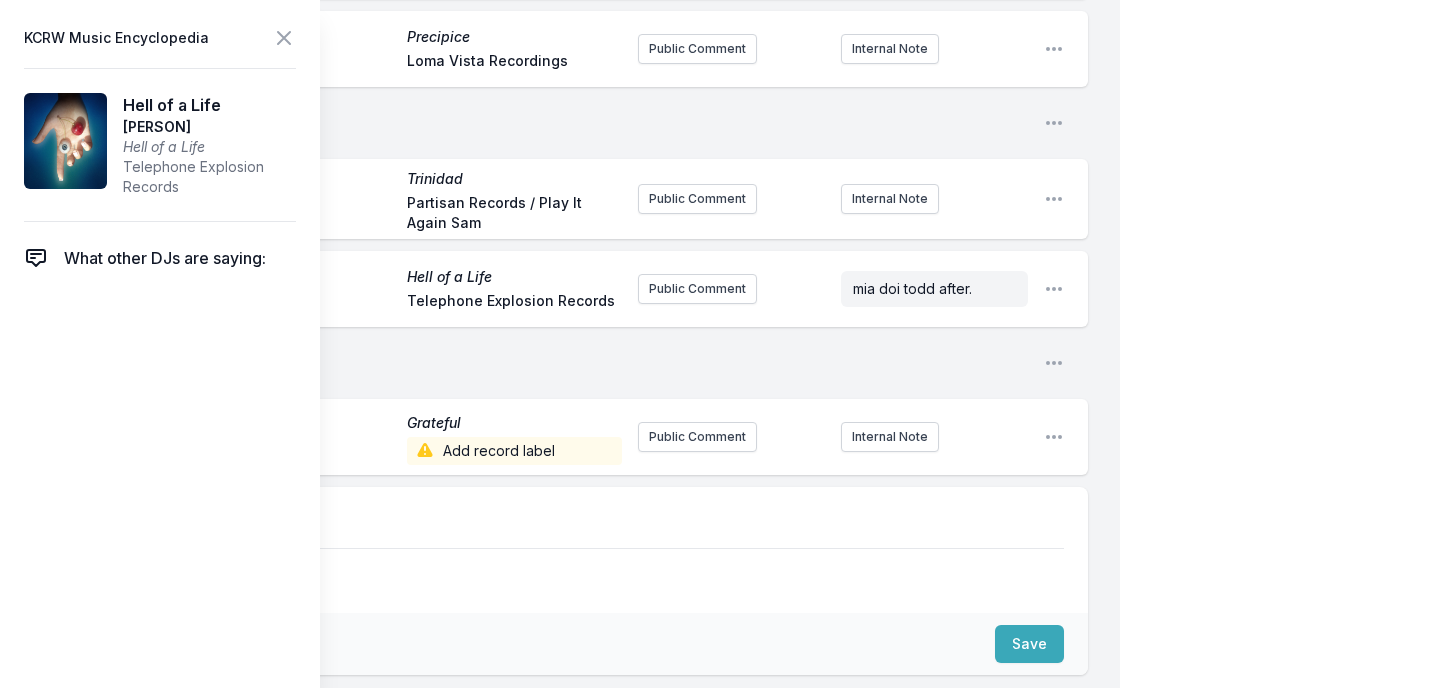 click on "August 4, 2025 9:00 AM - 12:00 PM Edit Open options View Missing Data Some of your tracks are missing record label information. This info helps artists get paid! It needs to be filled out within 24 hours of showtime. [ARTIST] [ARTIST] fastmusic Add record label Public Comment Internal Note Open playlist item options [ARTIST] MOONSHOTS The South Hill Experiment: KCRW Live From HQ [no label] Public Comment Internal Note Open playlist item options Weird Curve Weird Curve [ARTIST] Add record label Public Comment Internal Note Open playlist item options No Juego (with [ARTIST]) No Juego (with [ARTIST]) [ARTIST] ATO Records Public Comment Internal Note Open playlist item options Mind Loaded (ft. [ARTIST], [ARTIST] & [ARTIST]) Mind Loaded [ARTIST] RCA Records Public Comment Internal Note Open playlist item options Run Free All Systems Are Lying / Run Free" at bounding box center [720, -781] 